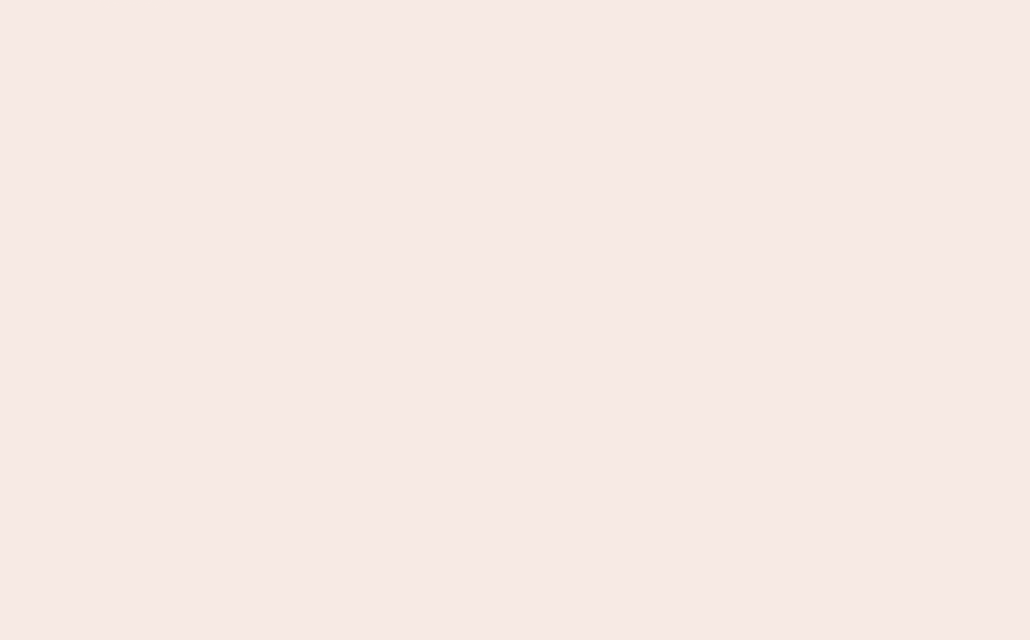 scroll, scrollTop: 0, scrollLeft: 0, axis: both 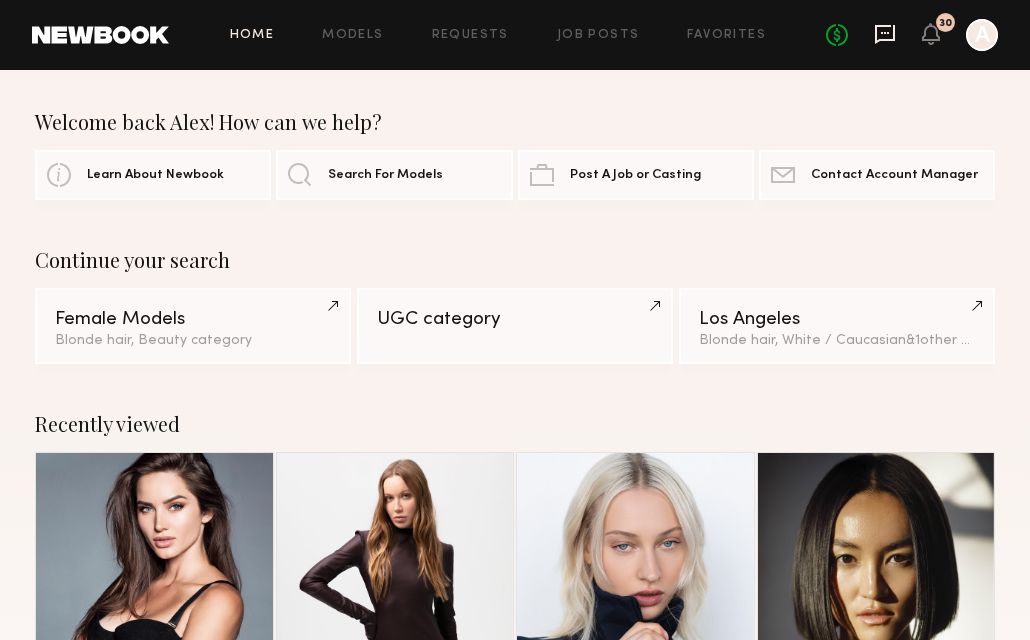click 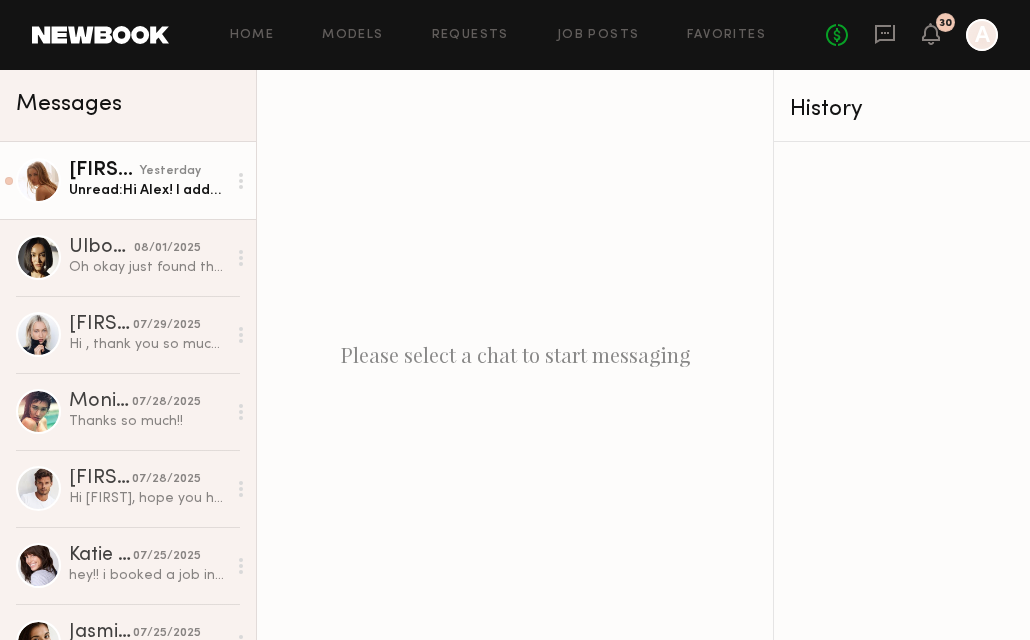 click on "[EMAIL] yesterday Unread: Hi [FIRST]! I added the original video no filters and original clips
https://collect.wetransfer.com/board/s9vdb90uinlgz6ssm20250802032635/latest?token=0dfbe696-f4ec-4ee7-8482-206b6695a514
Thank you" 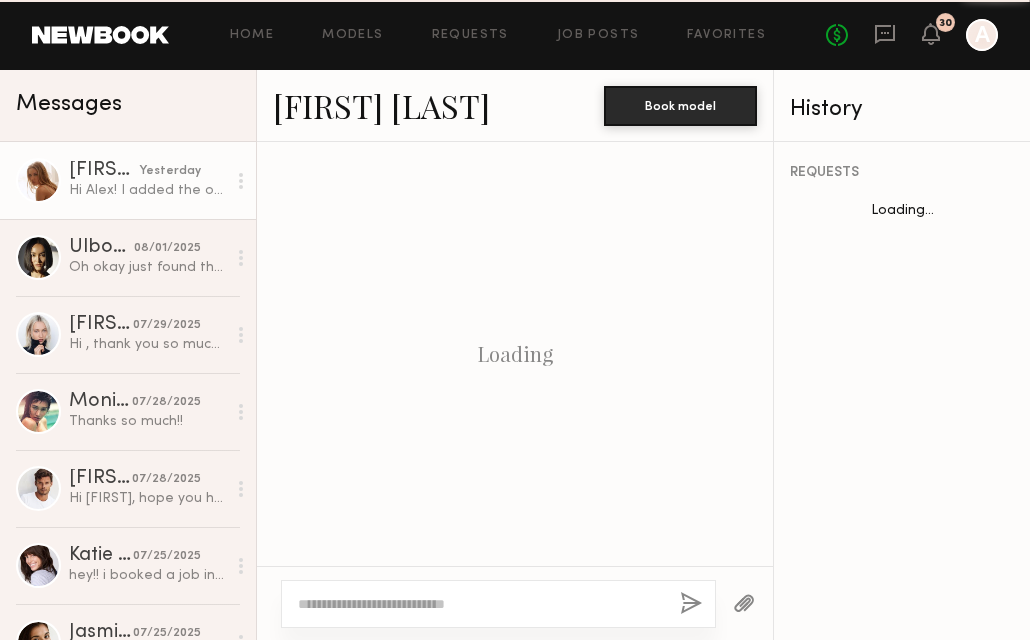 scroll, scrollTop: 1218, scrollLeft: 0, axis: vertical 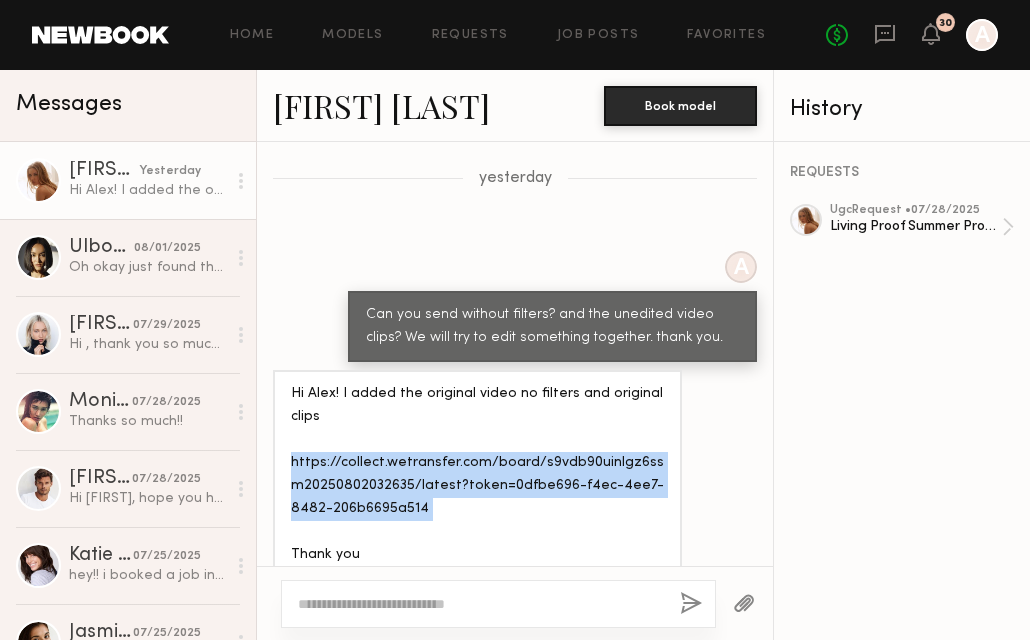 drag, startPoint x: 401, startPoint y: 491, endPoint x: 278, endPoint y: 439, distance: 133.54025 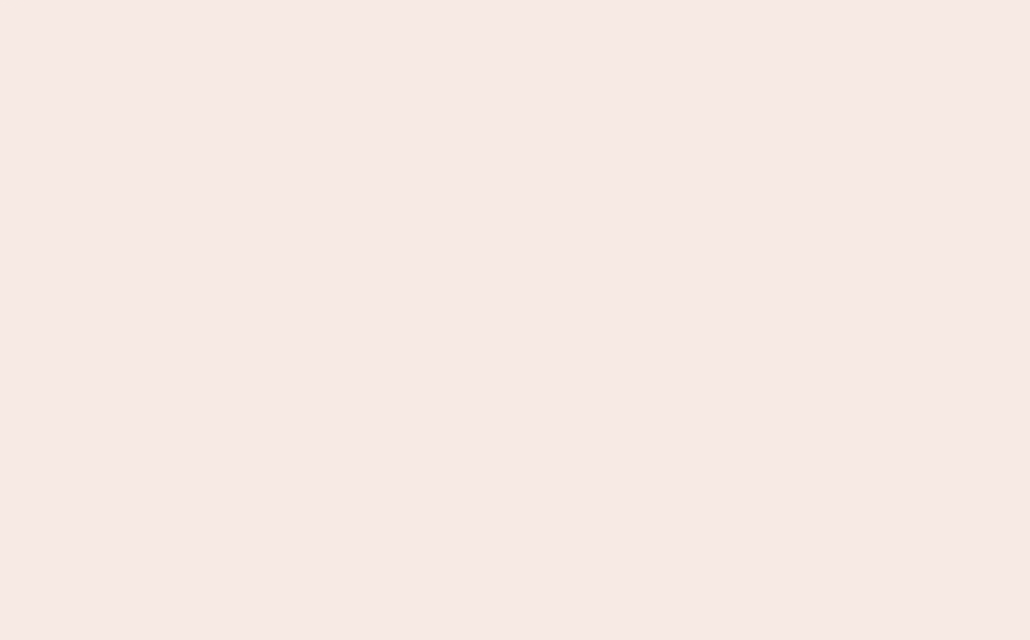 scroll, scrollTop: 0, scrollLeft: 0, axis: both 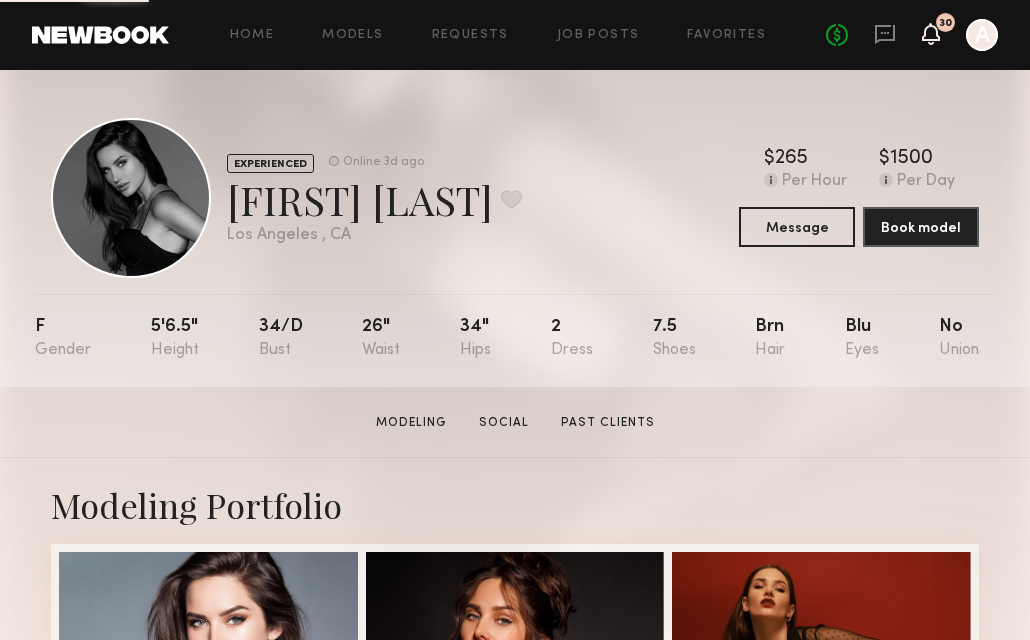 click 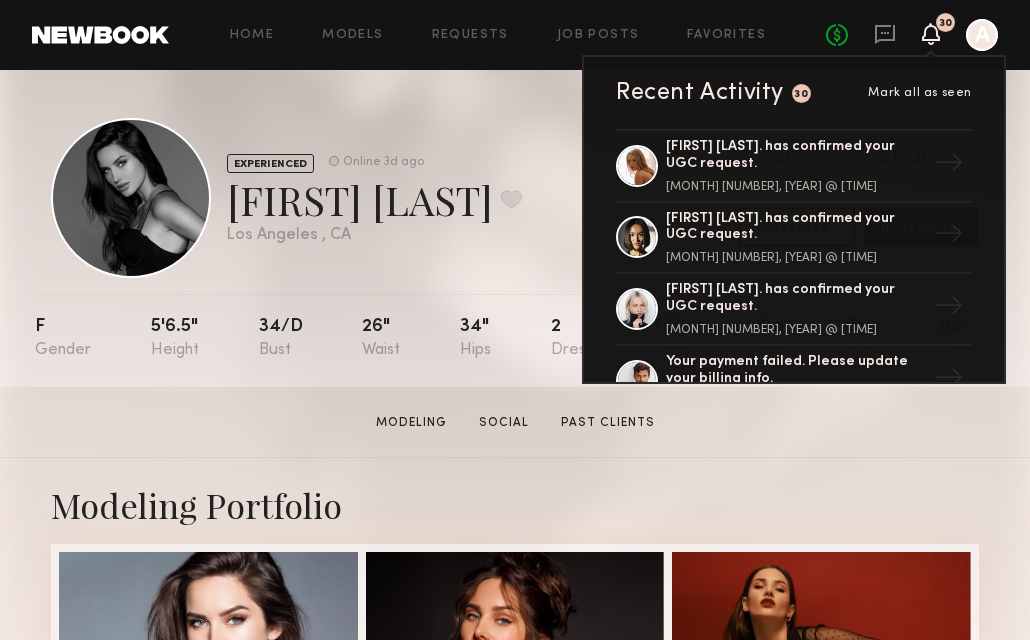 drag, startPoint x: 863, startPoint y: 119, endPoint x: 837, endPoint y: 433, distance: 315.0746 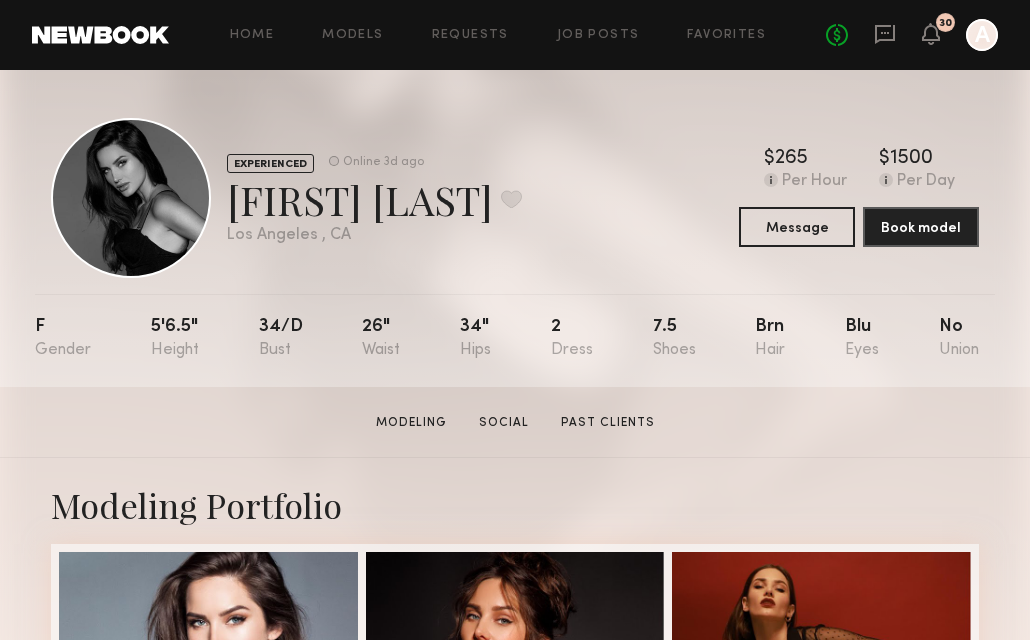 click on "Modeling Portfolio View More" at bounding box center (515, 1158) 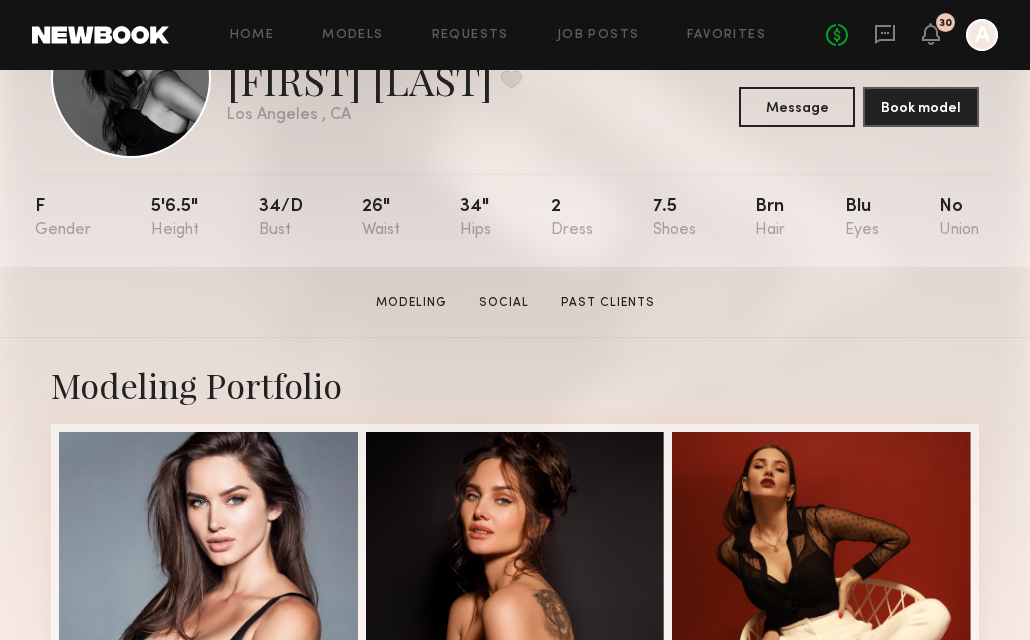 scroll, scrollTop: 179, scrollLeft: 0, axis: vertical 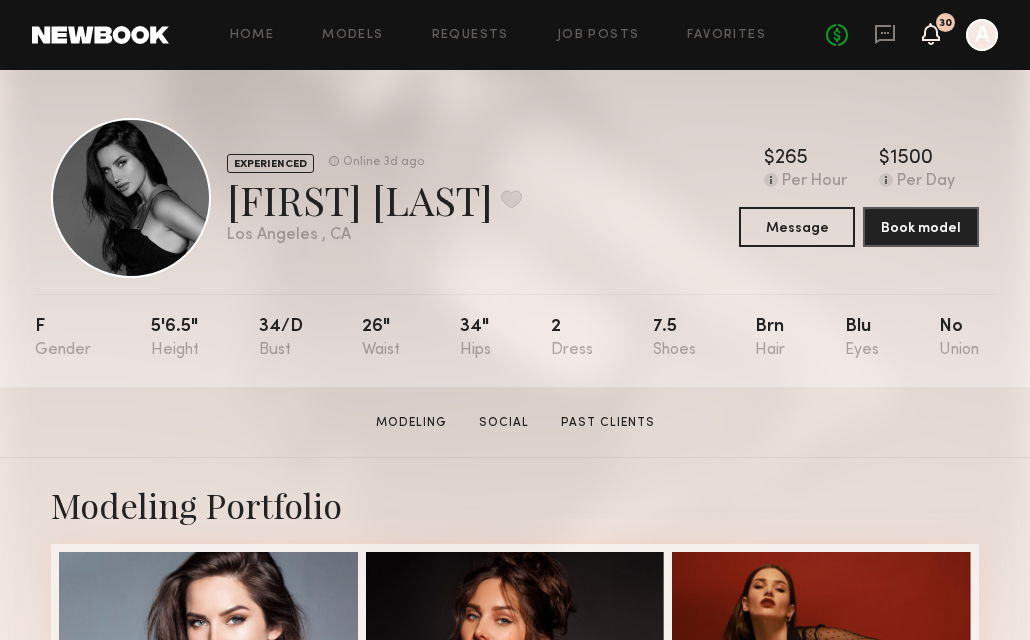 click 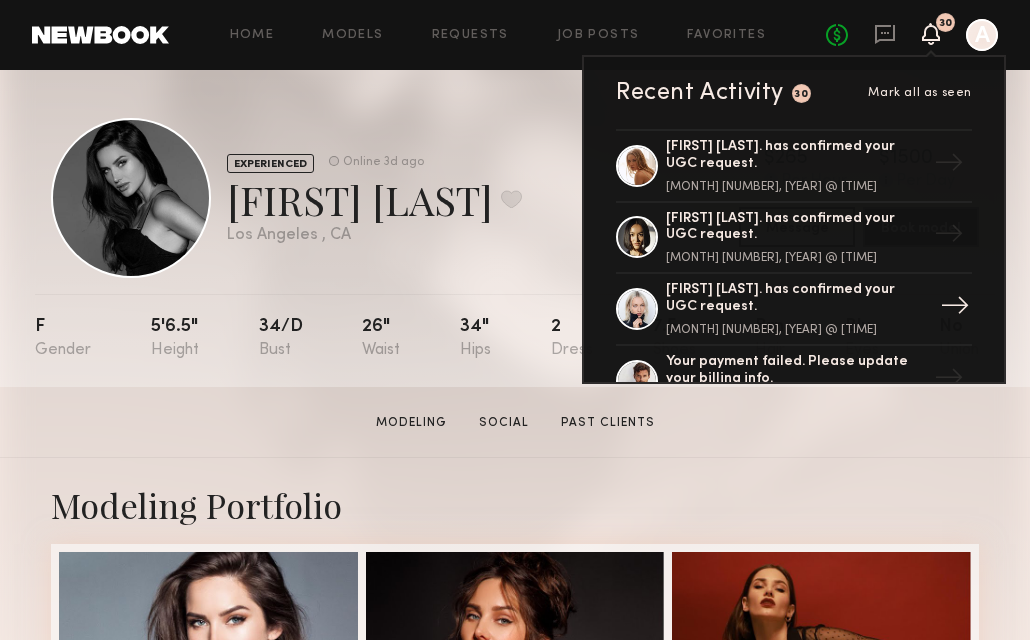 drag, startPoint x: 989, startPoint y: 123, endPoint x: 931, endPoint y: 312, distance: 197.69926 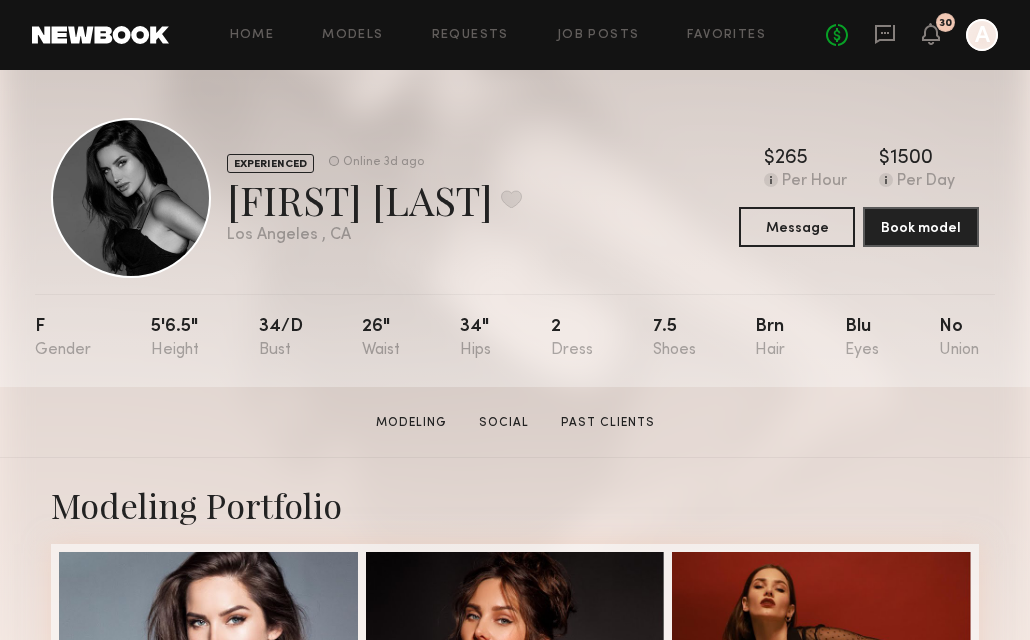 click on "Modeling Portfolio View More" at bounding box center [515, 1158] 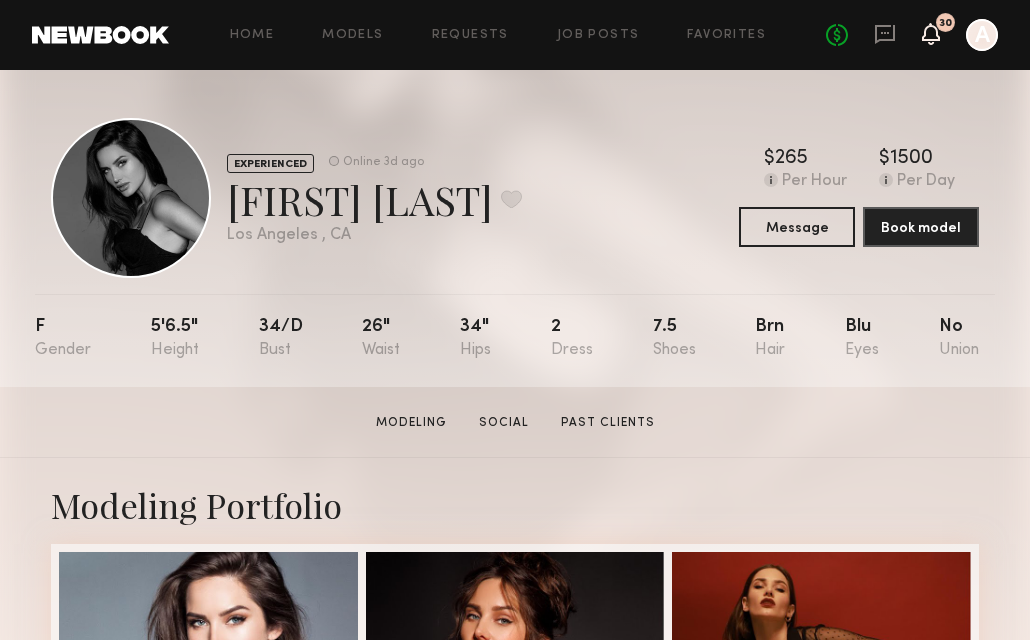 click 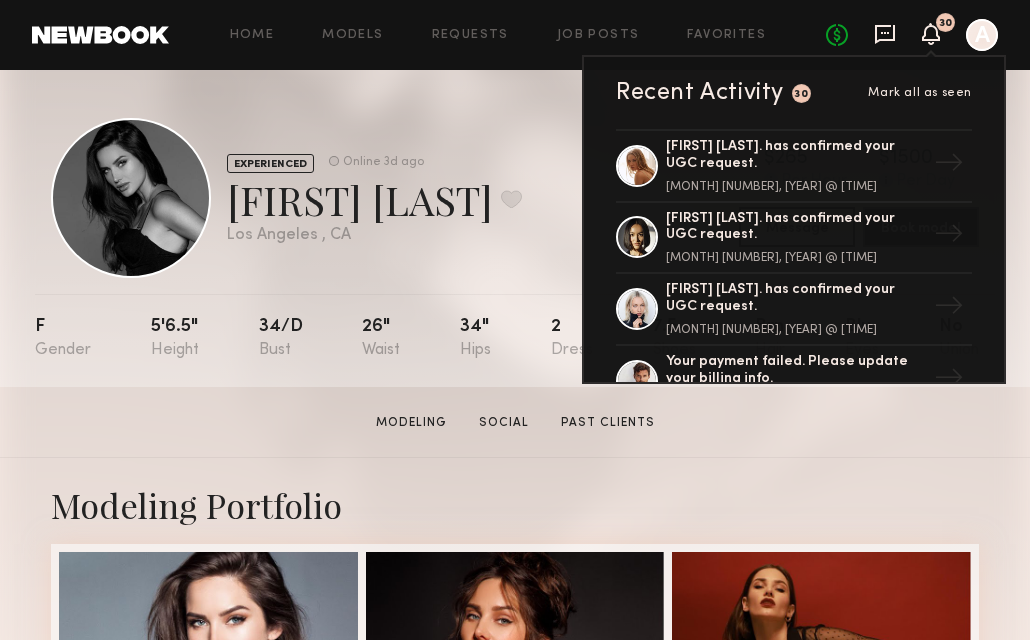 click 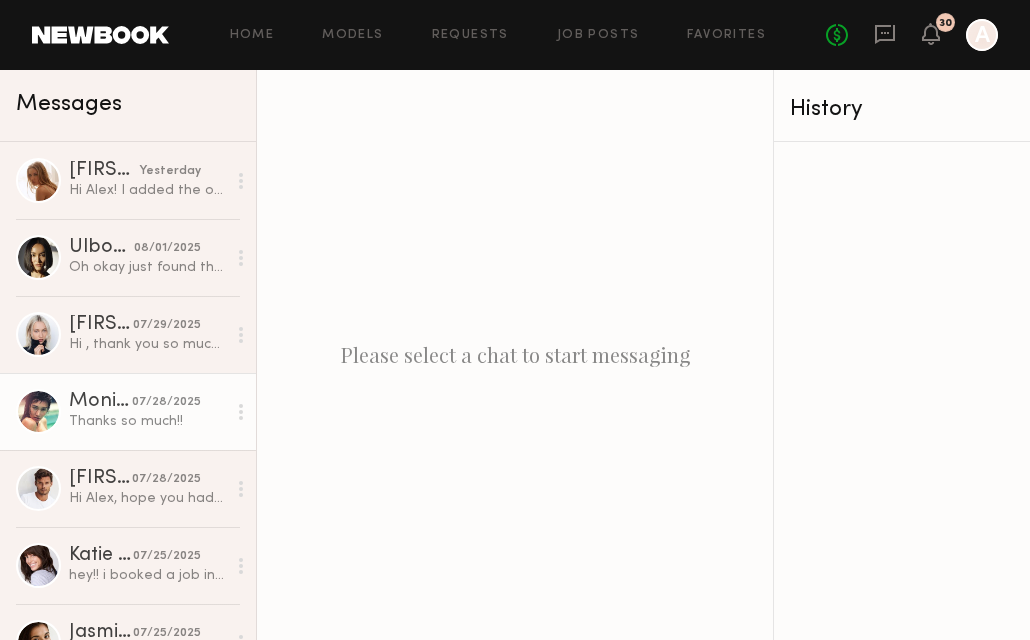 click on "Monique B. 07/28/2025 Thanks so much!!" 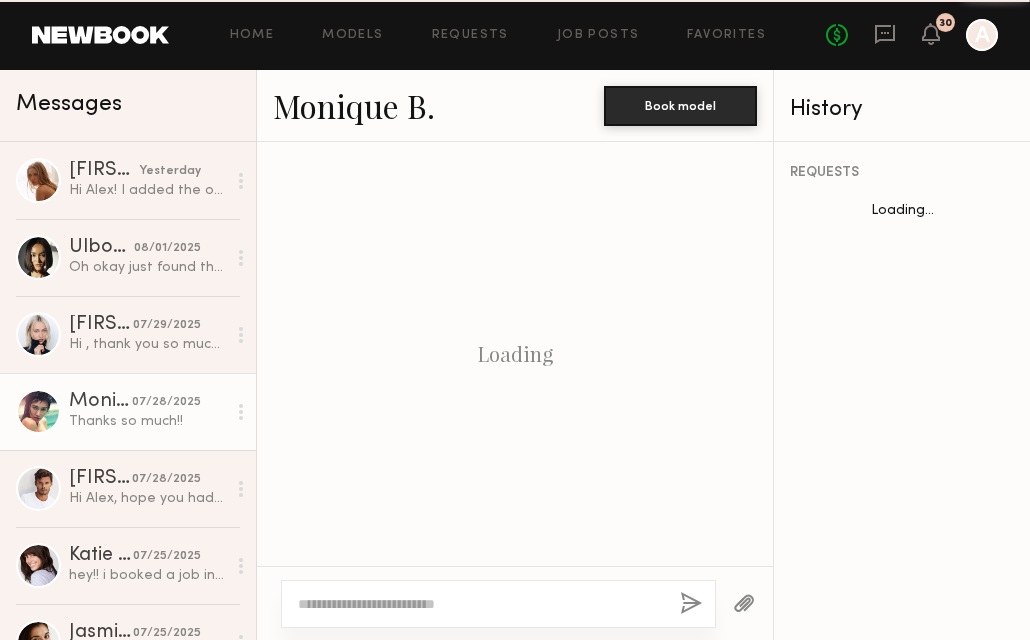 scroll, scrollTop: 1491, scrollLeft: 0, axis: vertical 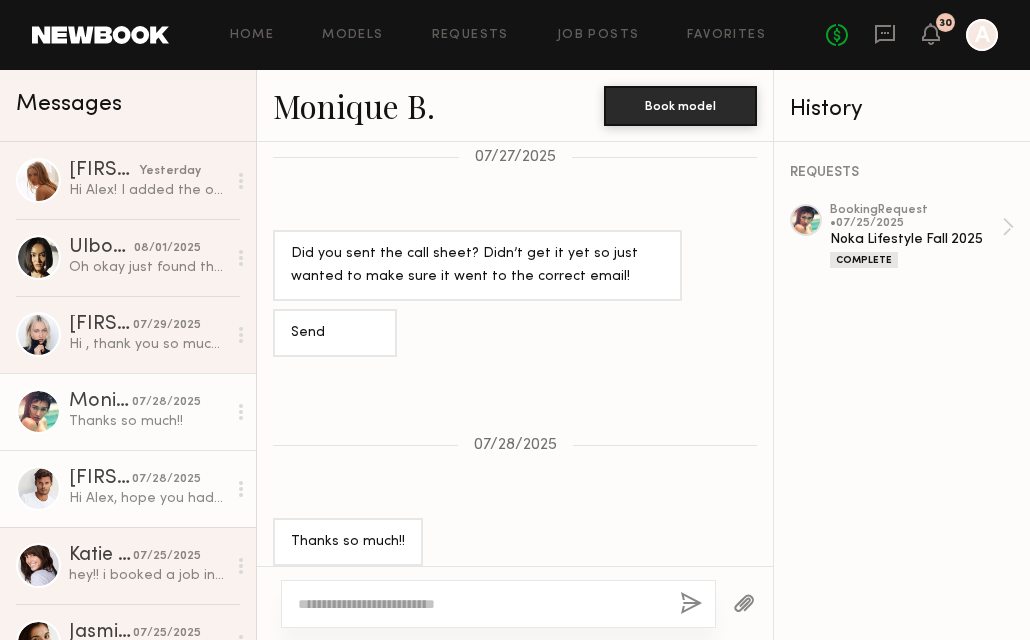 click on "07/28/2025" 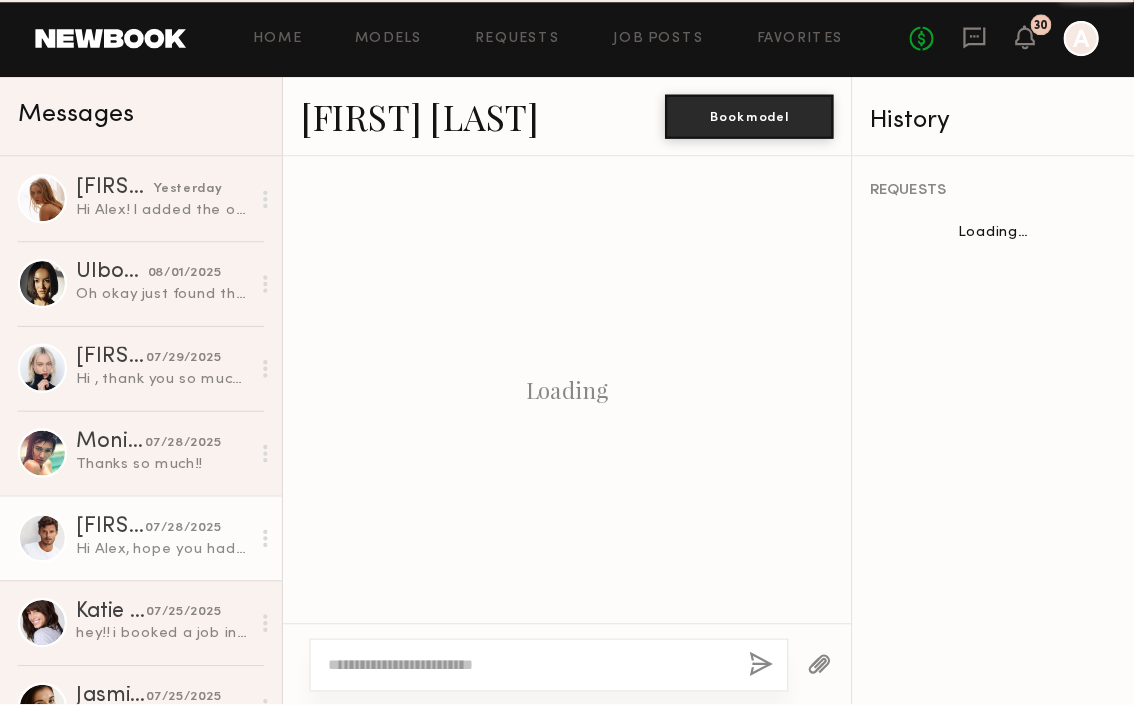 scroll, scrollTop: 1980, scrollLeft: 0, axis: vertical 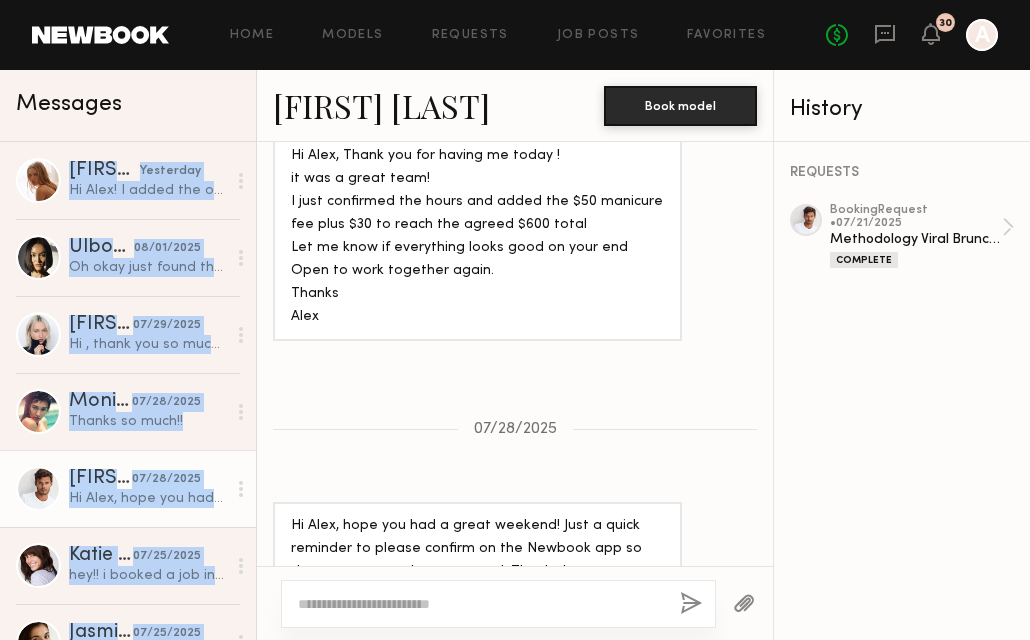 drag, startPoint x: 231, startPoint y: 105, endPoint x: 182, endPoint y: 689, distance: 586.05206 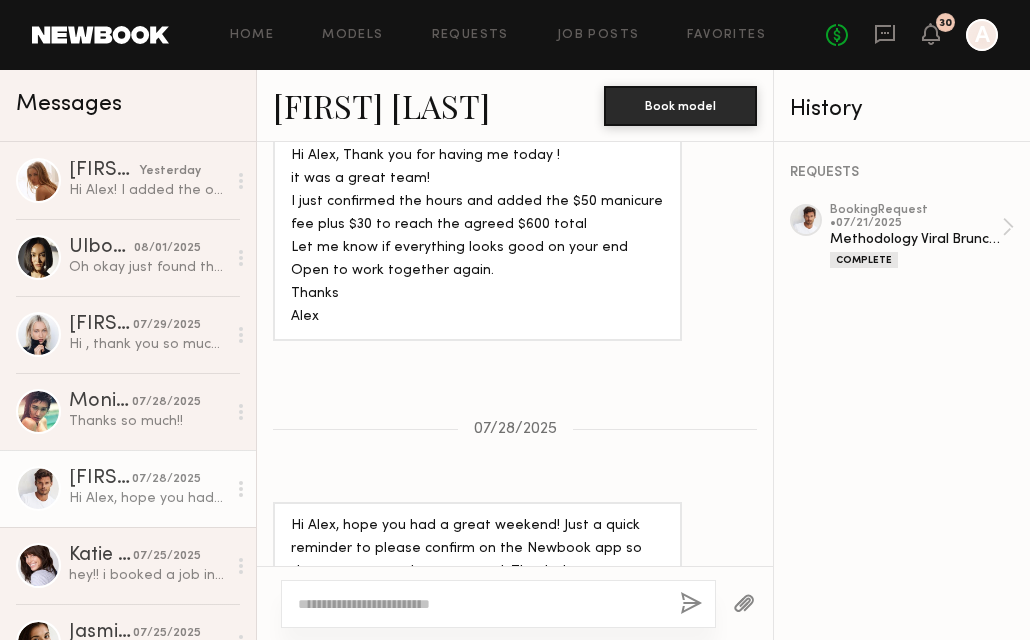 drag, startPoint x: 1010, startPoint y: 630, endPoint x: 1204, endPoint y: 708, distance: 209.09328 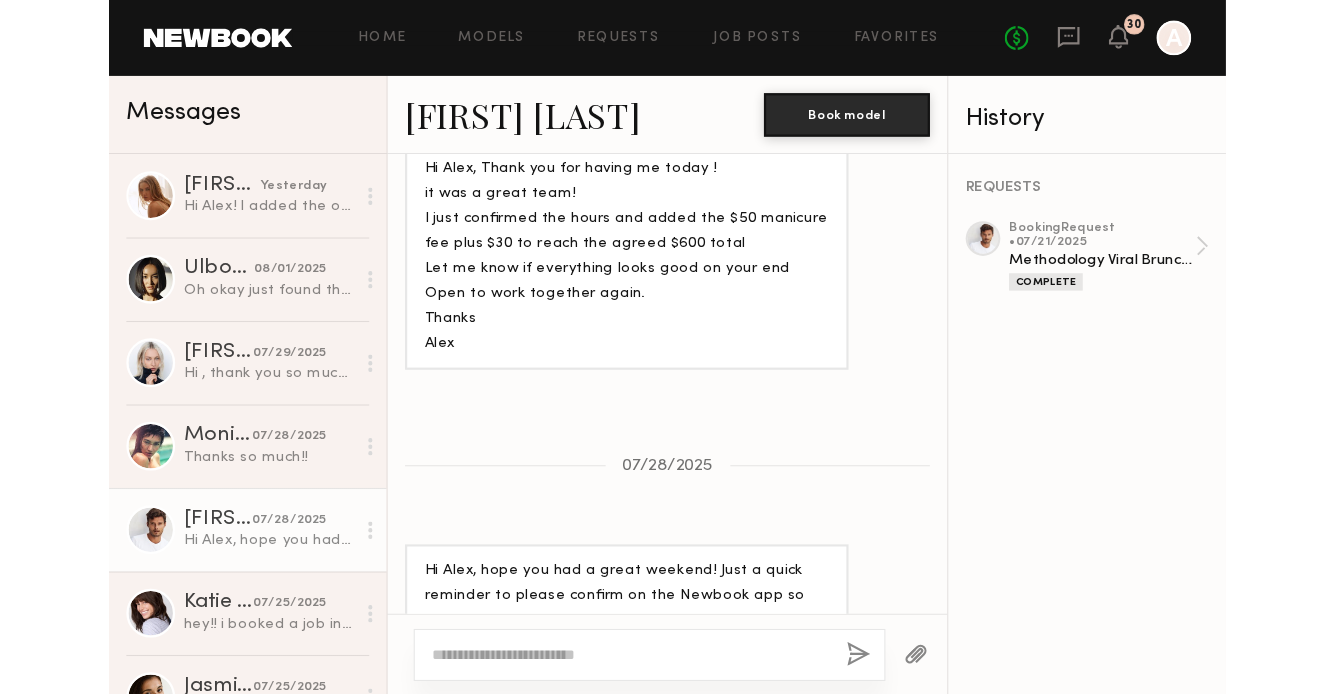 scroll, scrollTop: 1915, scrollLeft: 0, axis: vertical 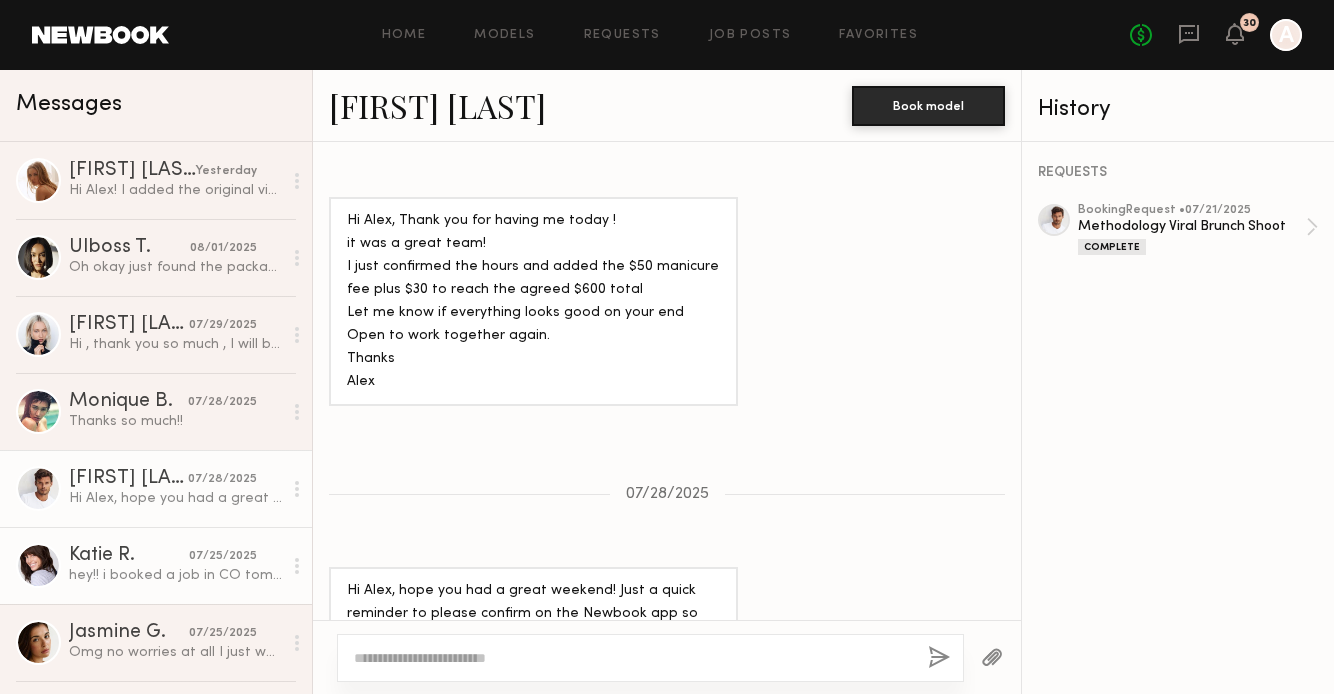 click on "Katie R. 07/25/2025 hey!! i booked a job in CO tomorrow thru aug 1 , so i am unavailable now" 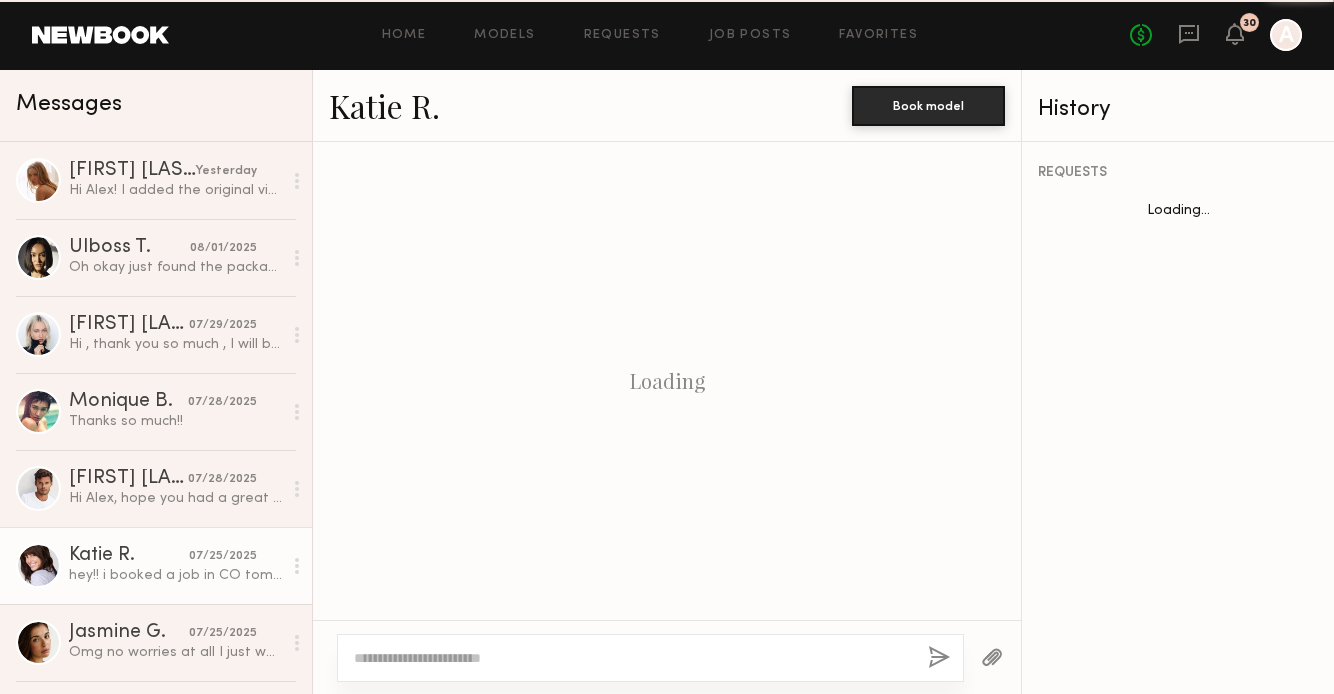 scroll, scrollTop: 1404, scrollLeft: 0, axis: vertical 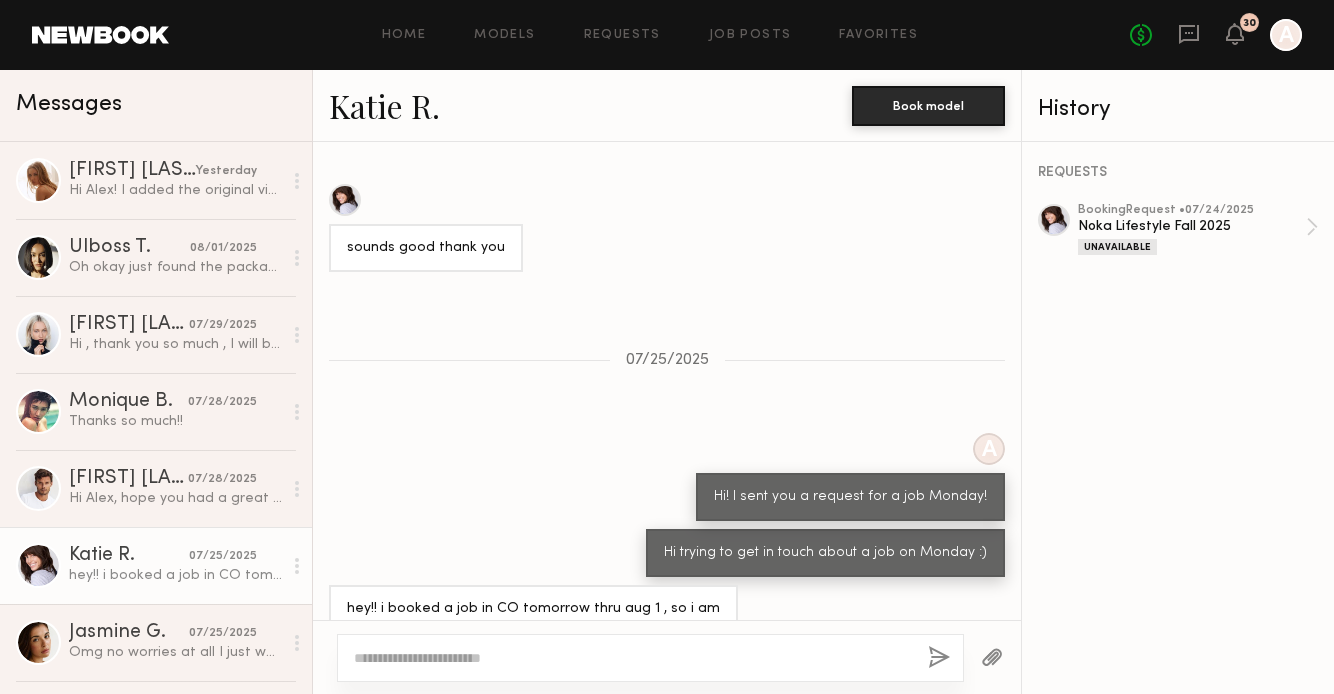 drag, startPoint x: 278, startPoint y: 594, endPoint x: 255, endPoint y: 698, distance: 106.51291 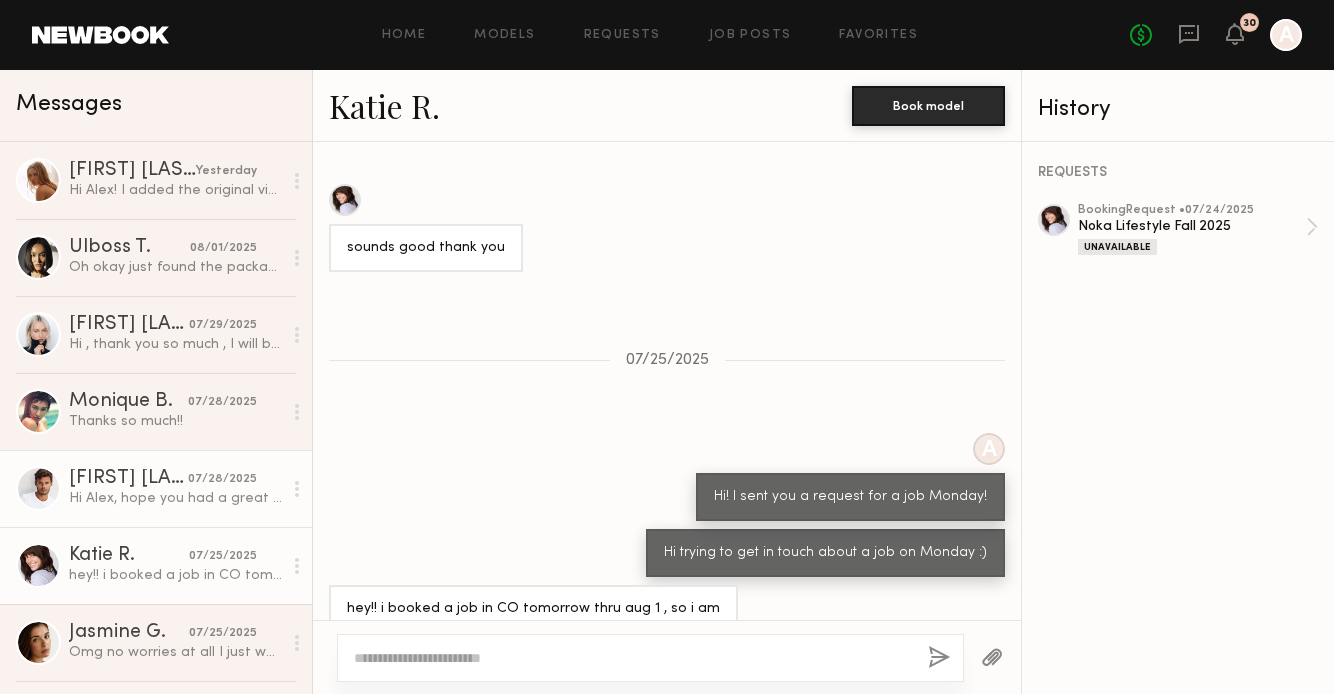 click on "Hi [FIRST], hope you had a great weekend! Just a quick reminder to please confirm on the Newbook app so the payment can be processed. Thanks !
[FIRST]" 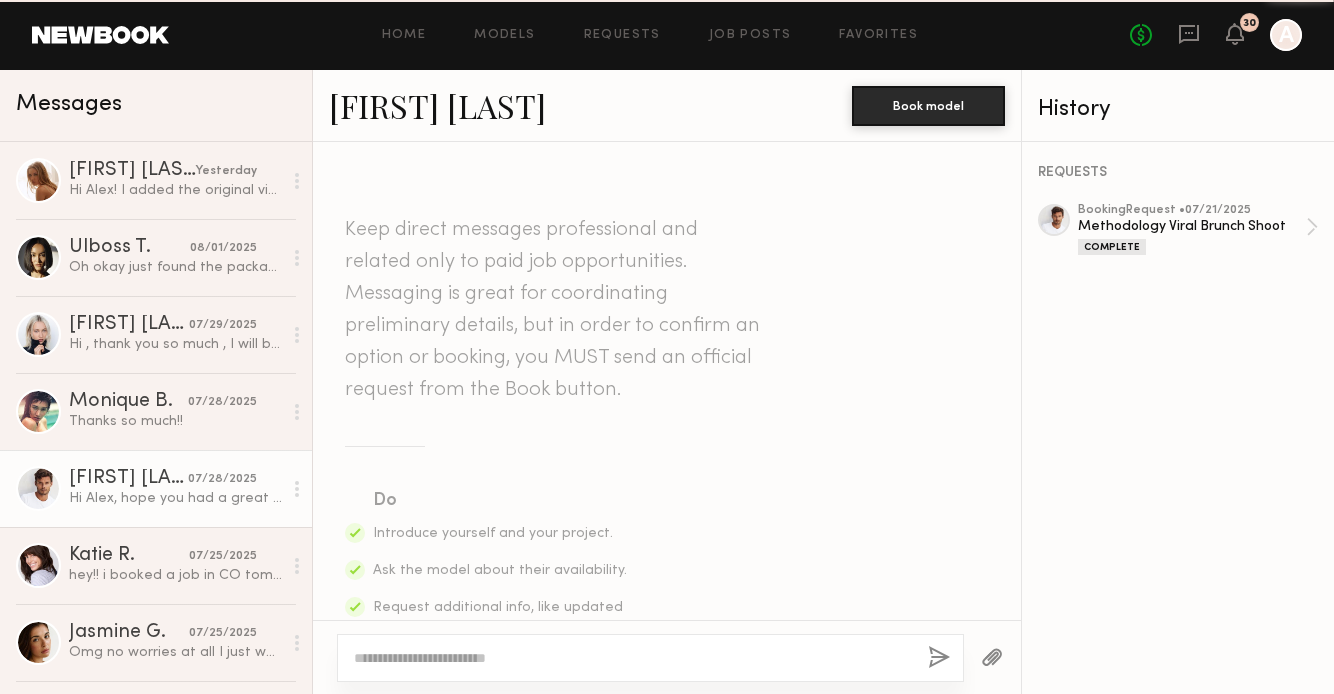 scroll, scrollTop: 1926, scrollLeft: 0, axis: vertical 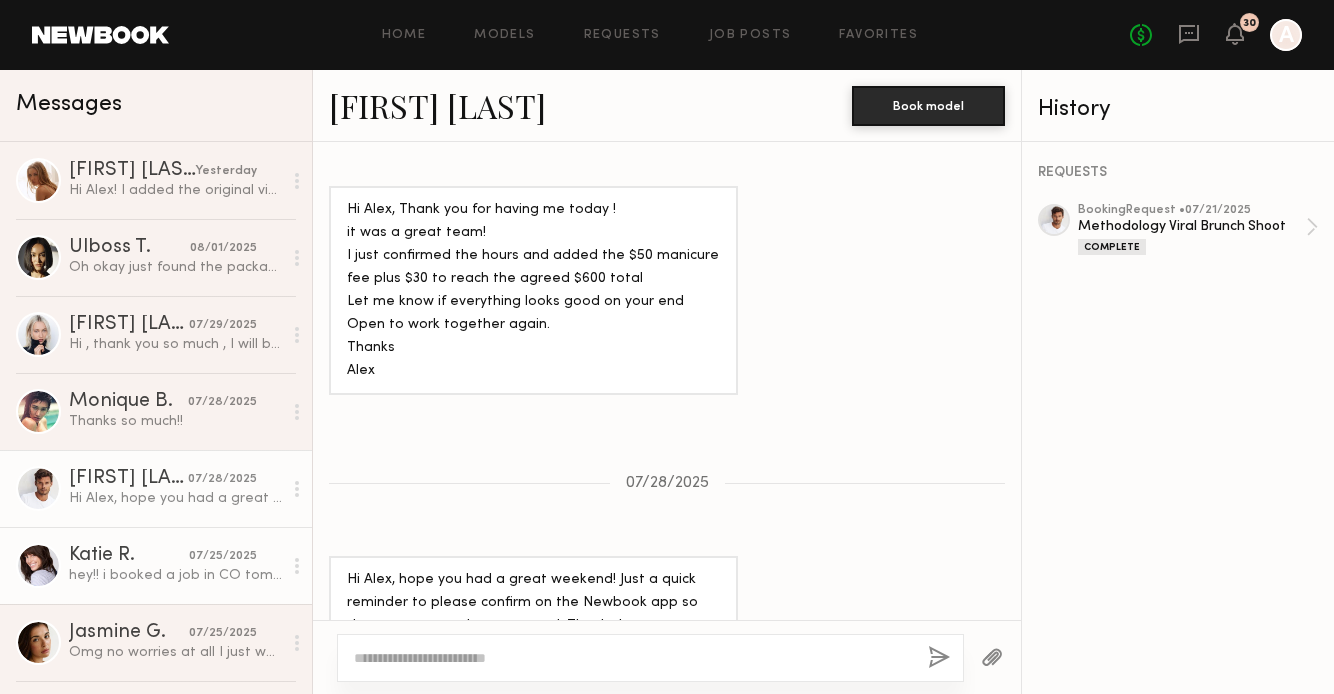 click on "Katie R." 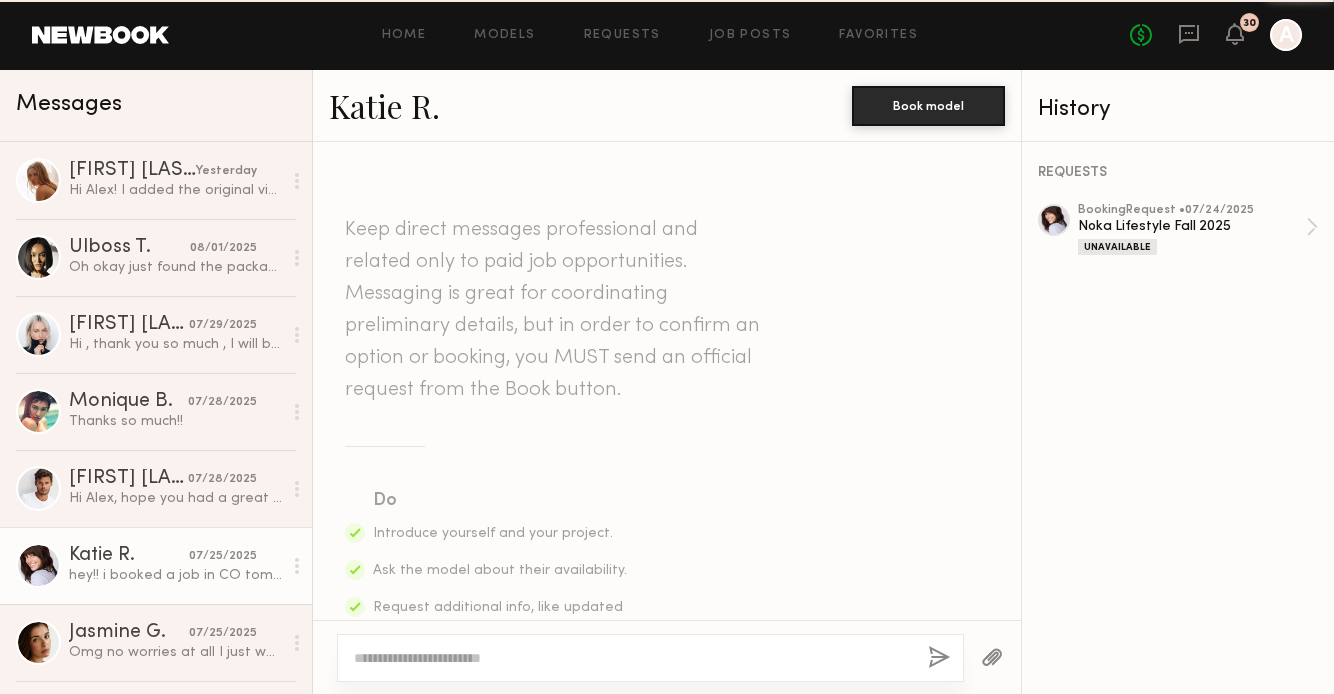 scroll, scrollTop: 1404, scrollLeft: 0, axis: vertical 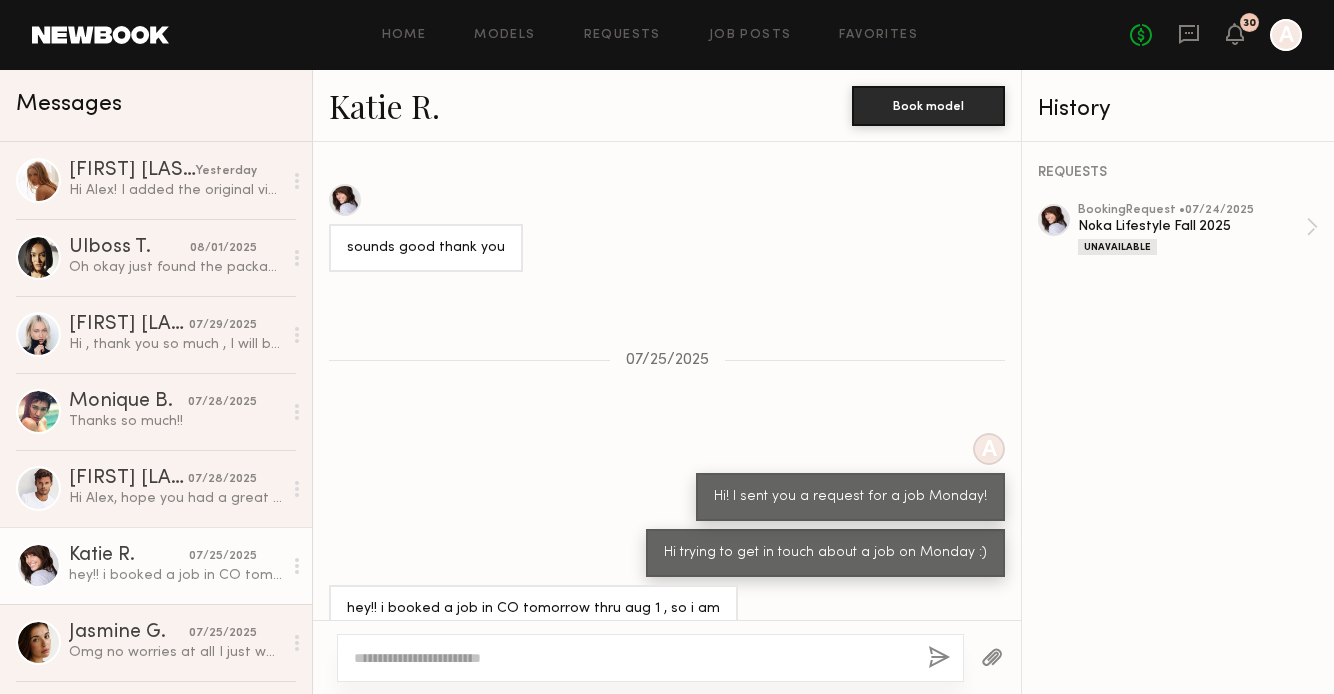 click on "Katie R." 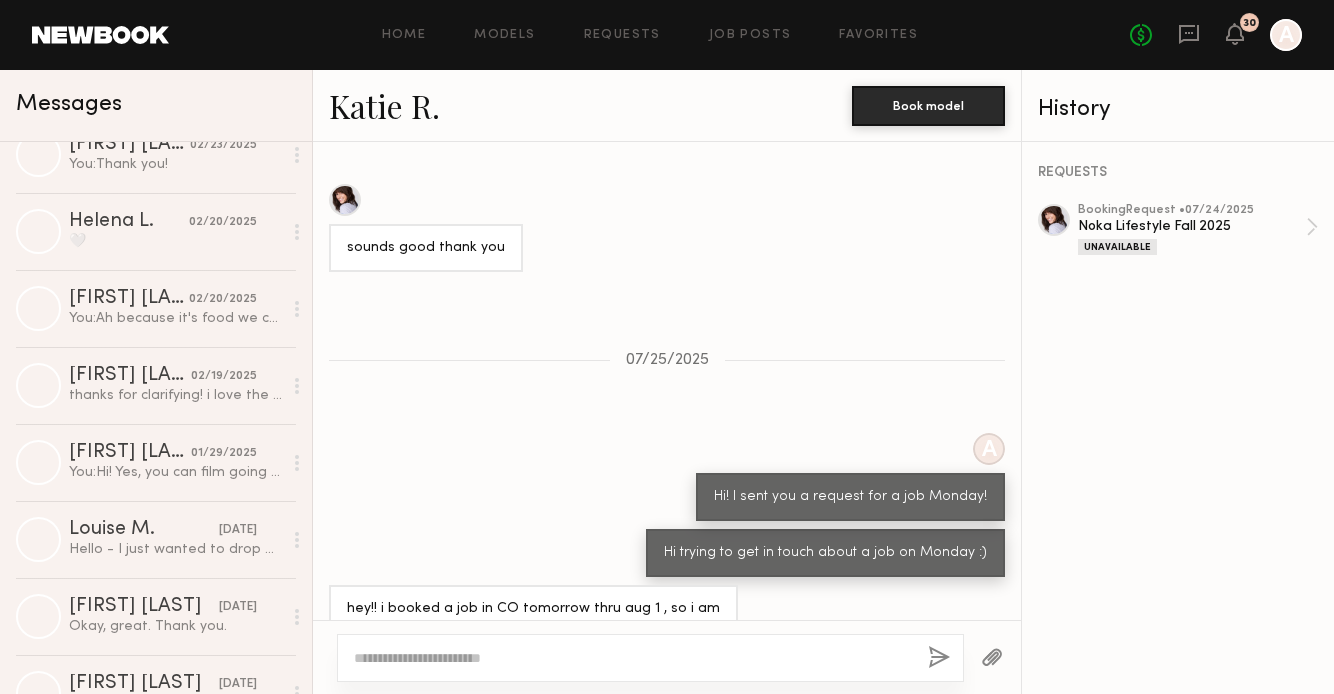 scroll, scrollTop: 3255, scrollLeft: 0, axis: vertical 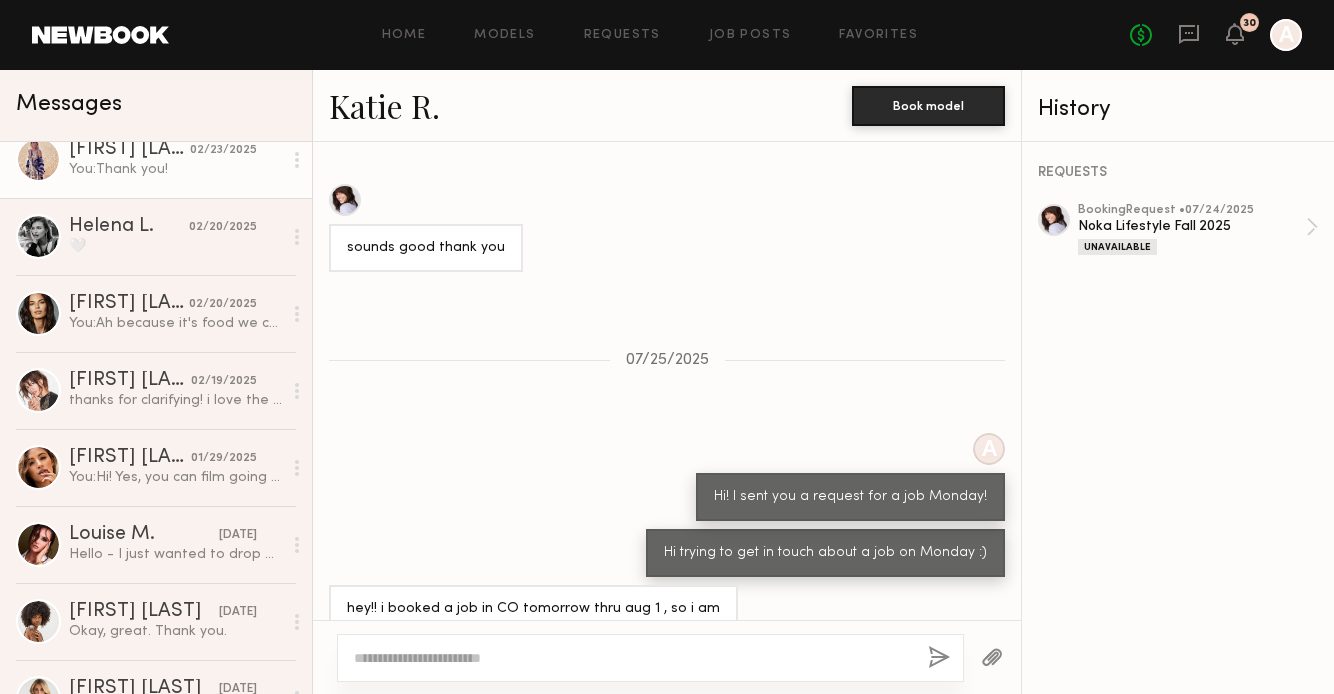 click on "You:  Thank you!" 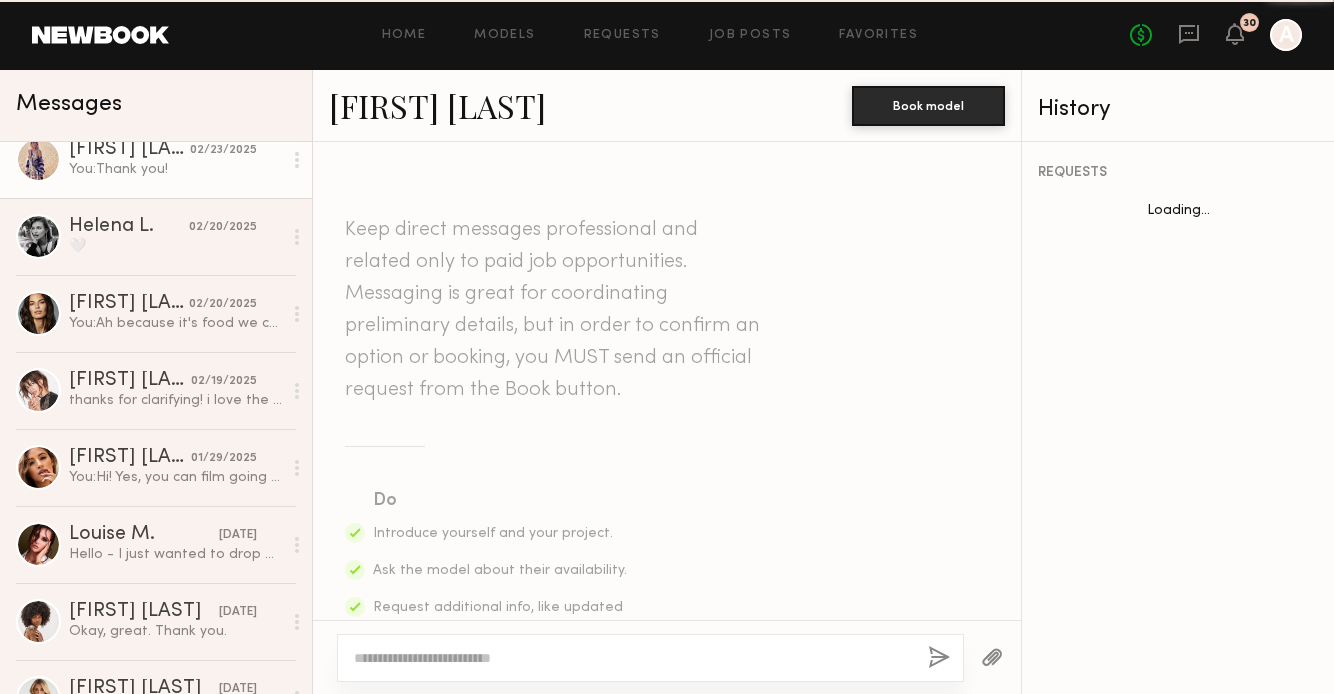scroll, scrollTop: 1880, scrollLeft: 0, axis: vertical 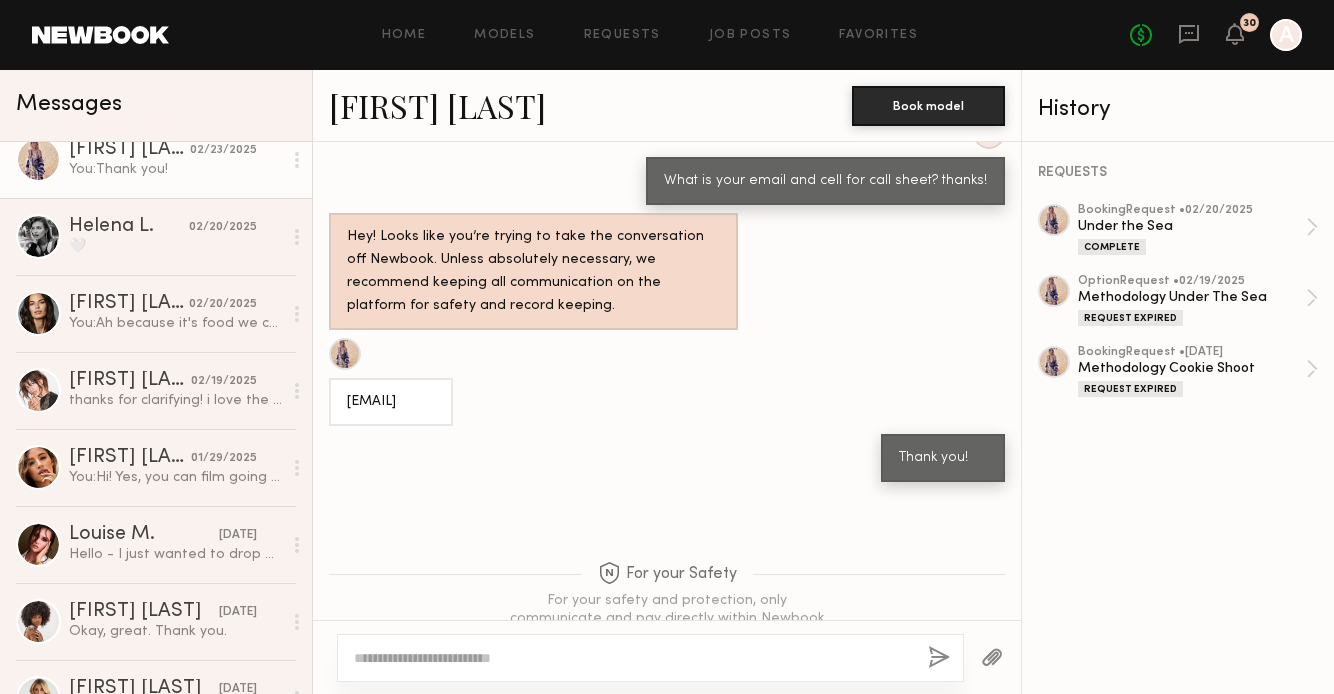 click on "Kristin K." 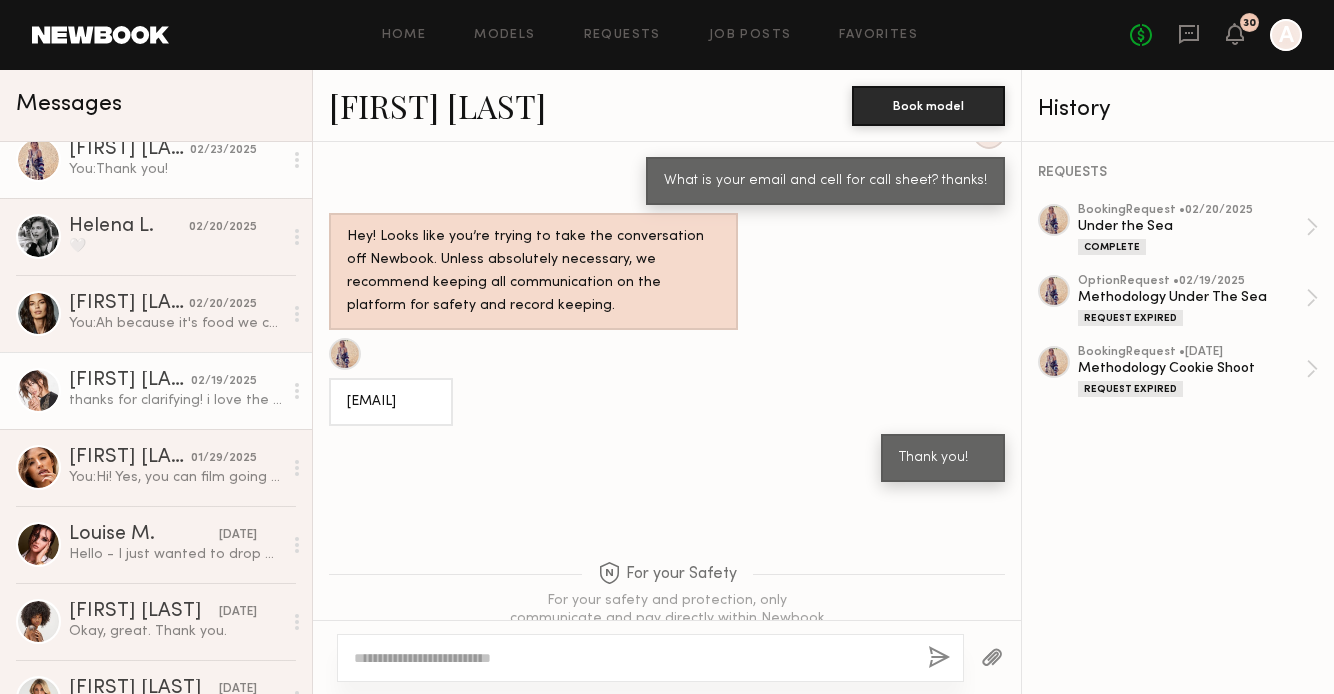 click on "Kristen J." 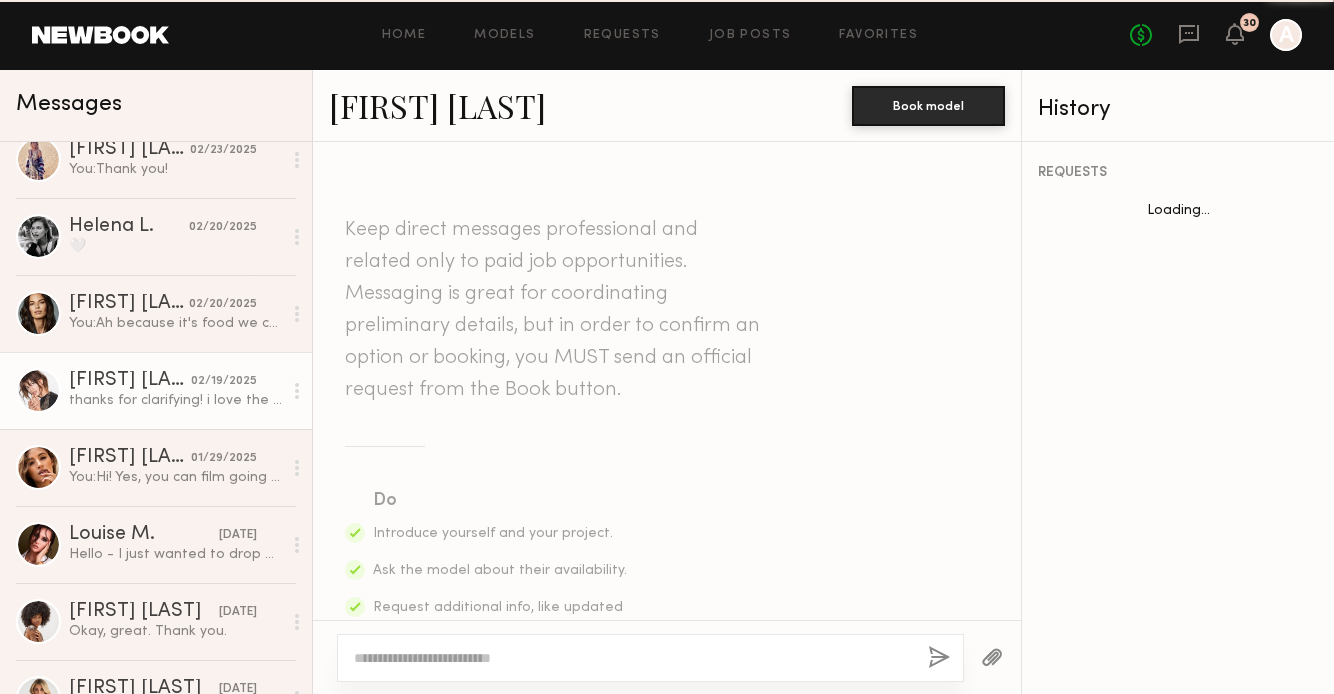 scroll, scrollTop: 979, scrollLeft: 0, axis: vertical 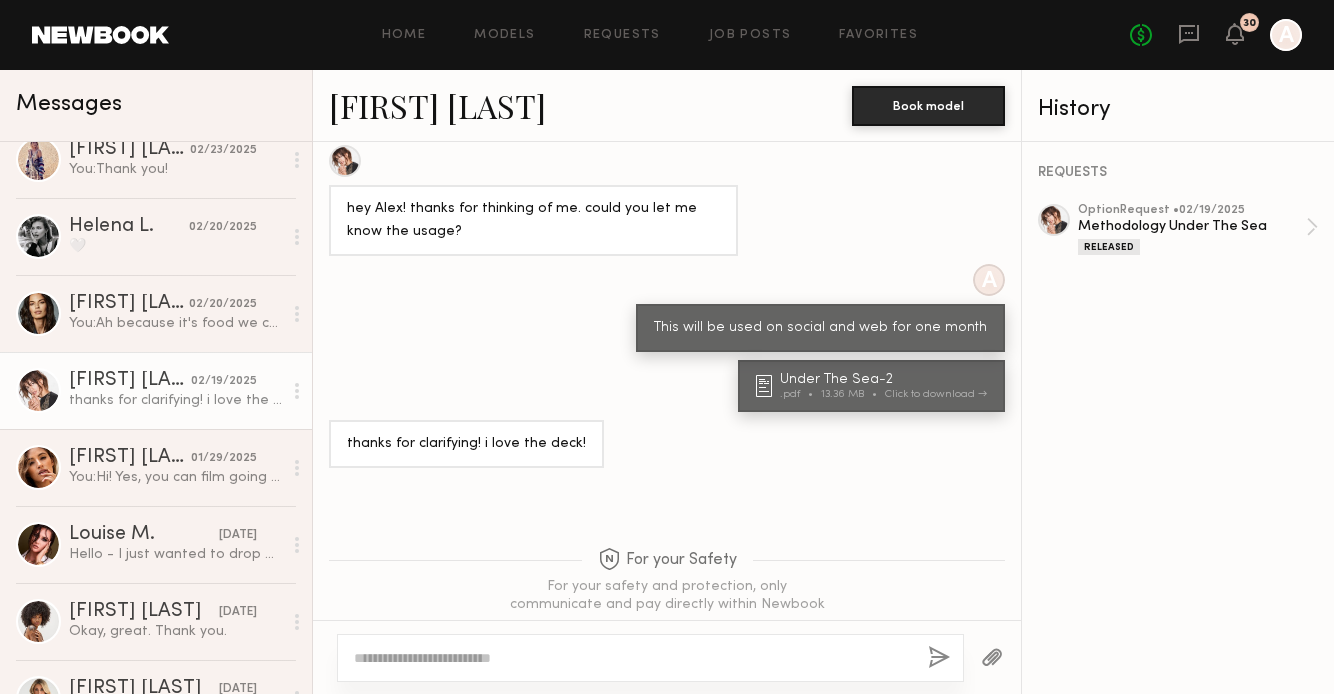 click on "Kristen J." 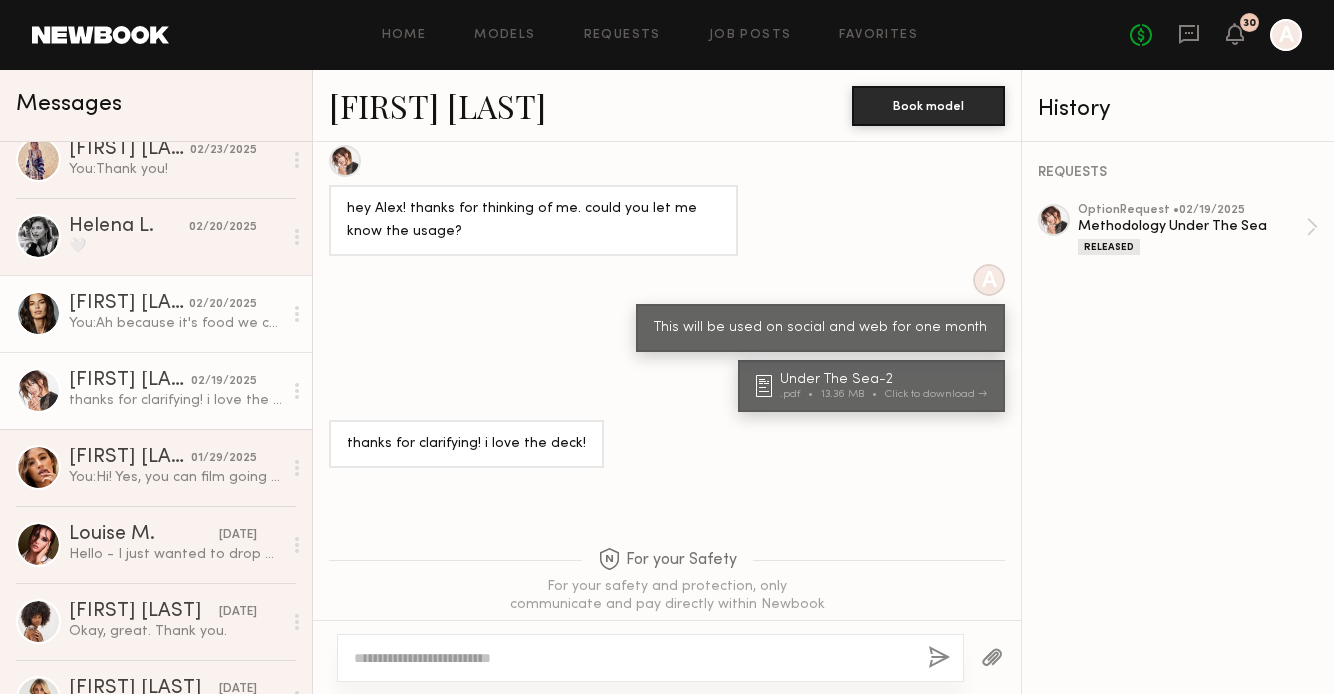 click on "Michaela V." 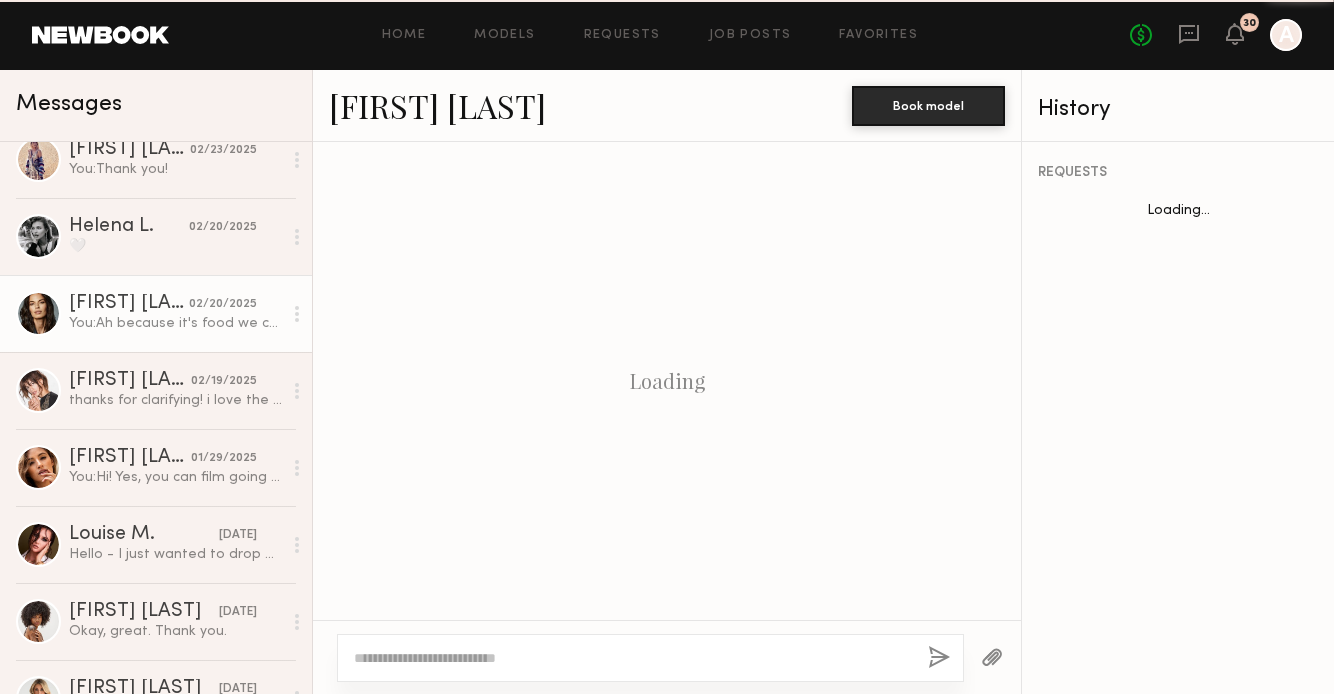 scroll, scrollTop: 890, scrollLeft: 0, axis: vertical 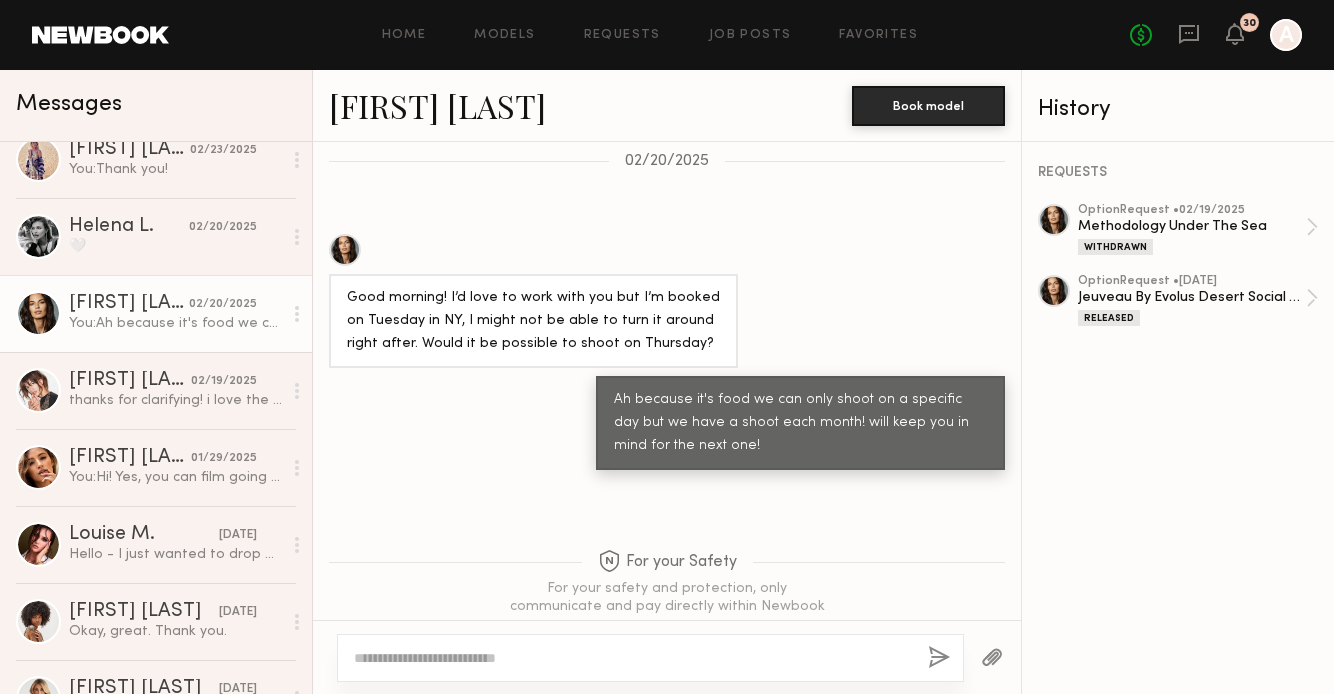 click on "Michaela V." 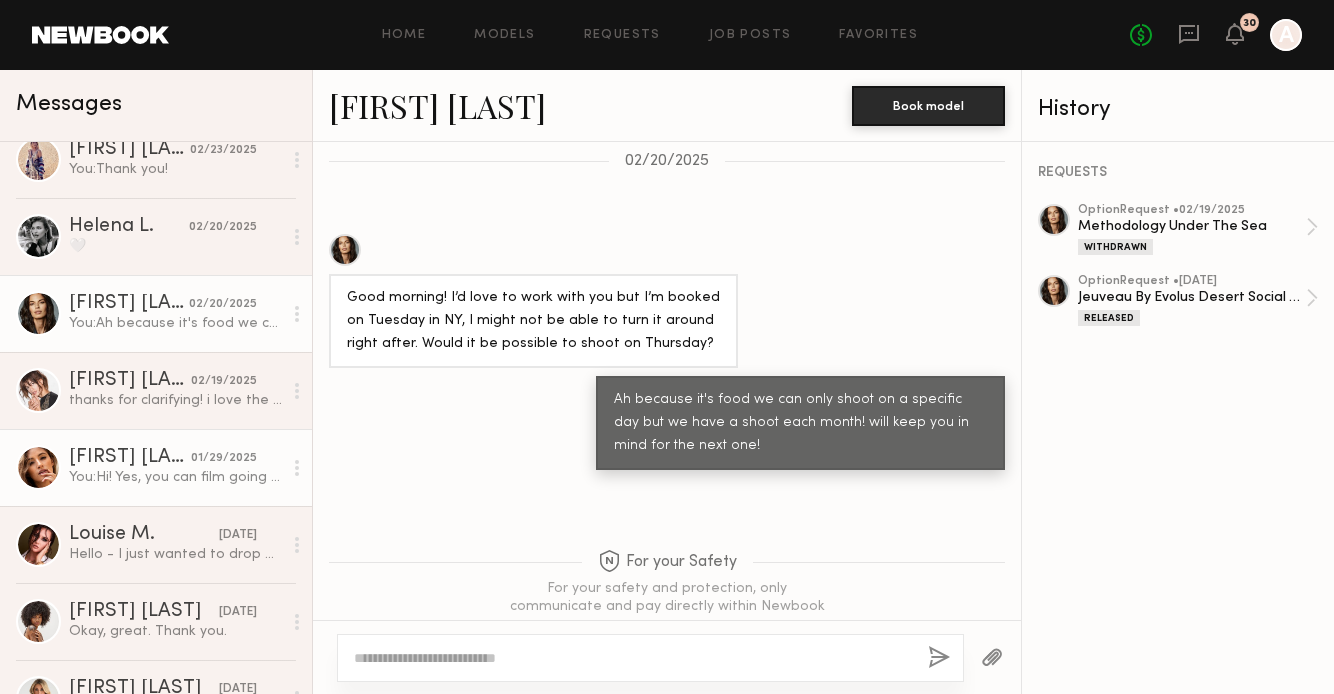 click on "01/29/2025" 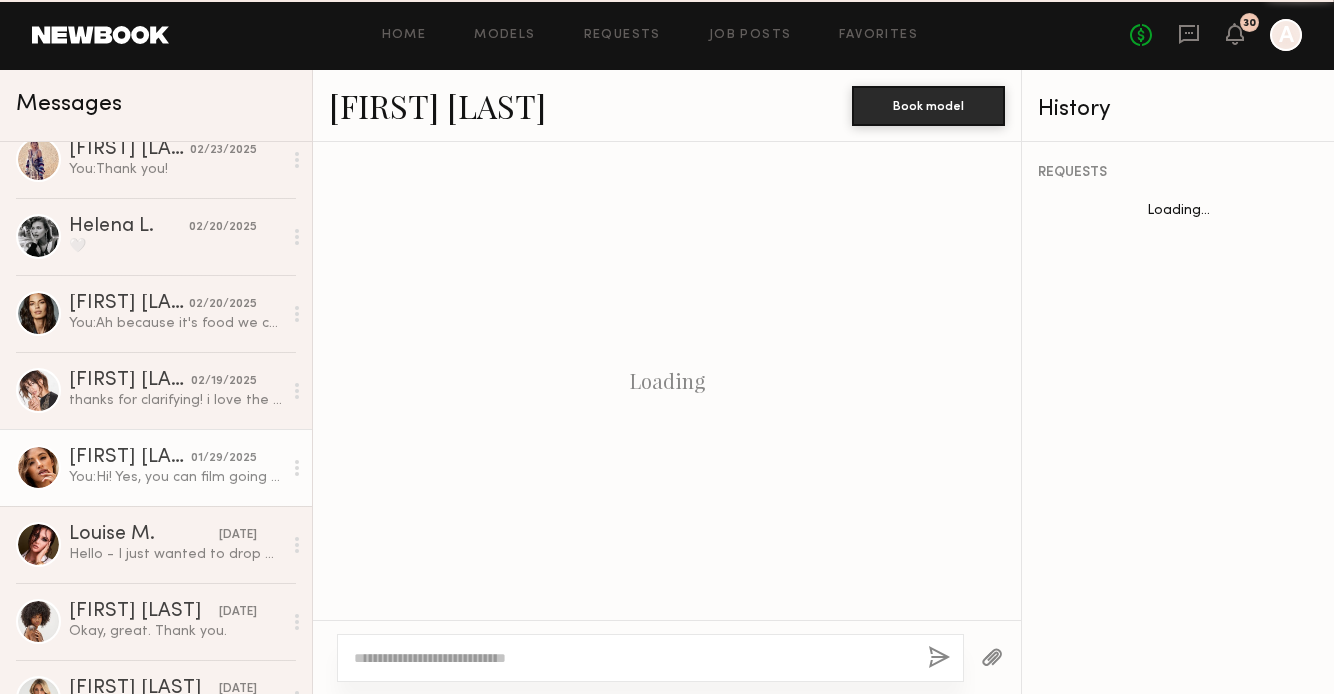 scroll, scrollTop: 999, scrollLeft: 0, axis: vertical 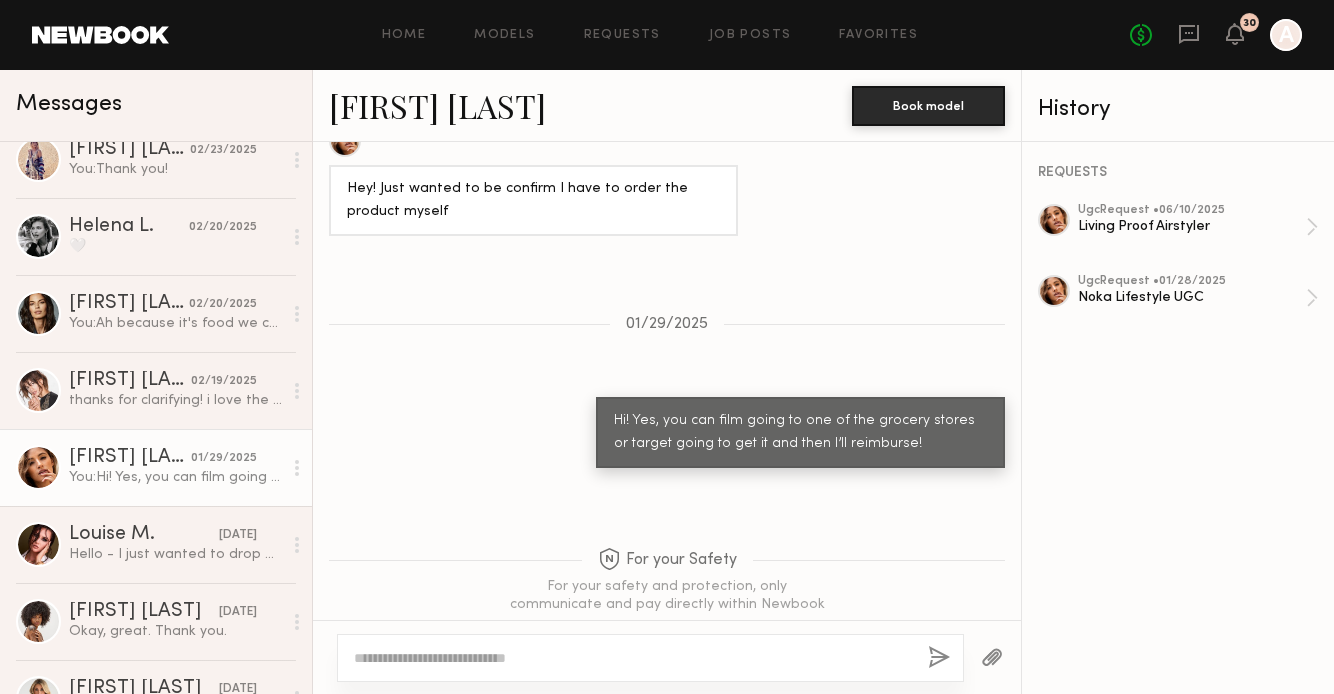 click on "[FIRST] [LAST]." 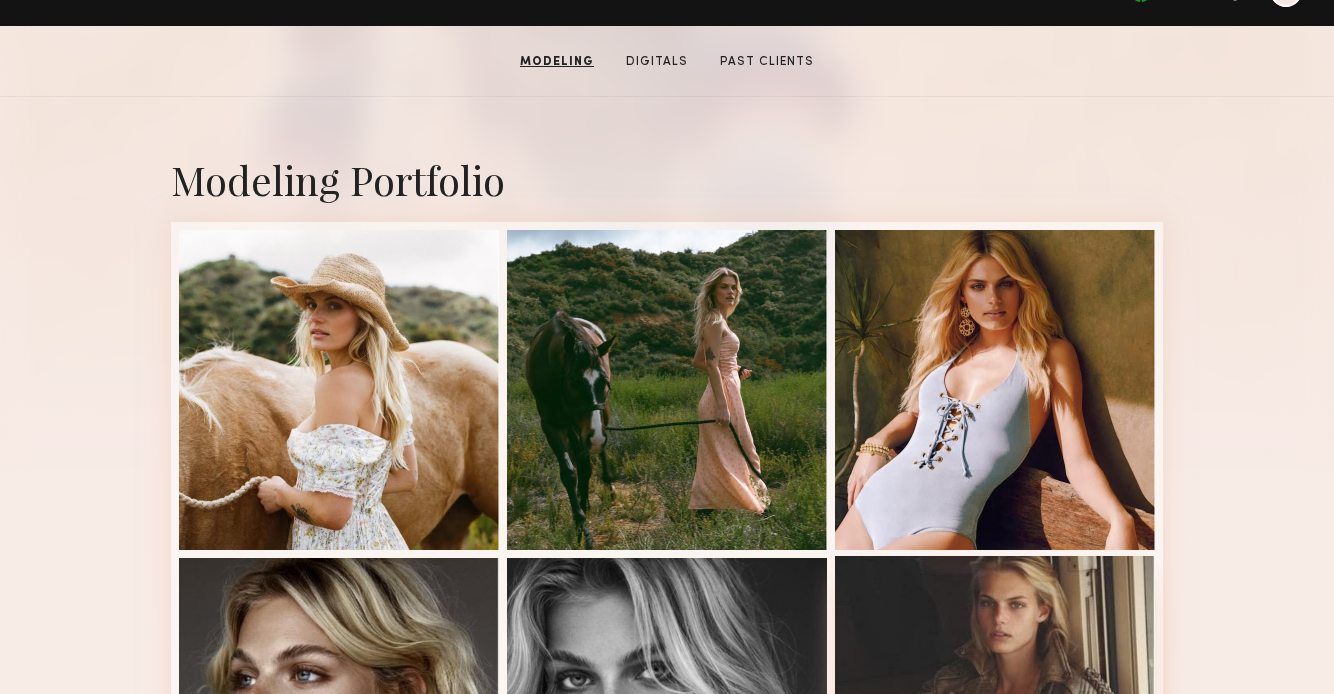 scroll, scrollTop: 296, scrollLeft: 0, axis: vertical 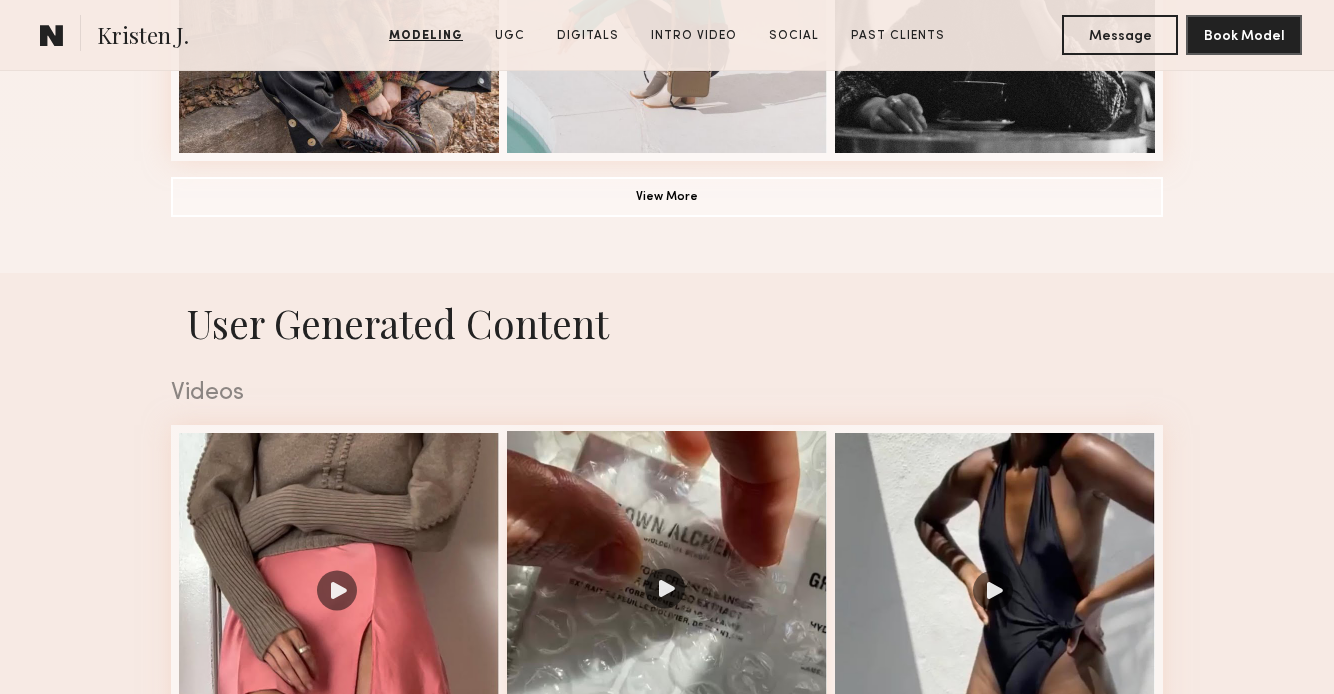 click at bounding box center (667, 591) 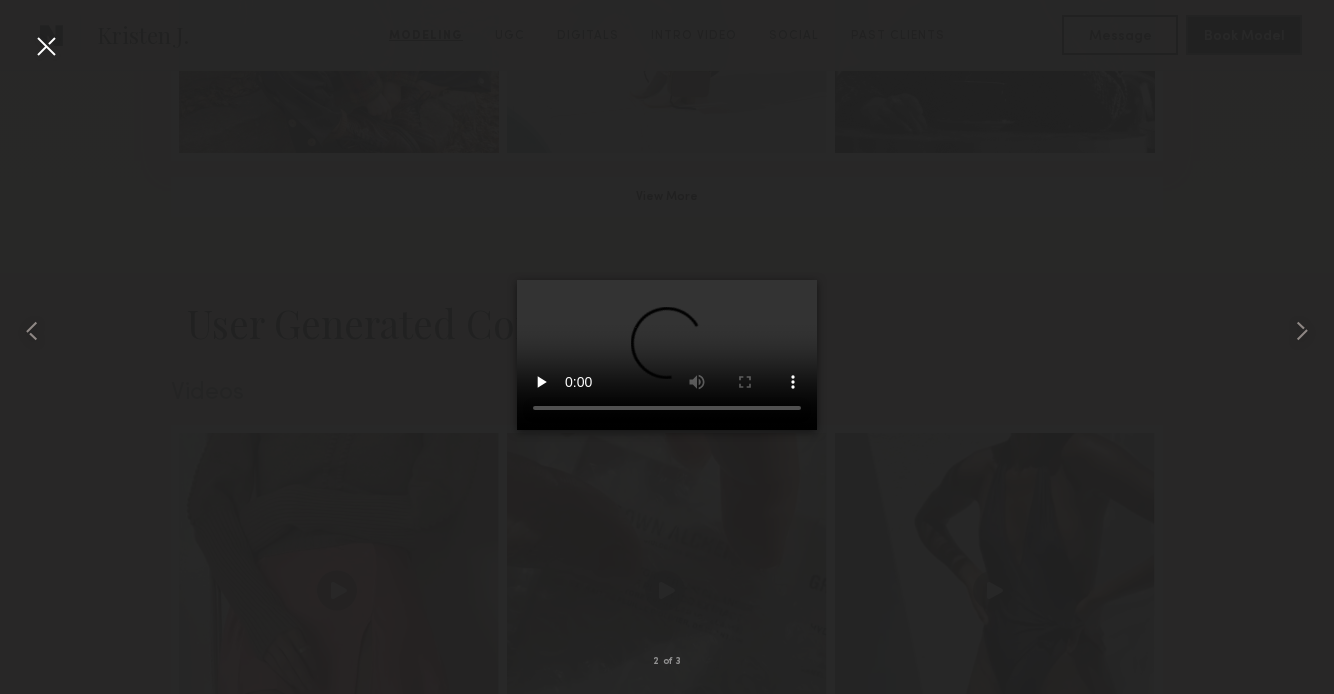 type 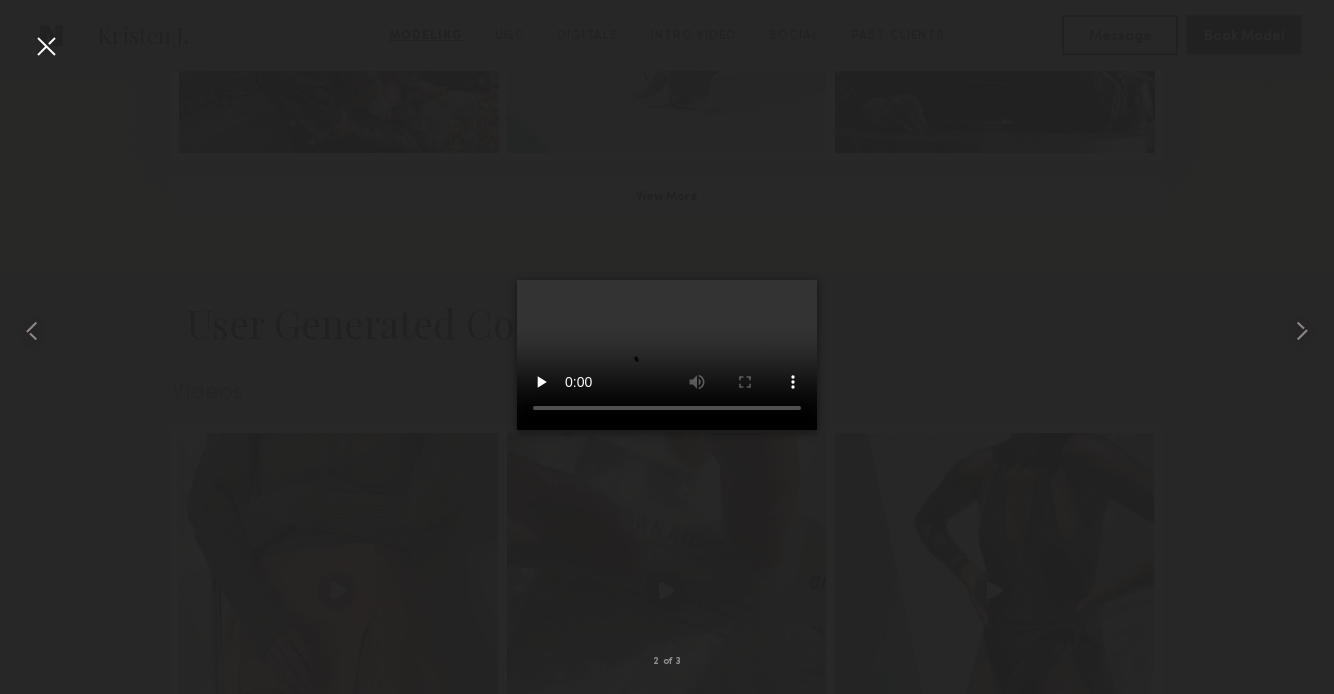 drag, startPoint x: 656, startPoint y: 601, endPoint x: 747, endPoint y: 596, distance: 91.13726 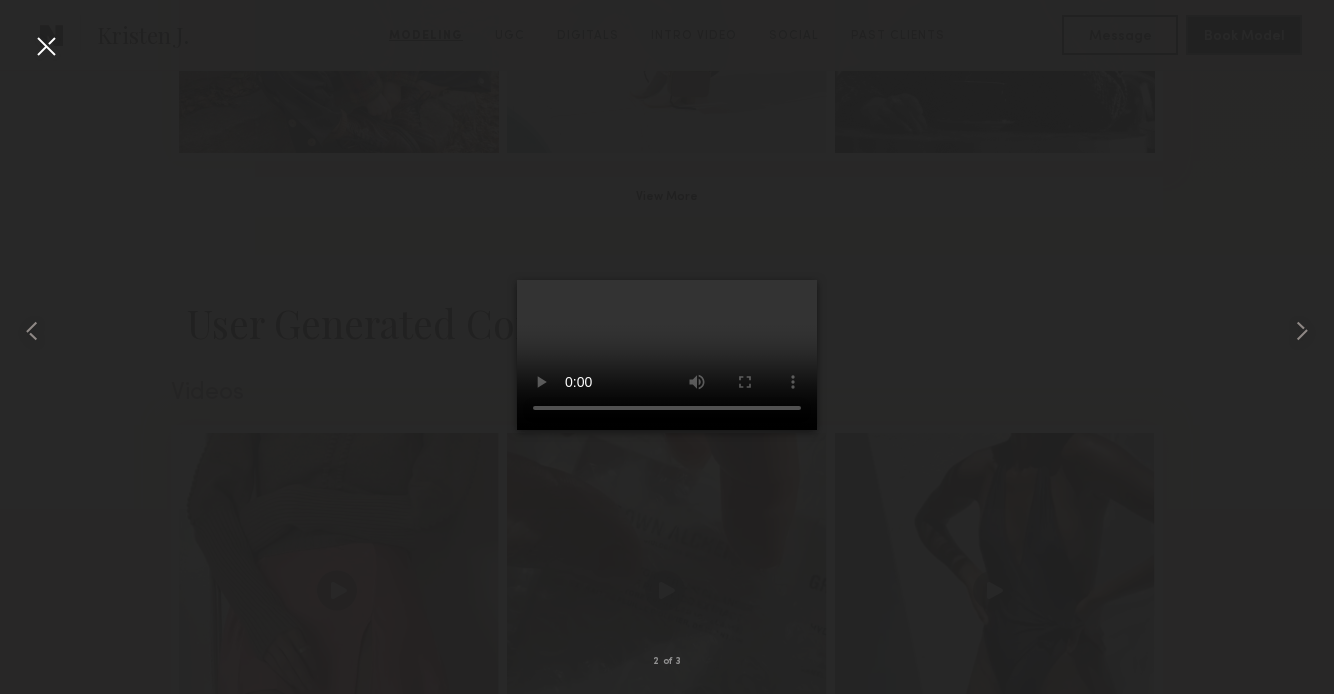 click at bounding box center (667, 355) 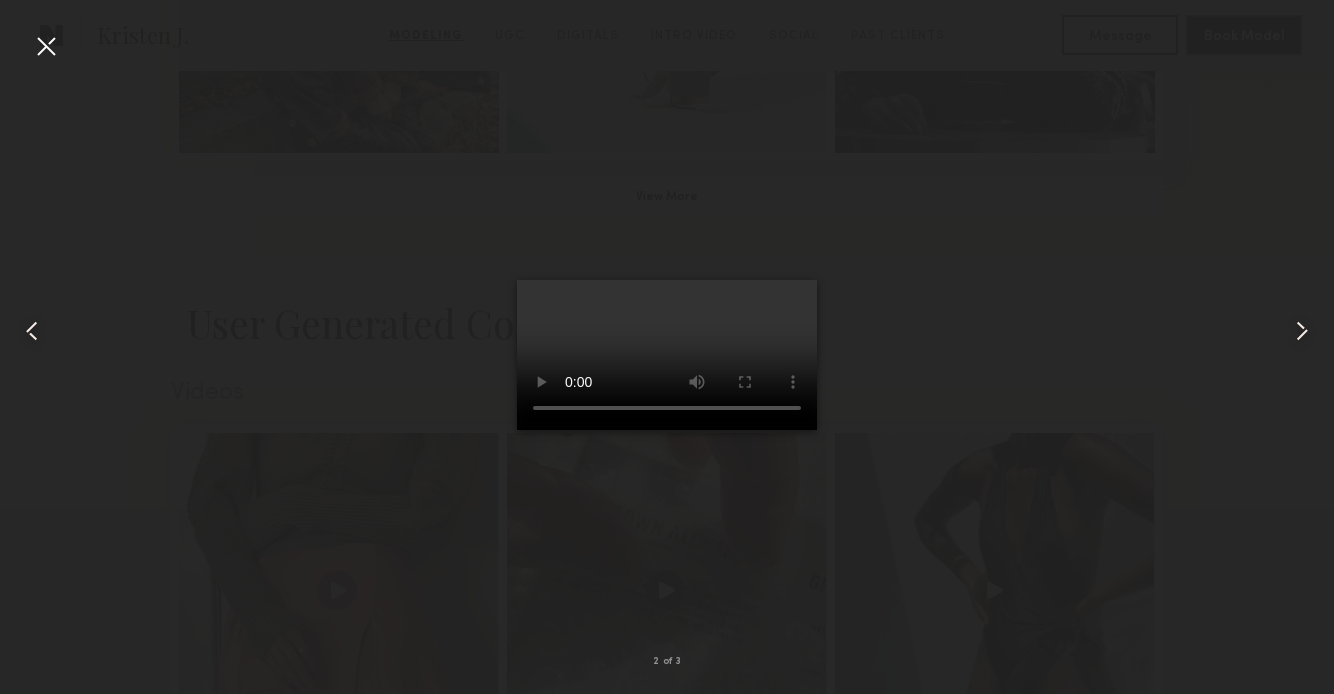 click at bounding box center [46, 46] 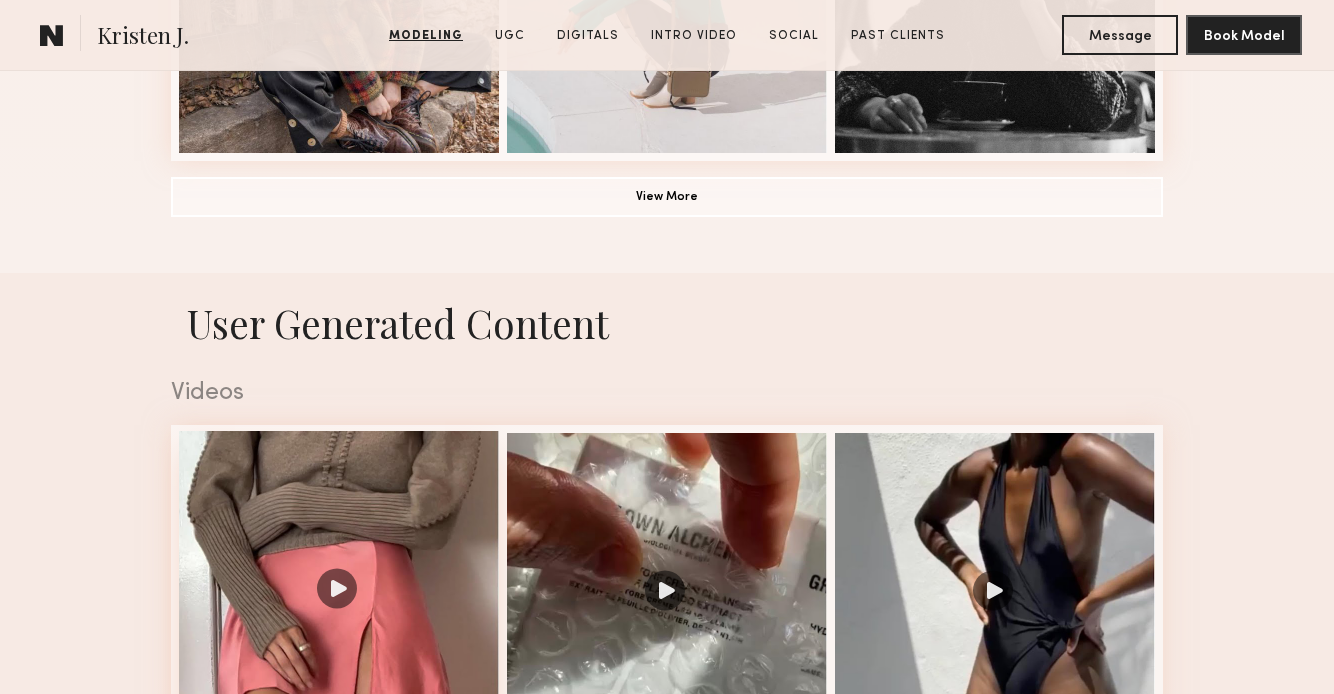 click at bounding box center (339, 591) 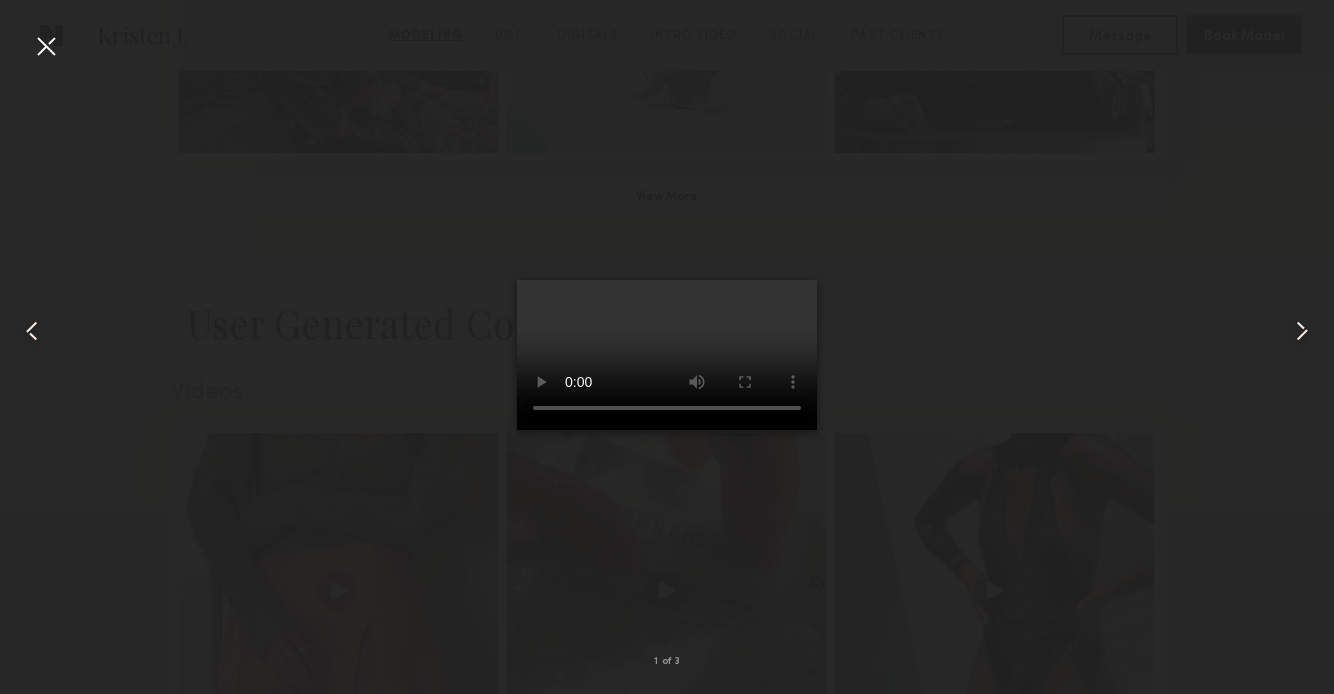 click at bounding box center (1302, 331) 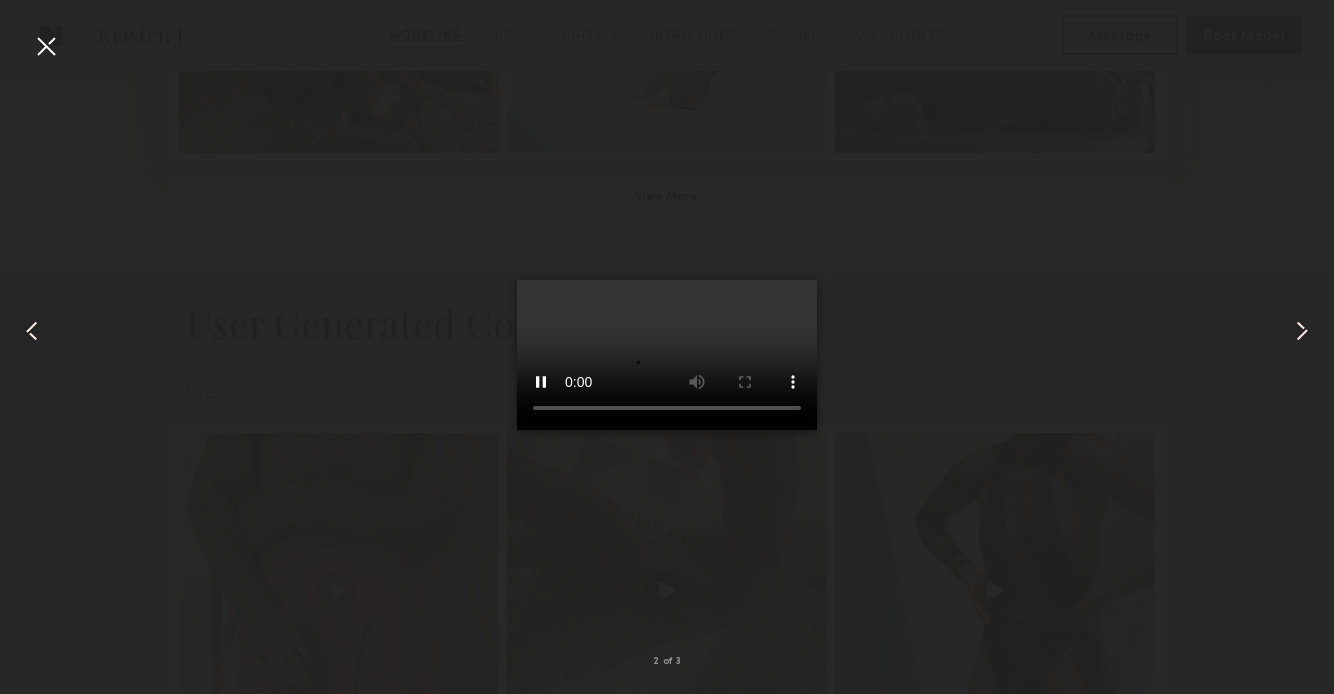 click at bounding box center [1302, 331] 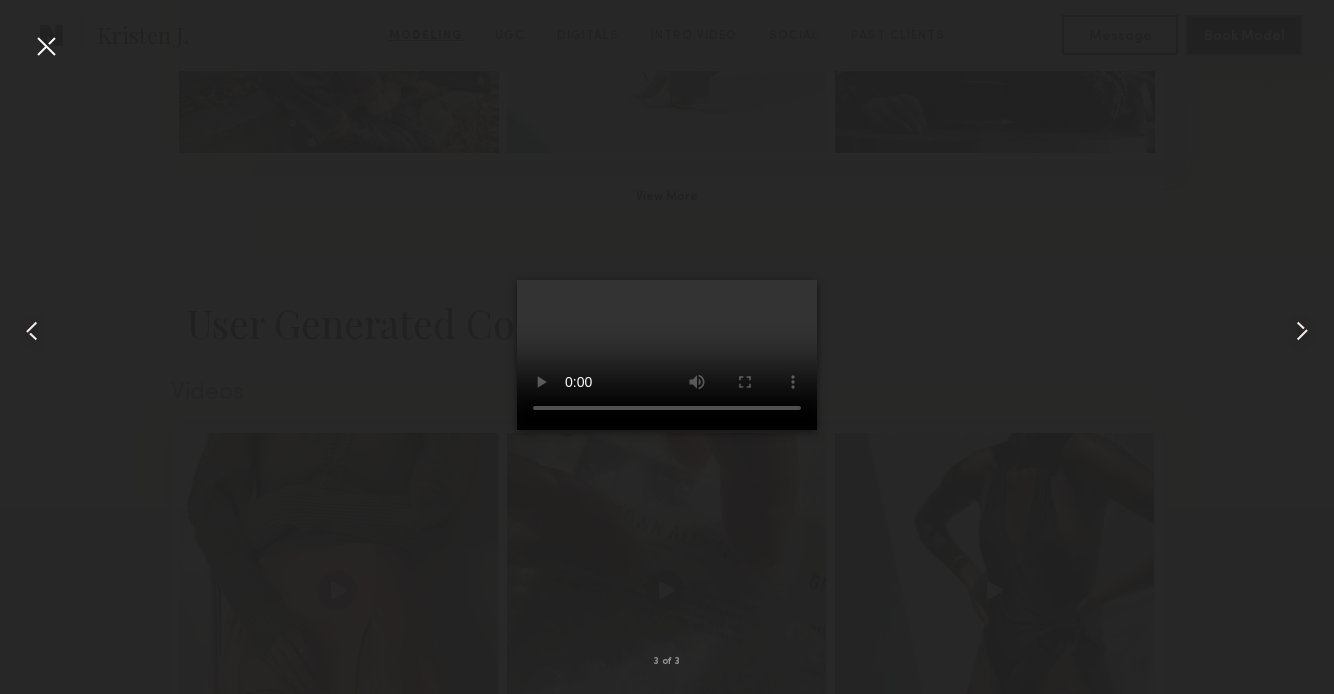 click at bounding box center [46, 46] 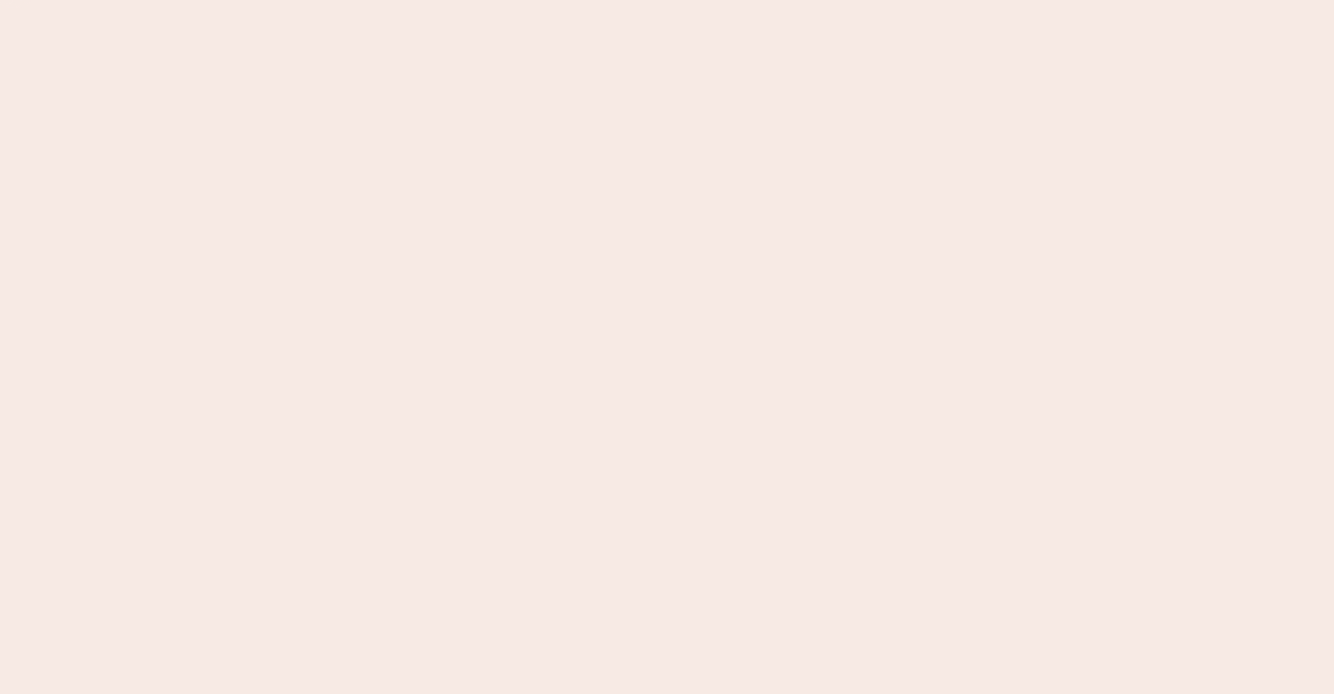 scroll, scrollTop: 0, scrollLeft: 0, axis: both 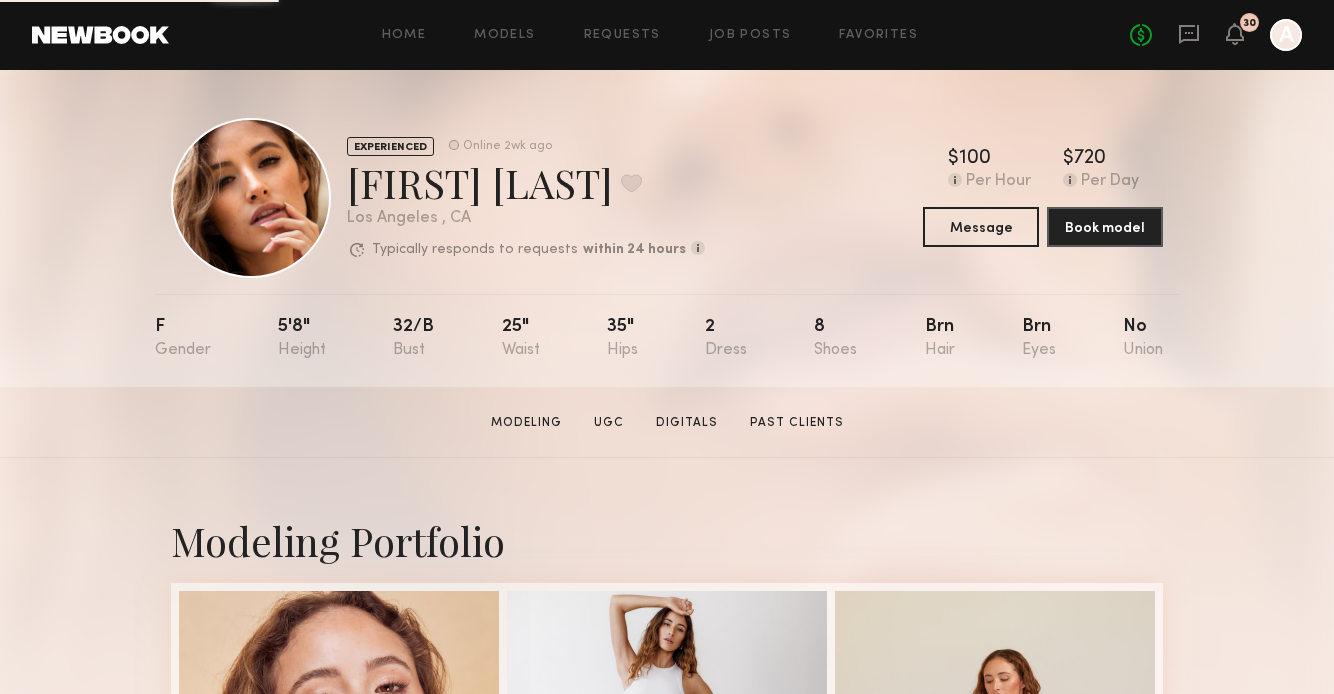 click on "Modeling Portfolio View More" at bounding box center [667, 1236] 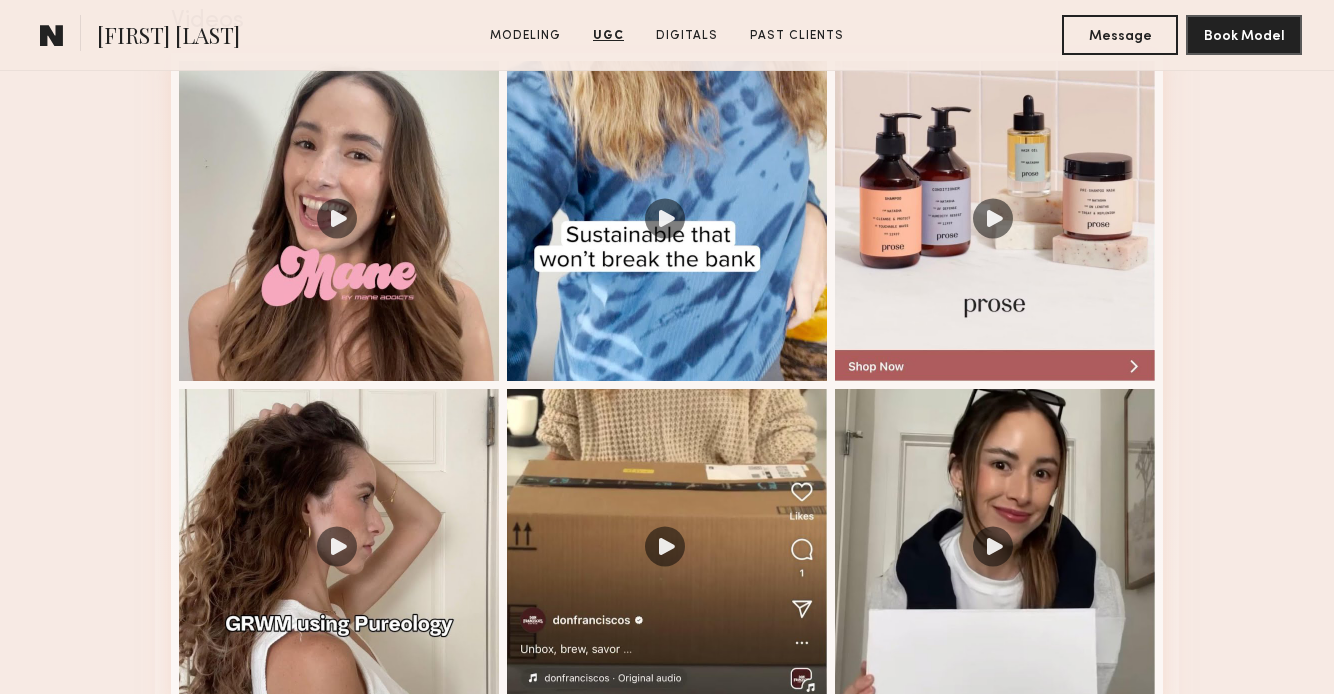 scroll, scrollTop: 2067, scrollLeft: 0, axis: vertical 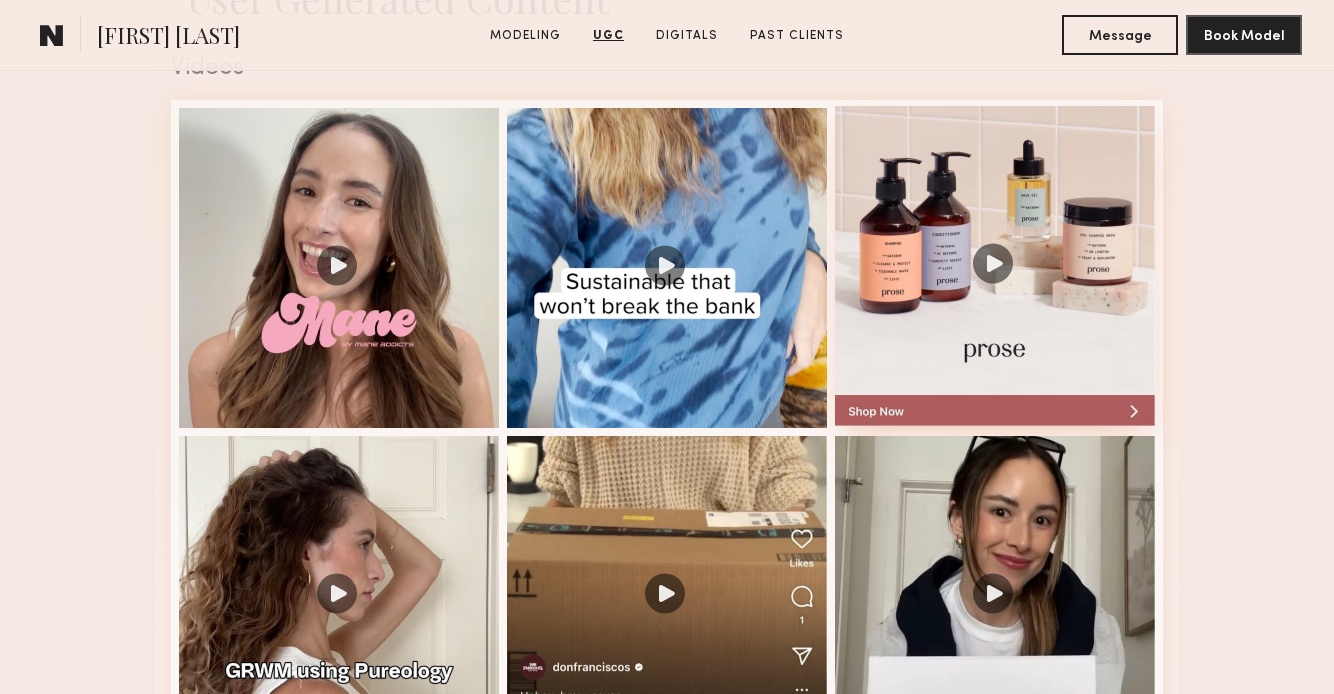 click at bounding box center (995, 266) 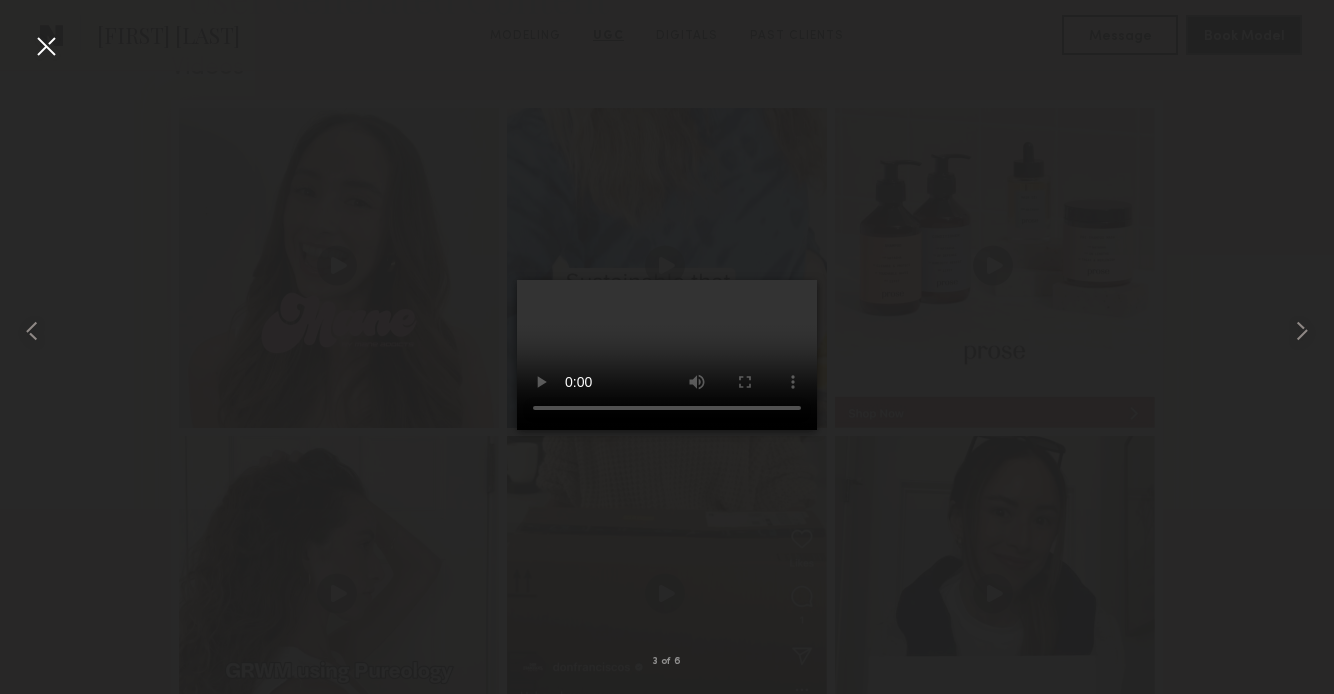 click at bounding box center (46, 46) 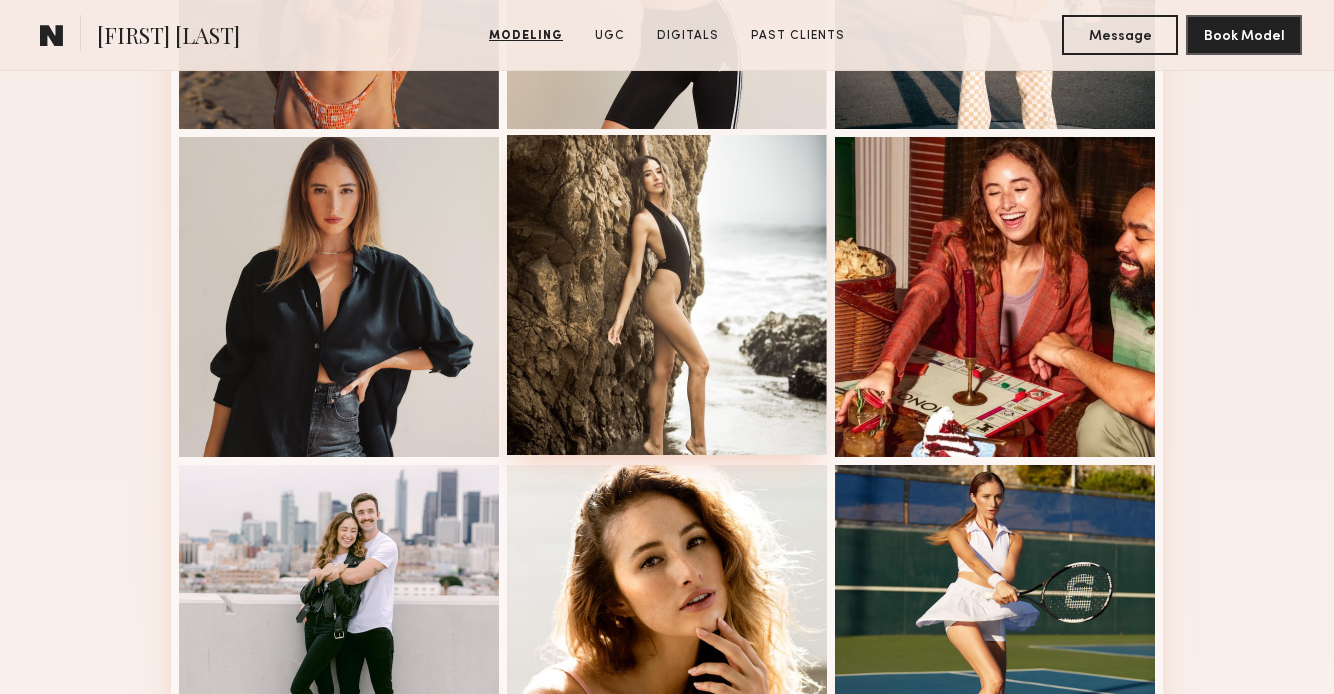 scroll, scrollTop: 1042, scrollLeft: 0, axis: vertical 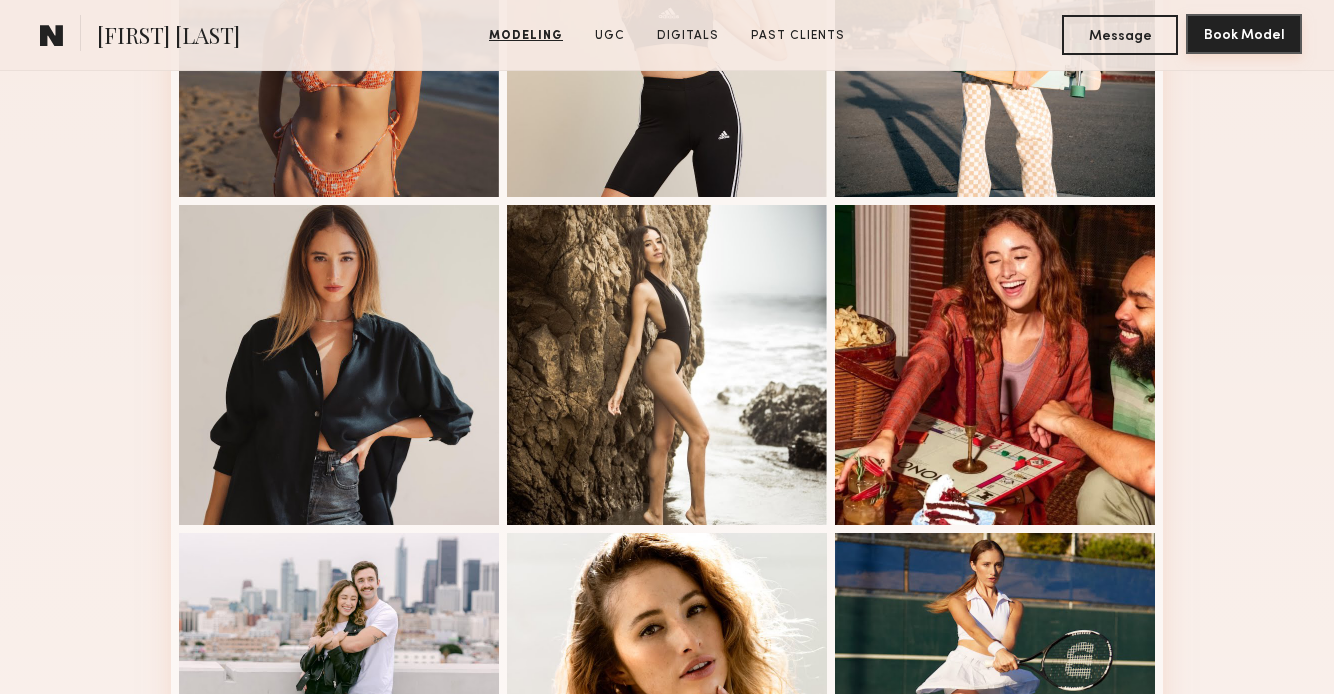 click on "Book Model" 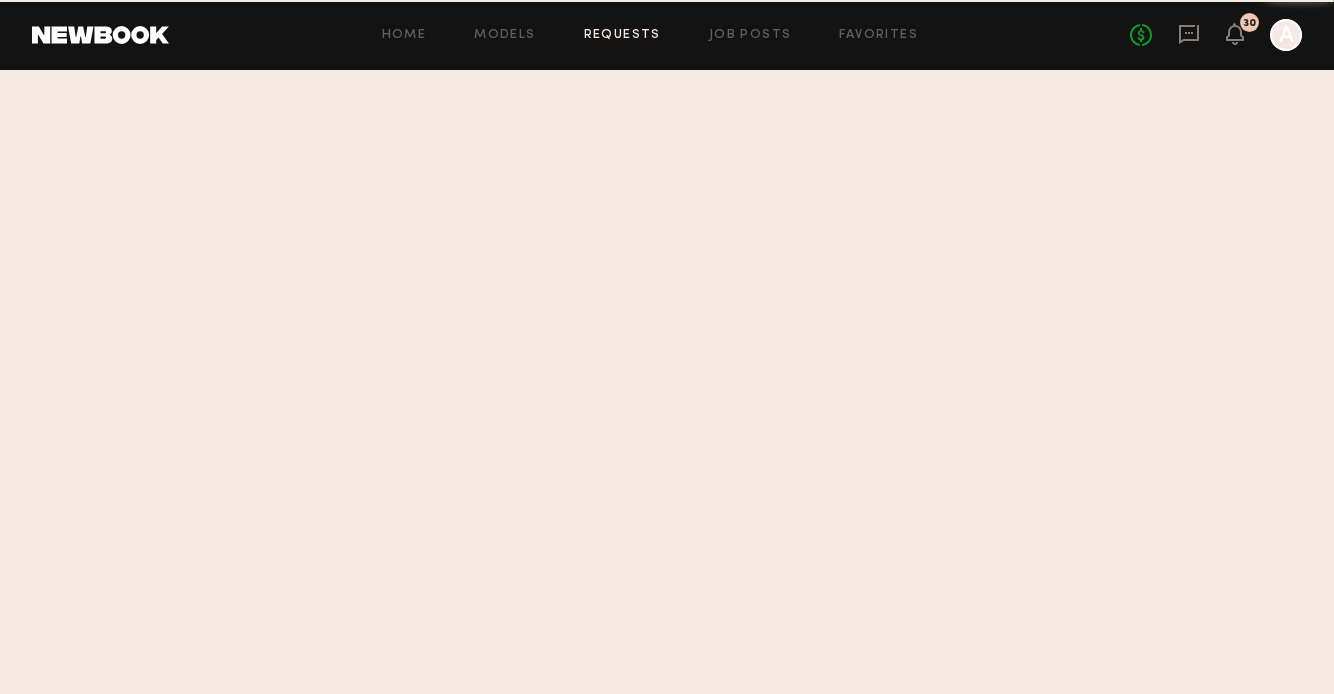 scroll, scrollTop: 0, scrollLeft: 0, axis: both 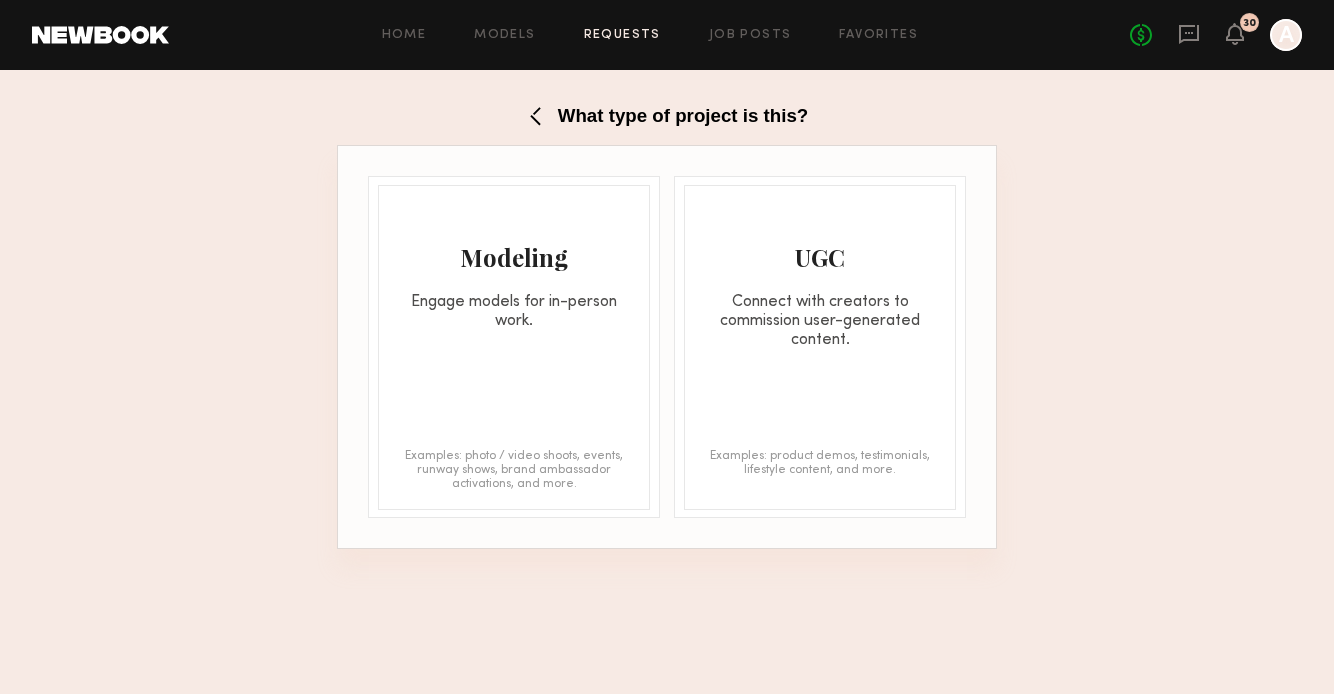 click on "UGC Connect with creators to commission user-generated content." 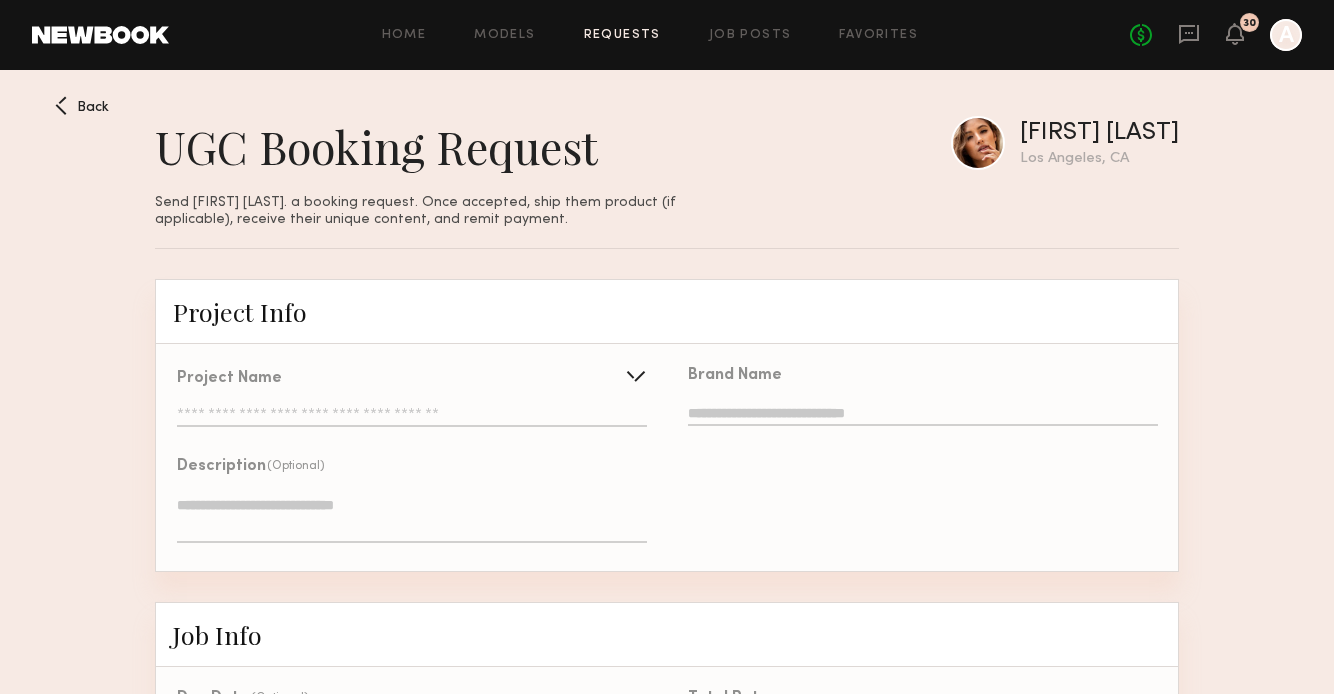 click on "Project Name   Create   Use recent UGC project  Living Proof Summer Products Story  Living Proof Frizz Shampoo Video  UGC Summer Noka  Living Proof Airstyler  Living Proof High Gloss" 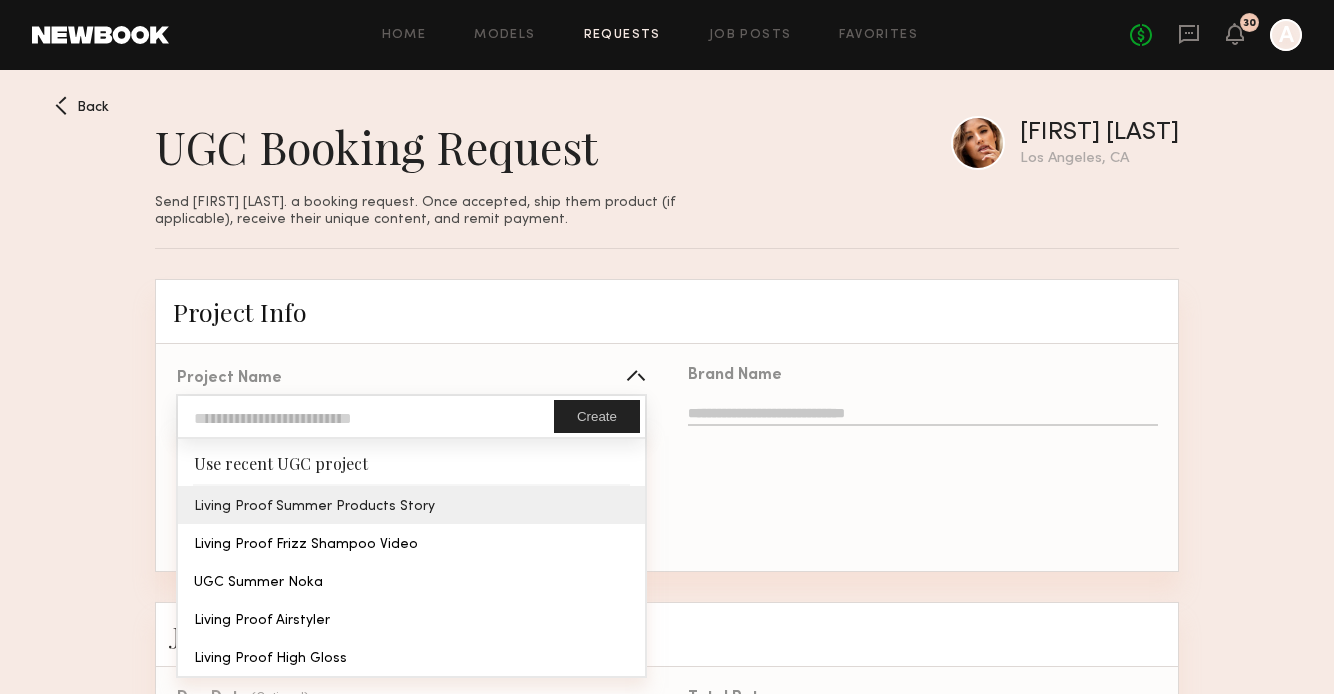 type on "**********" 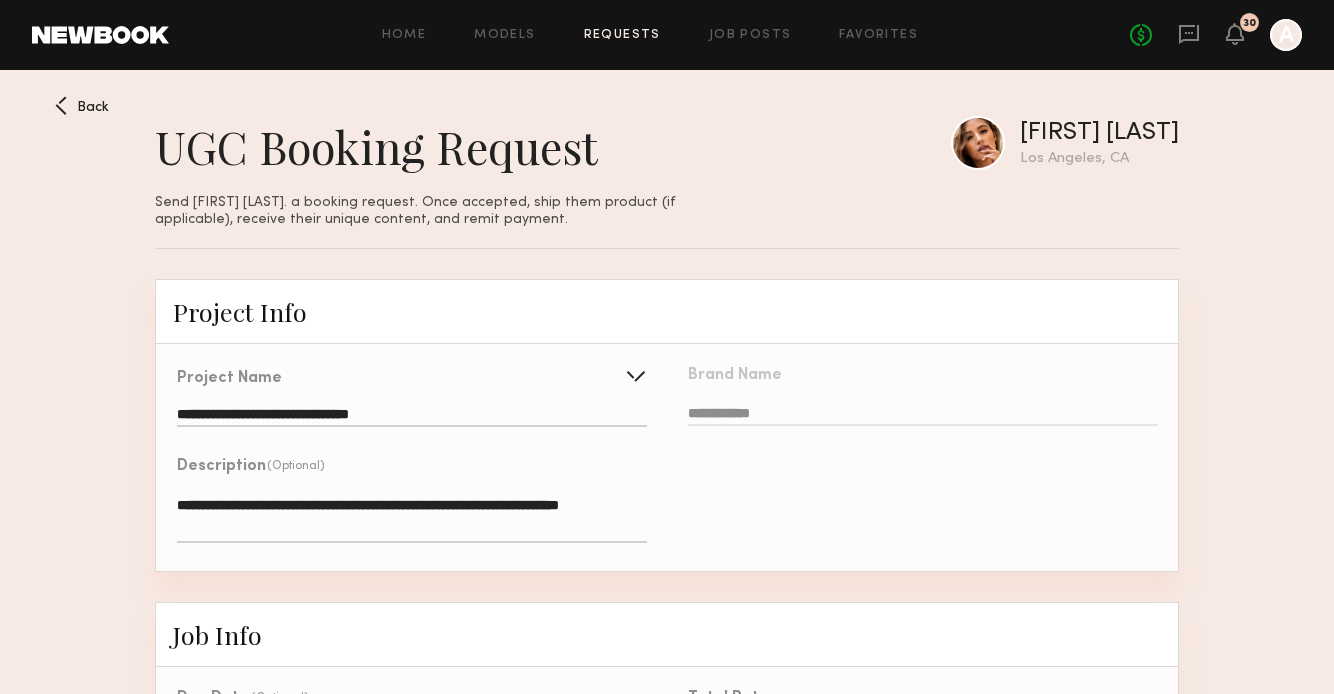click on "**********" 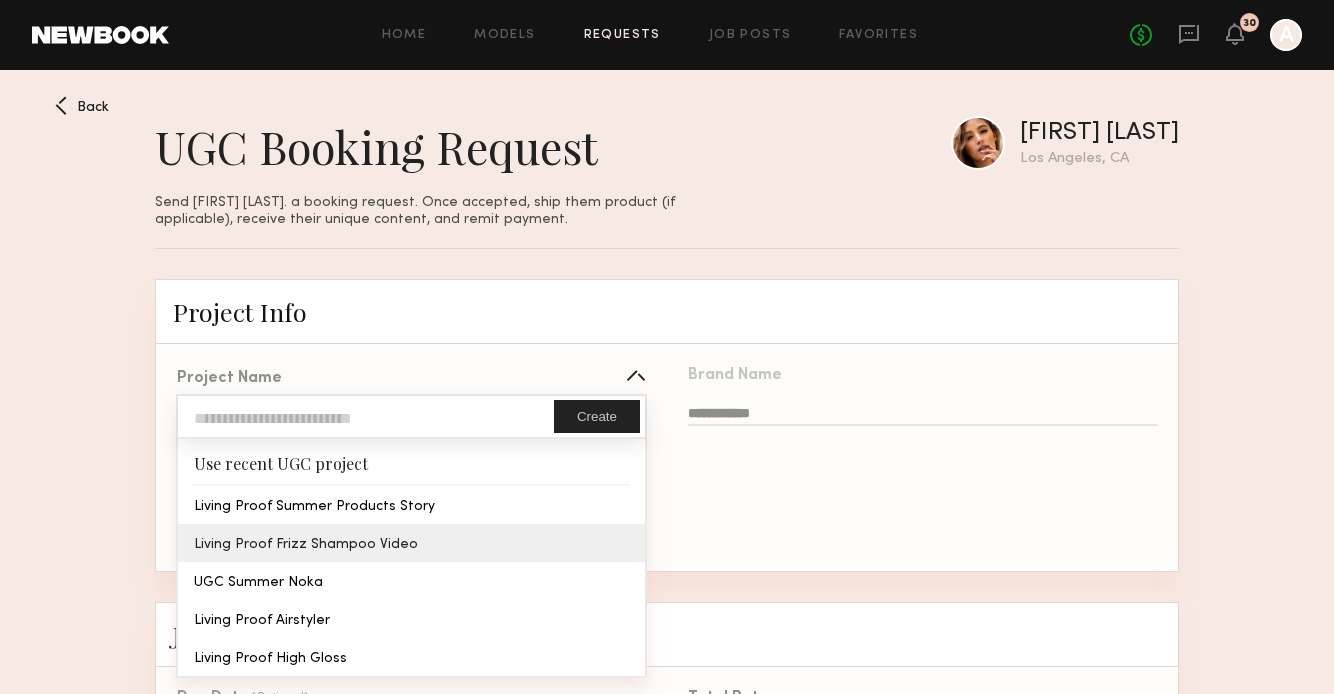 type on "**********" 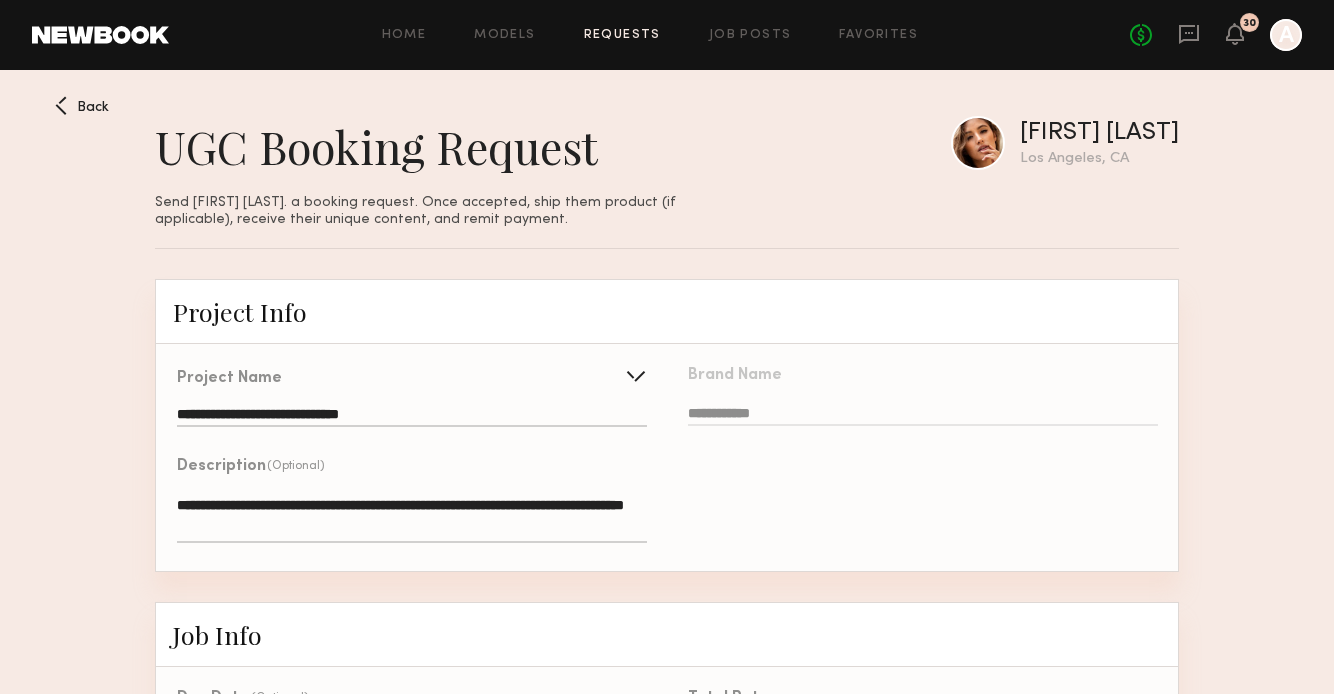 click on "**********" 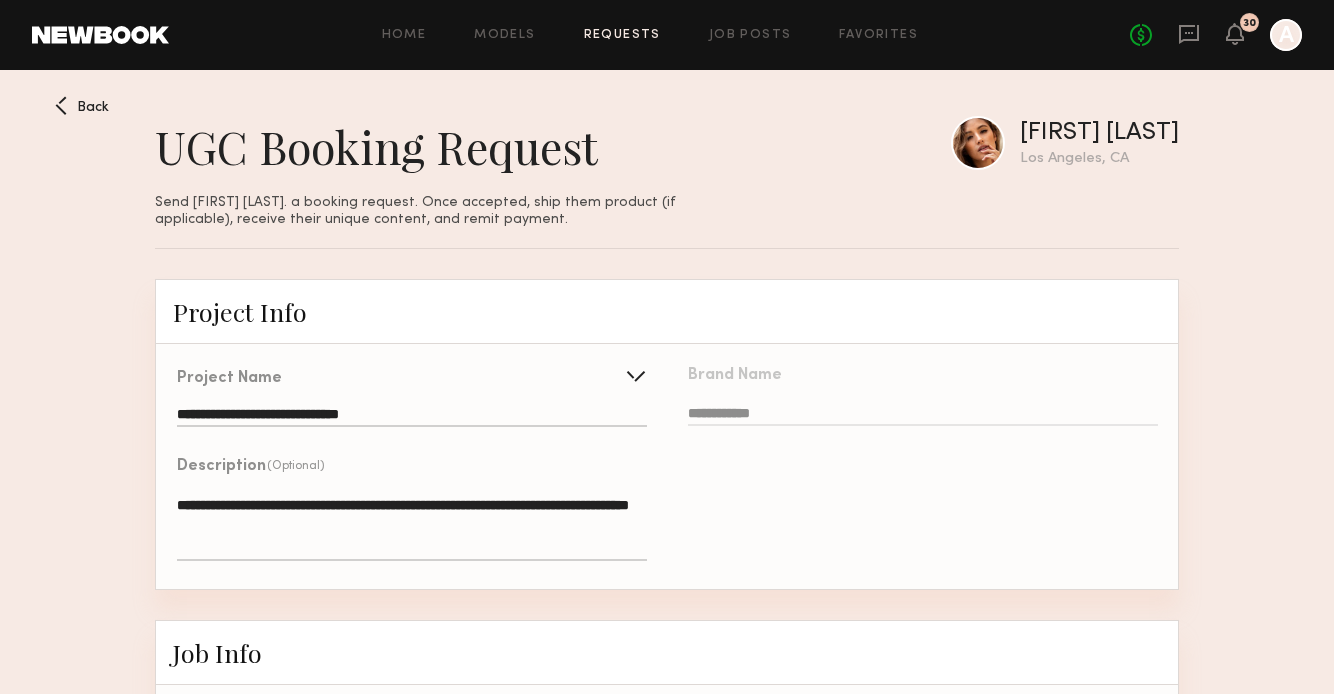 click on "**********" 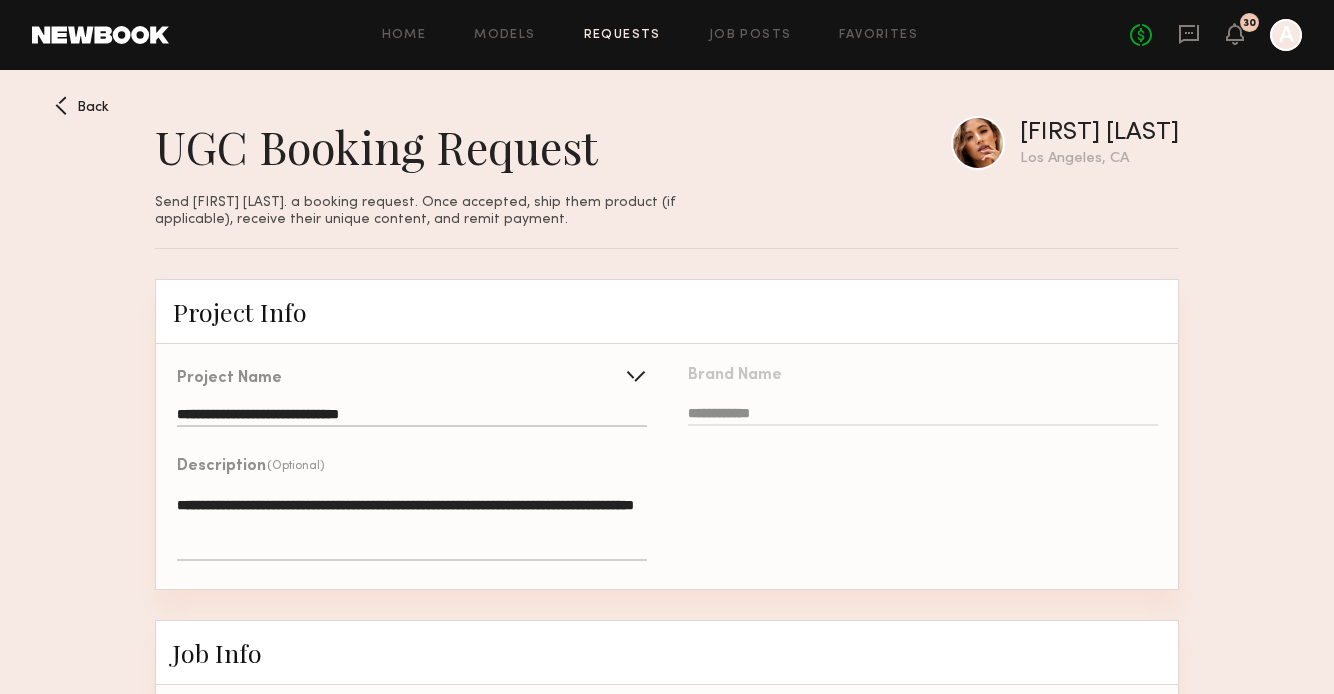 click on "**********" 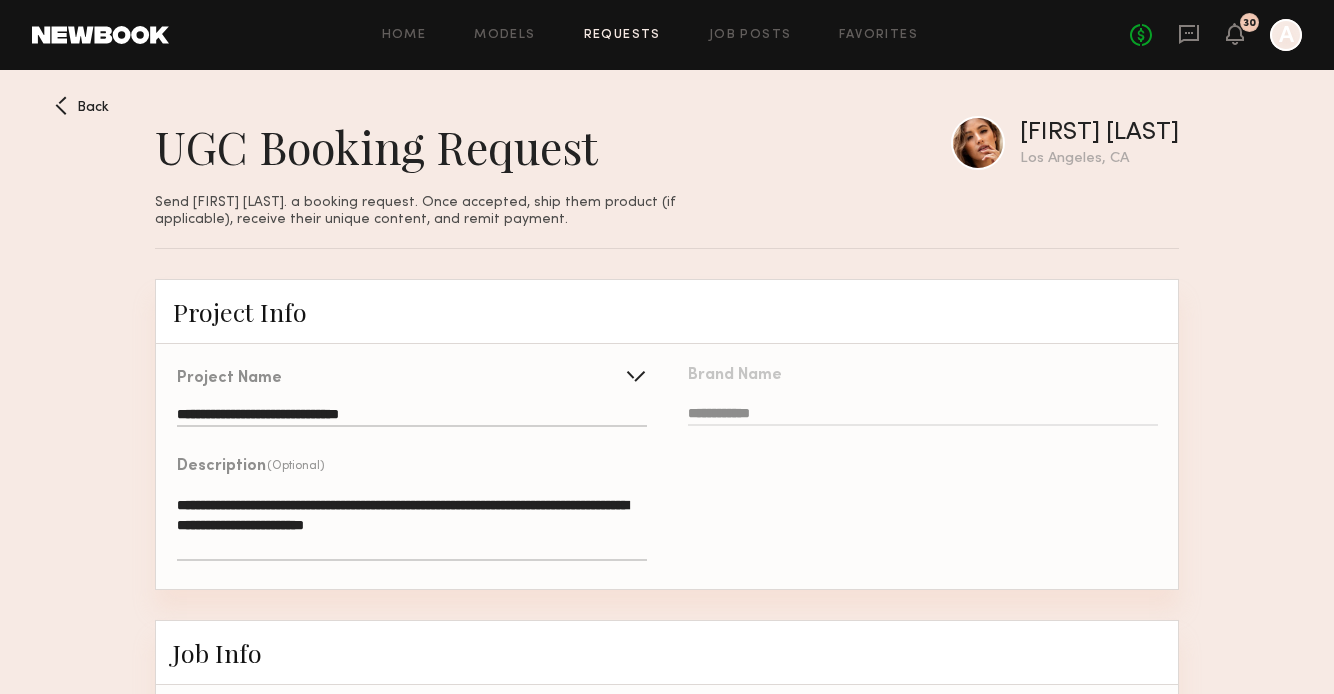type on "**********" 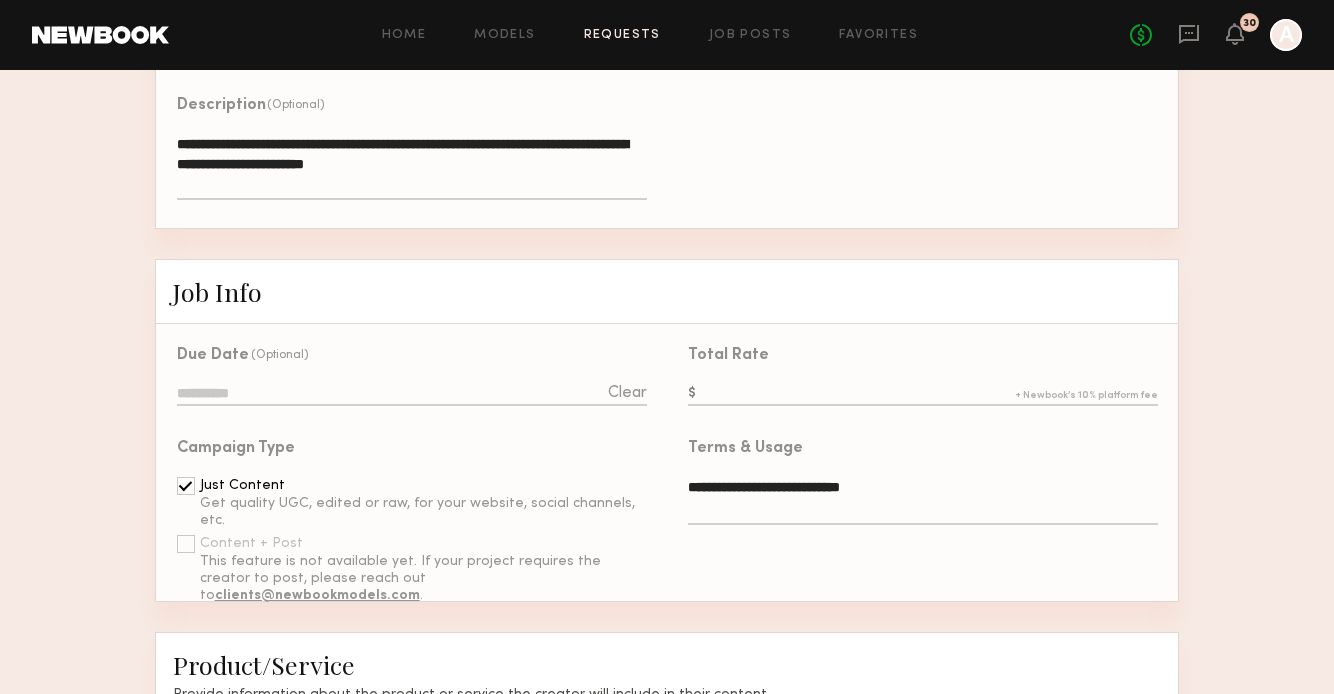 scroll, scrollTop: 372, scrollLeft: 0, axis: vertical 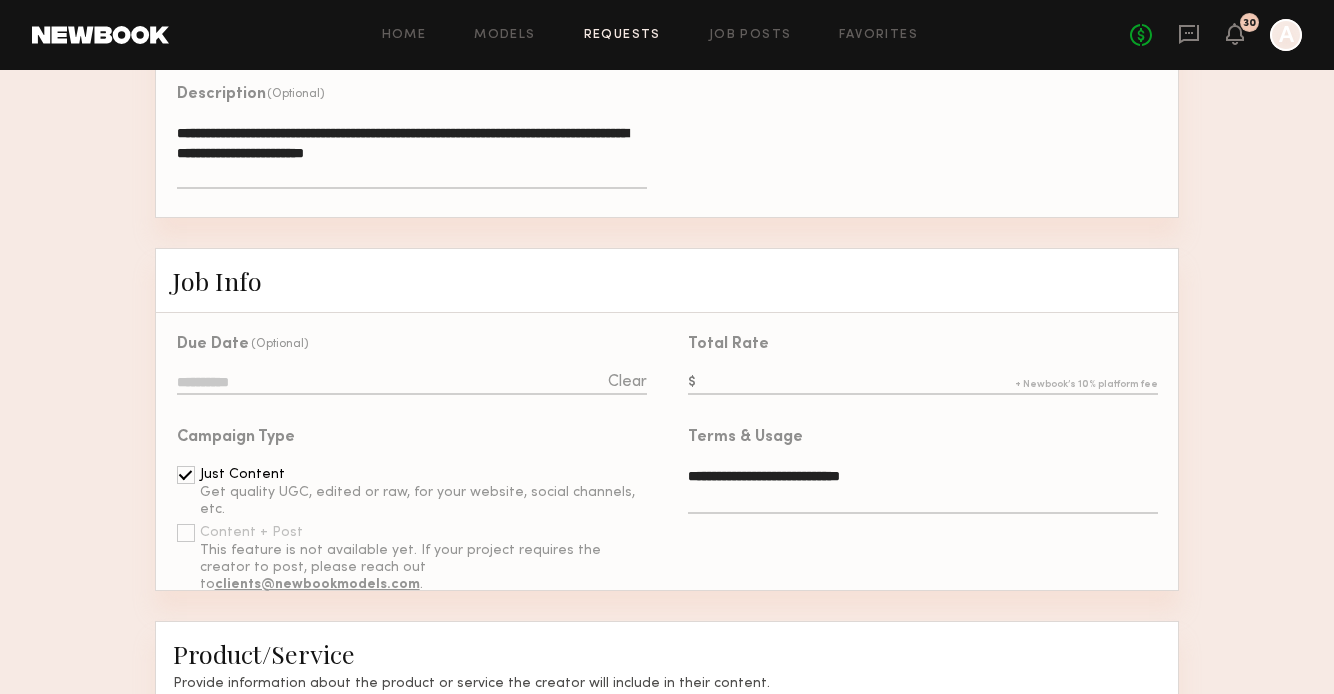 click 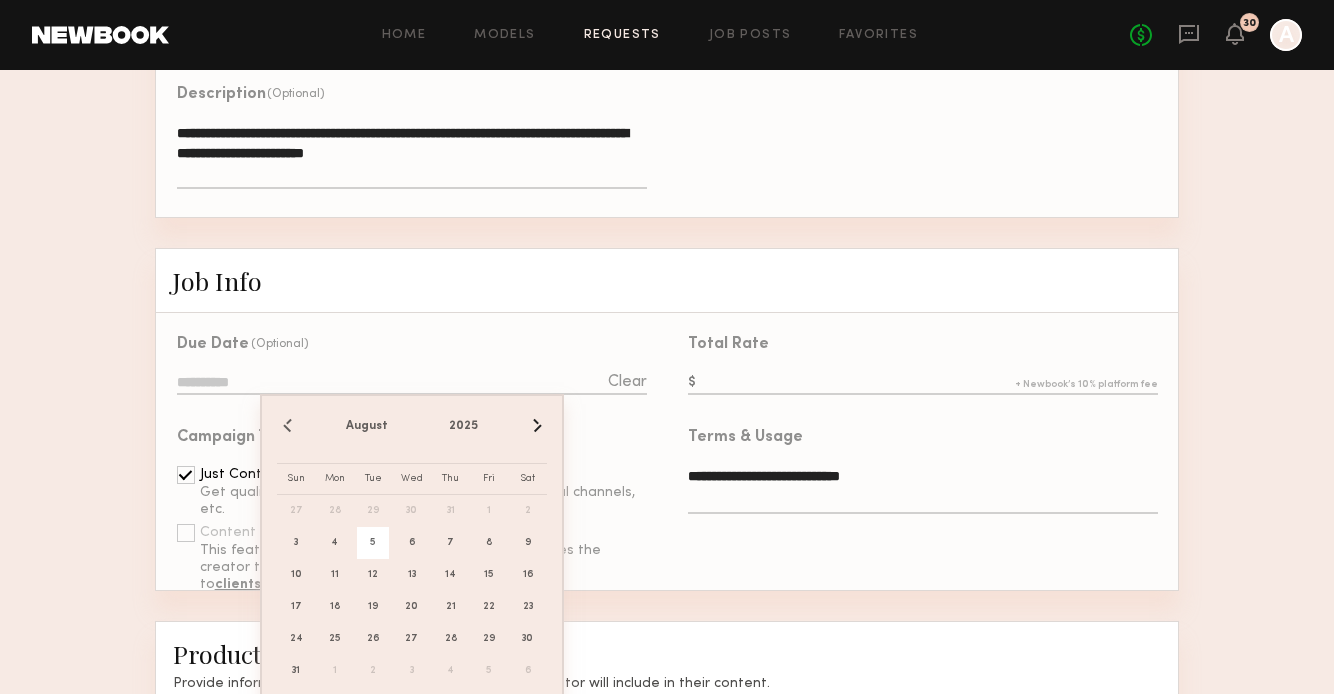 drag, startPoint x: 356, startPoint y: 550, endPoint x: 369, endPoint y: 549, distance: 13.038404 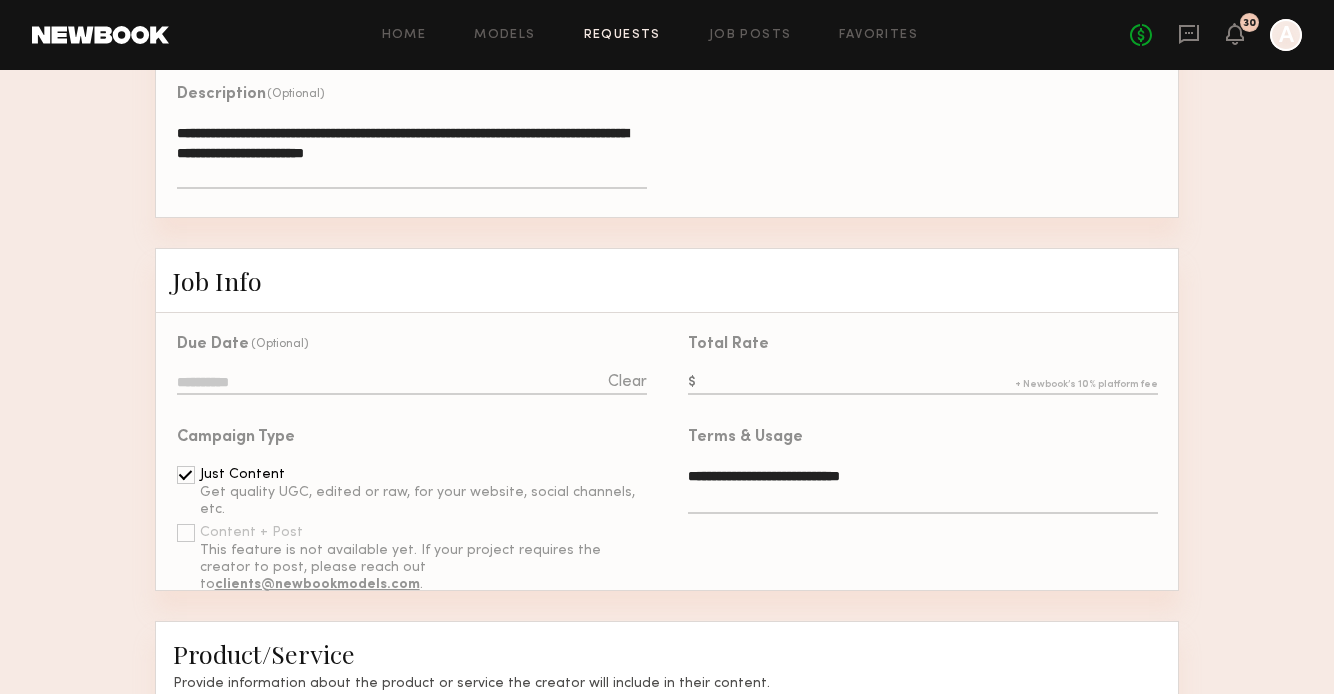 type on "**********" 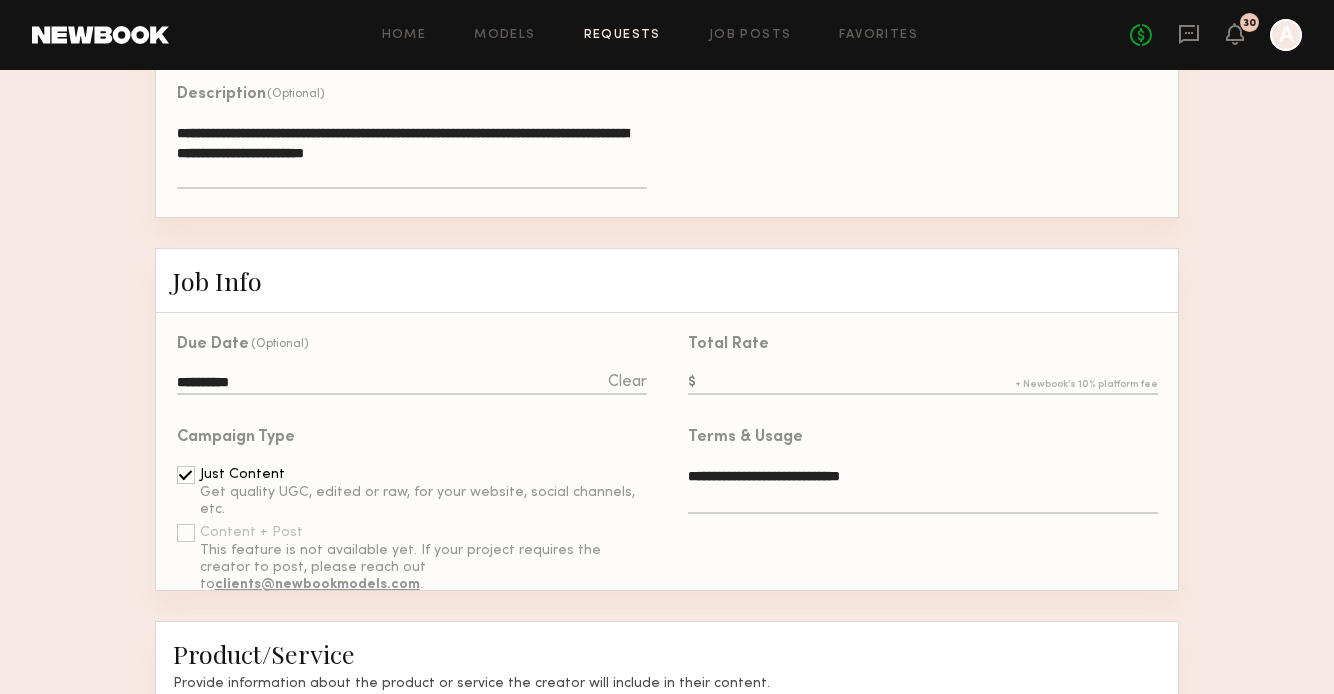click 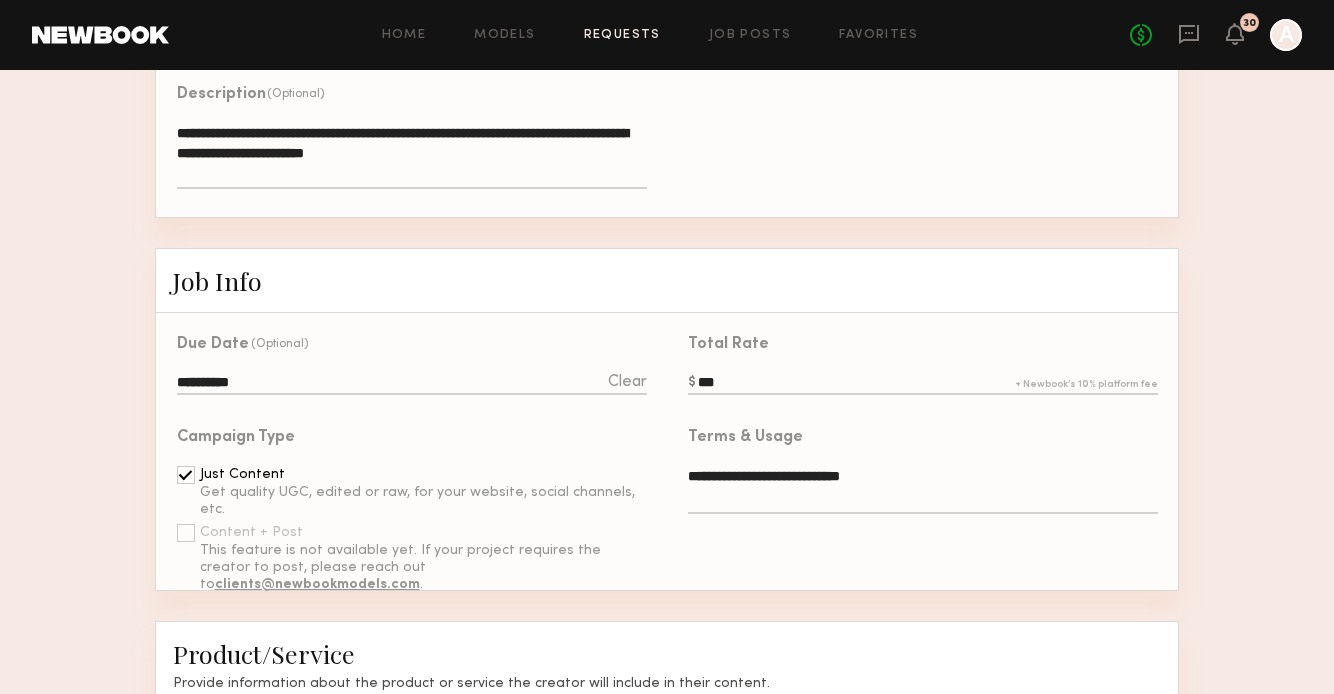 type on "***" 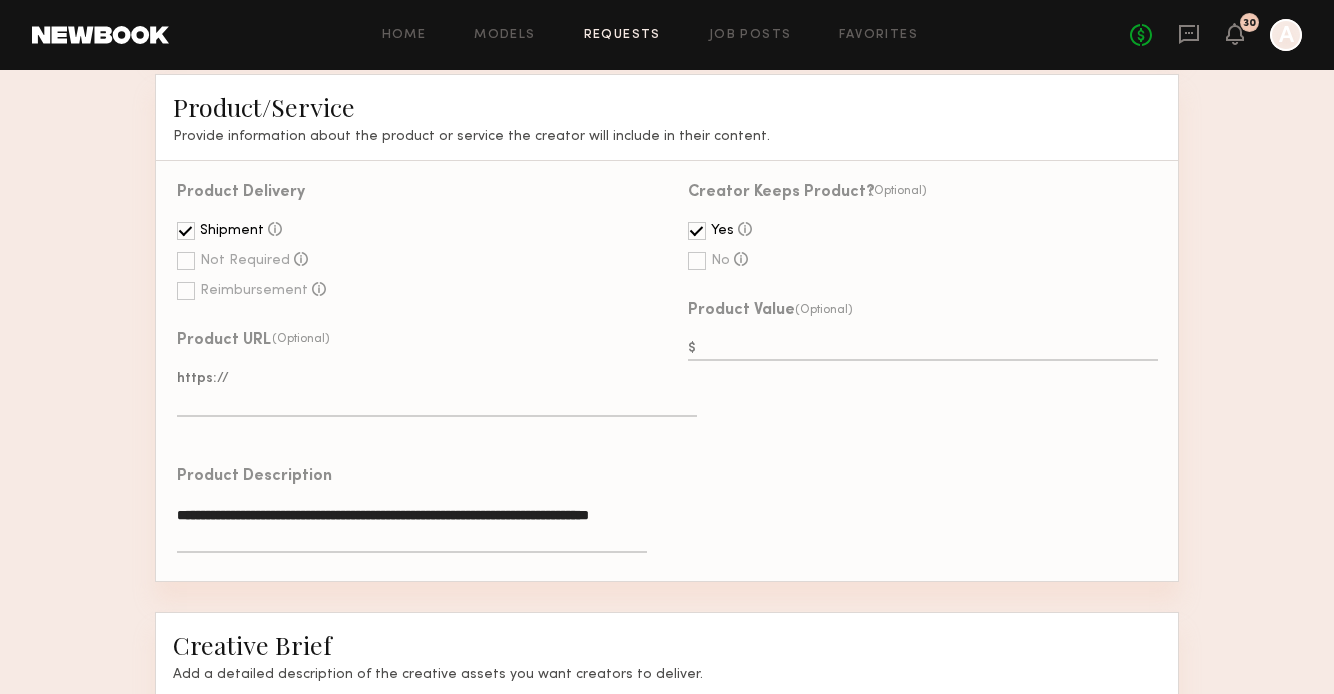 scroll, scrollTop: 920, scrollLeft: 0, axis: vertical 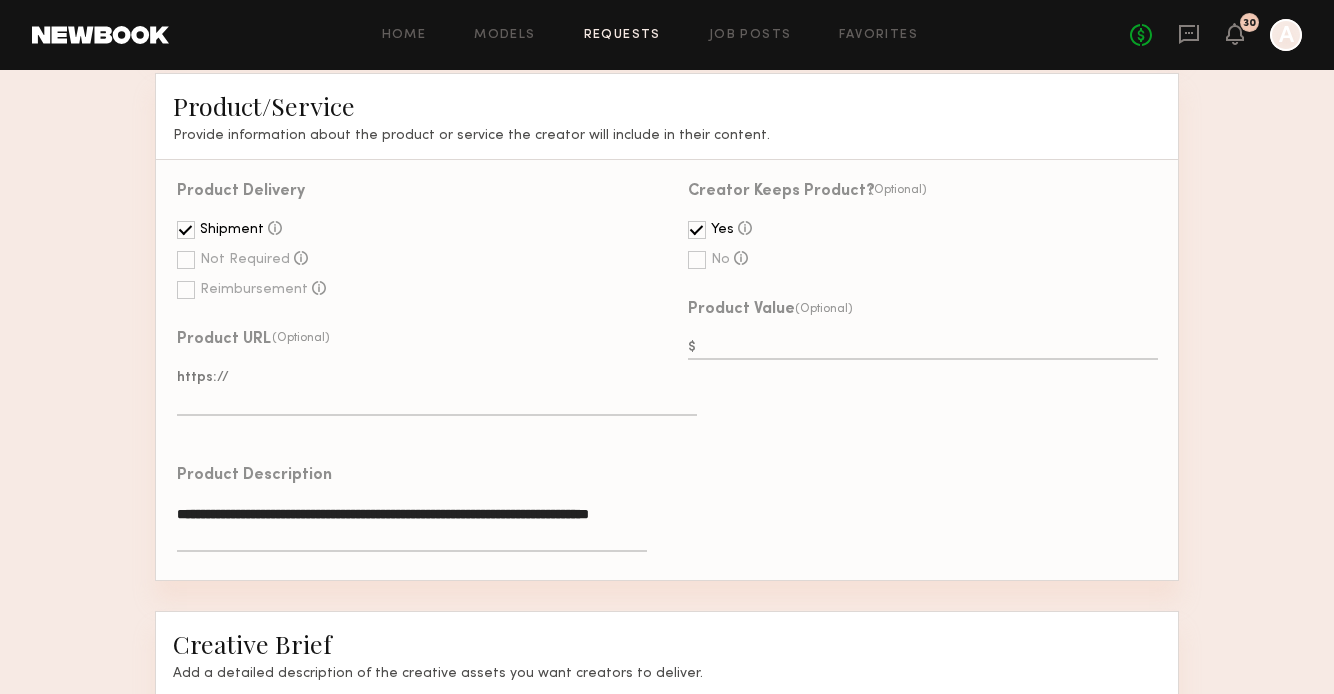 click 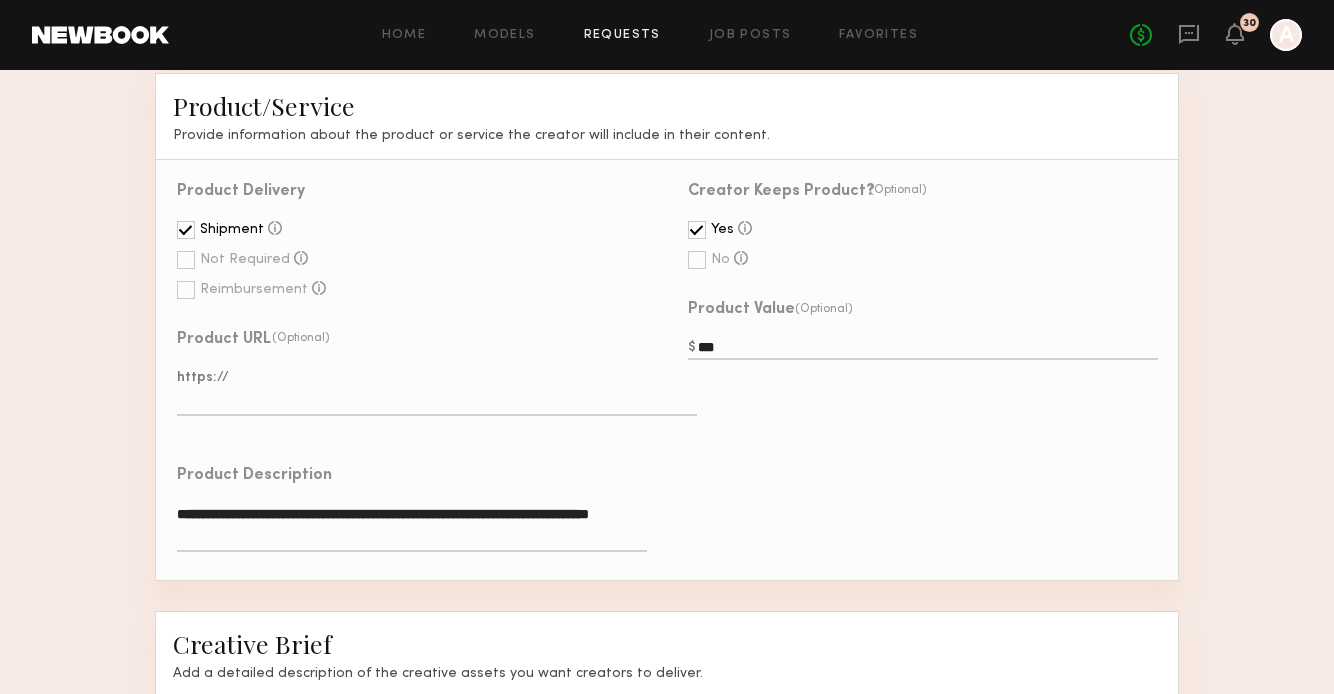 type on "***" 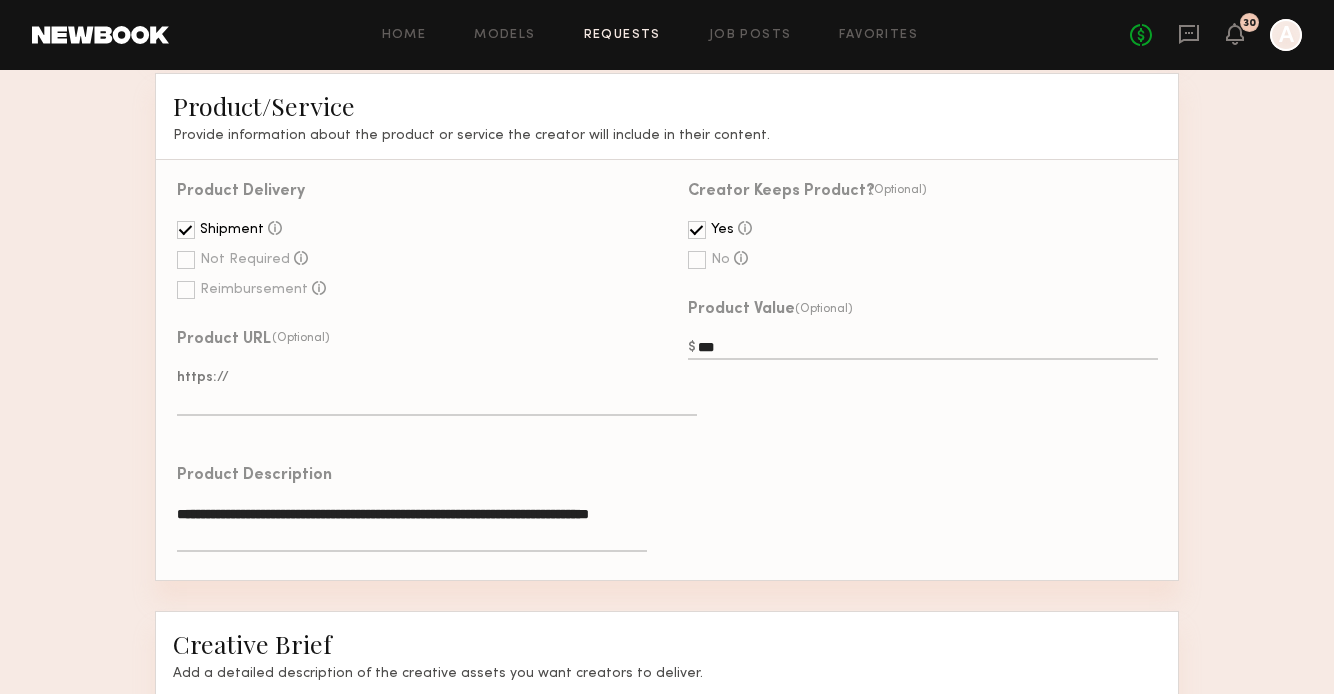 click on "Creator Keeps Product?  (Optional)  Yes  The creator keeps the product after the project is completed.  No  The creator is required to return the product. In this case, it’s common to provide a pre-paid return shipping label or offer a shipping reimbursement through Newbook.  Product Value  (Optional) ***" 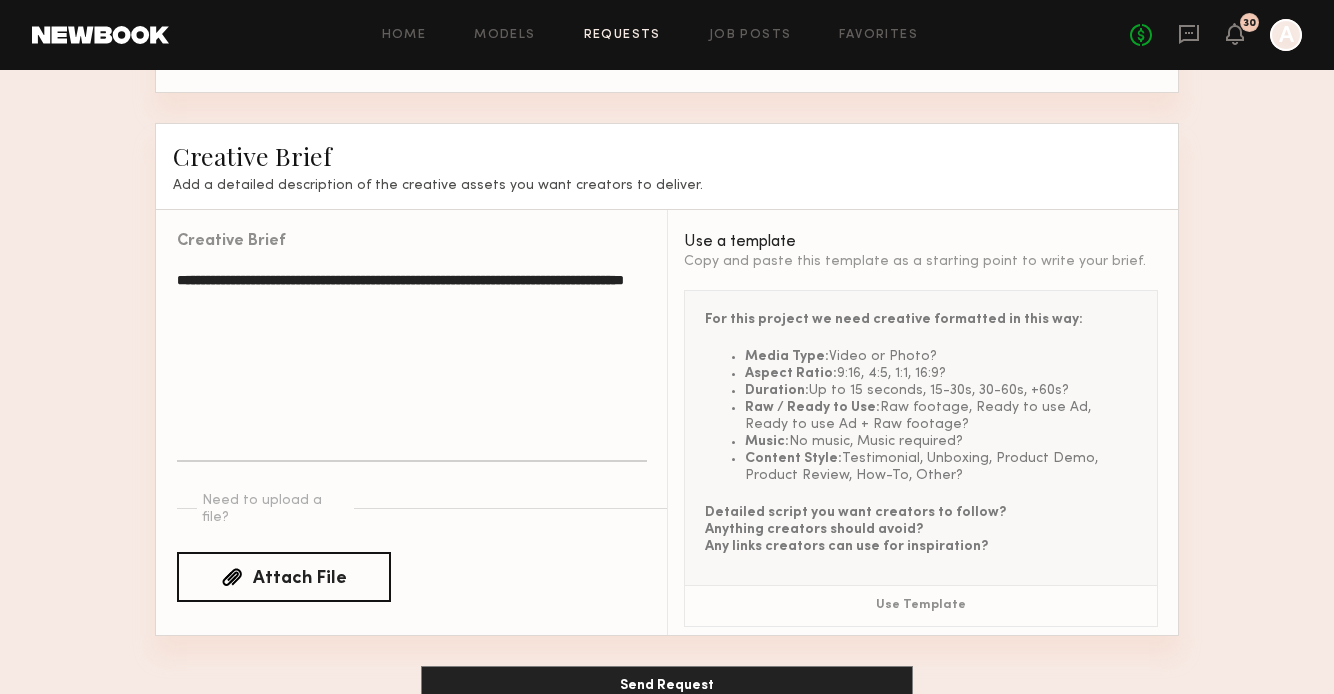 scroll, scrollTop: 1458, scrollLeft: 0, axis: vertical 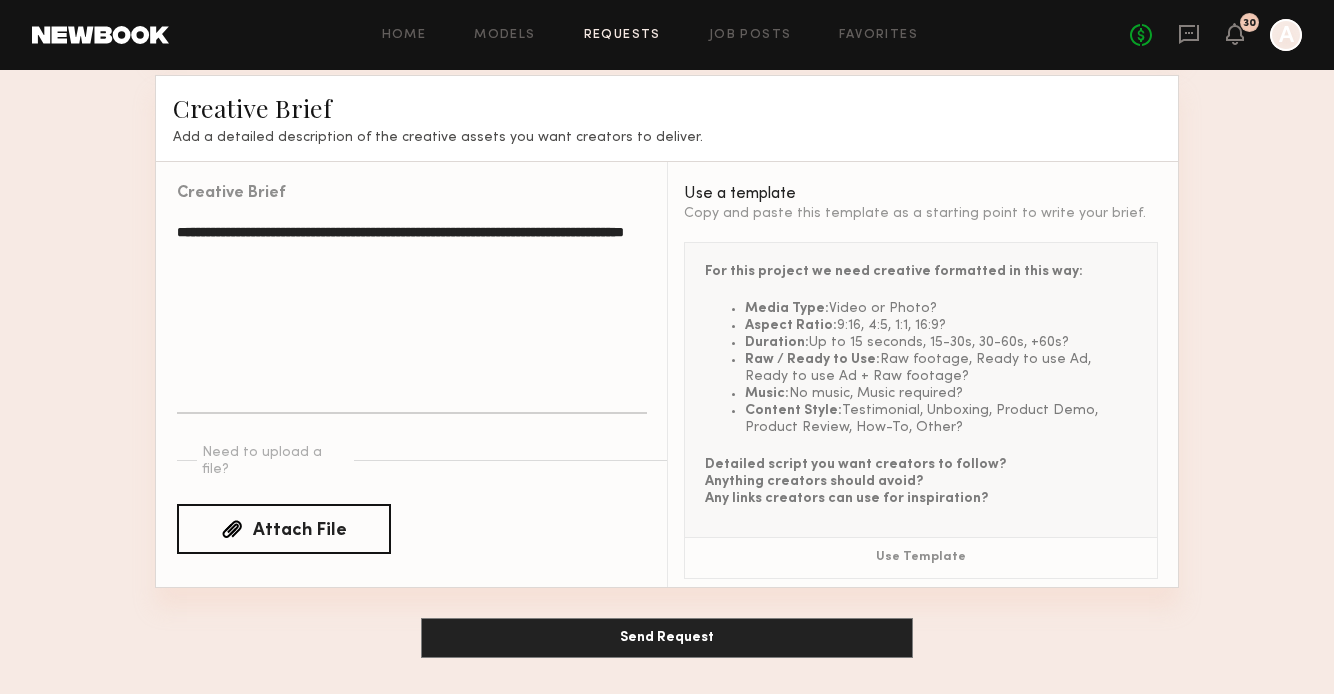 click on "**********" 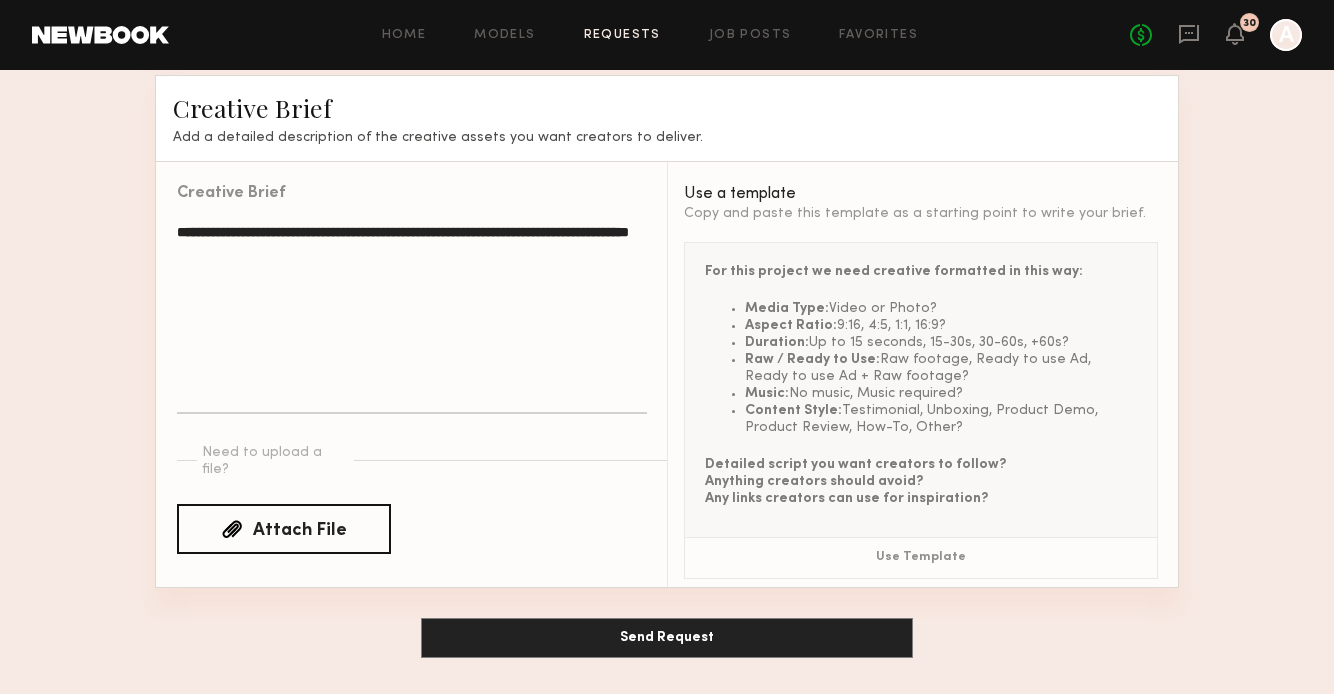 scroll, scrollTop: 1455, scrollLeft: 0, axis: vertical 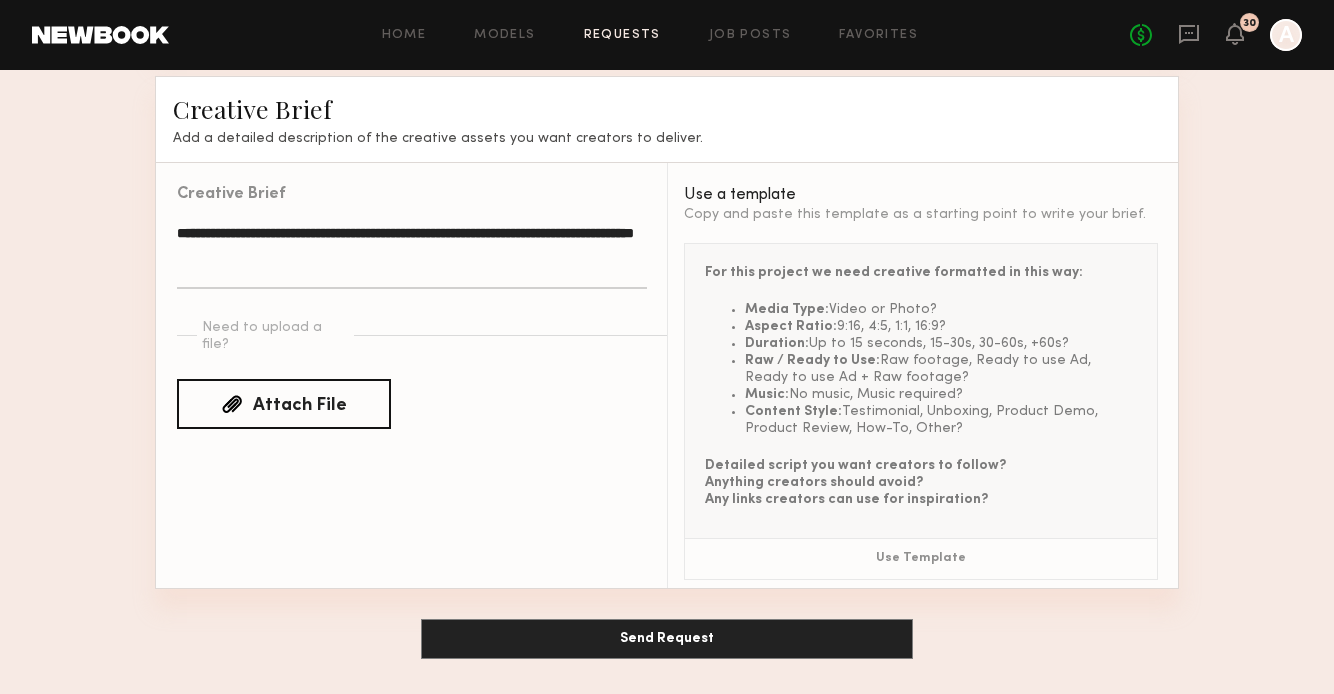 paste on "**********" 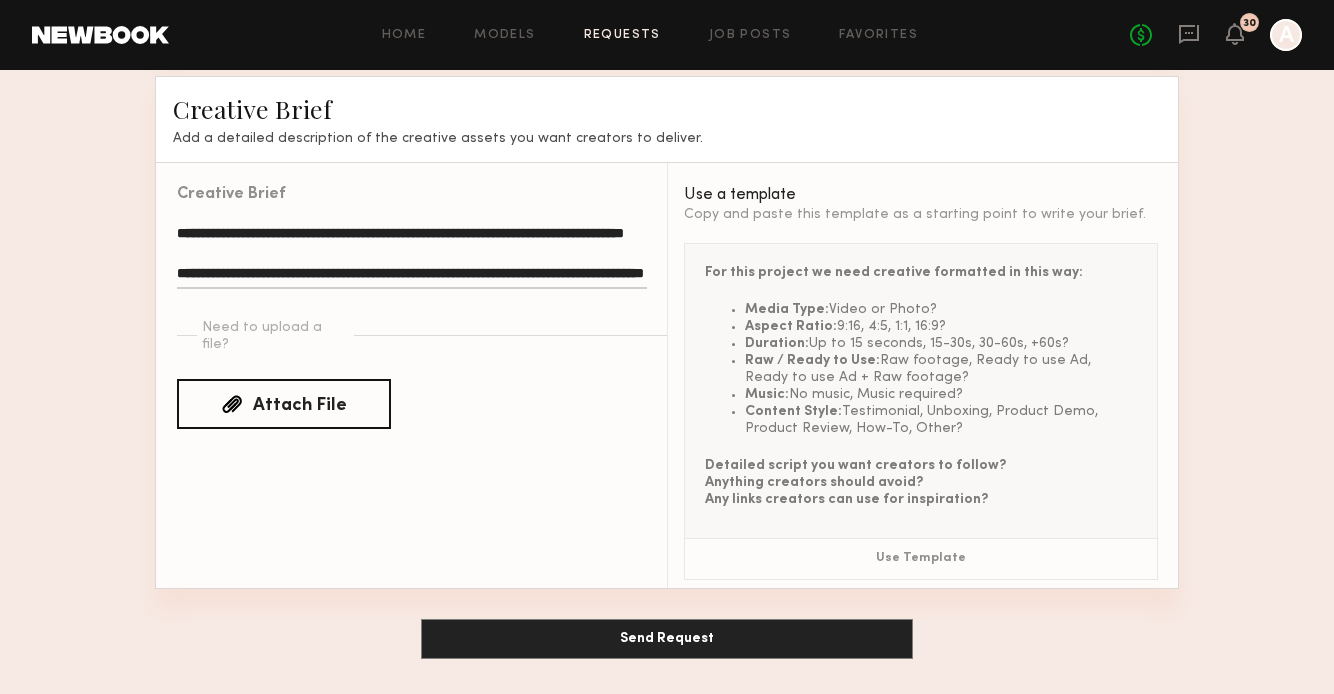 scroll, scrollTop: 0, scrollLeft: 0, axis: both 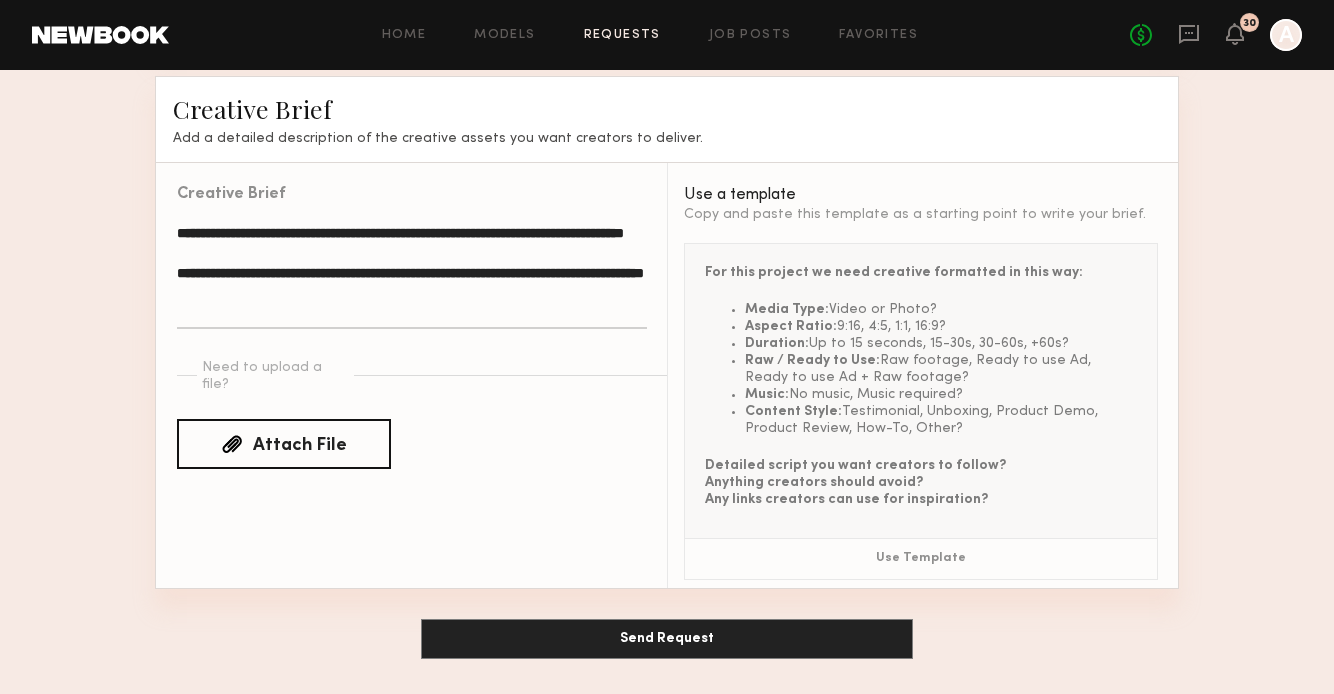 click on "**********" 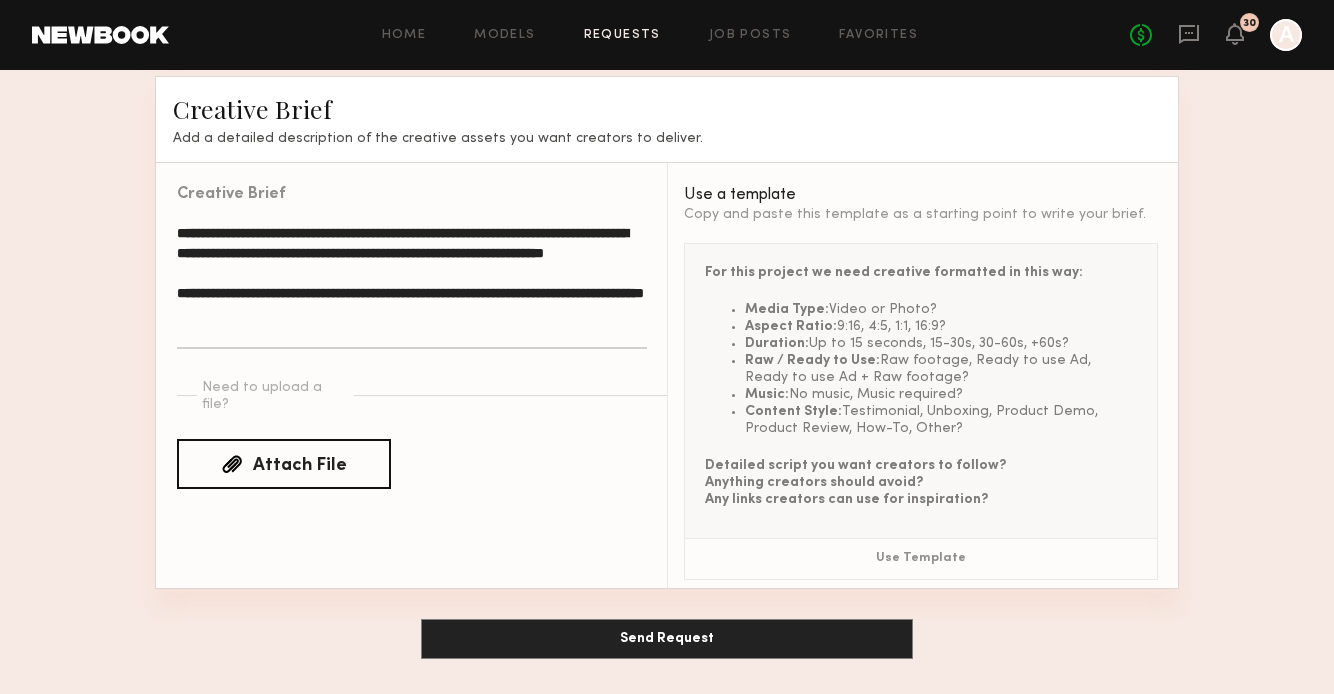drag, startPoint x: 391, startPoint y: 229, endPoint x: 452, endPoint y: 230, distance: 61.008198 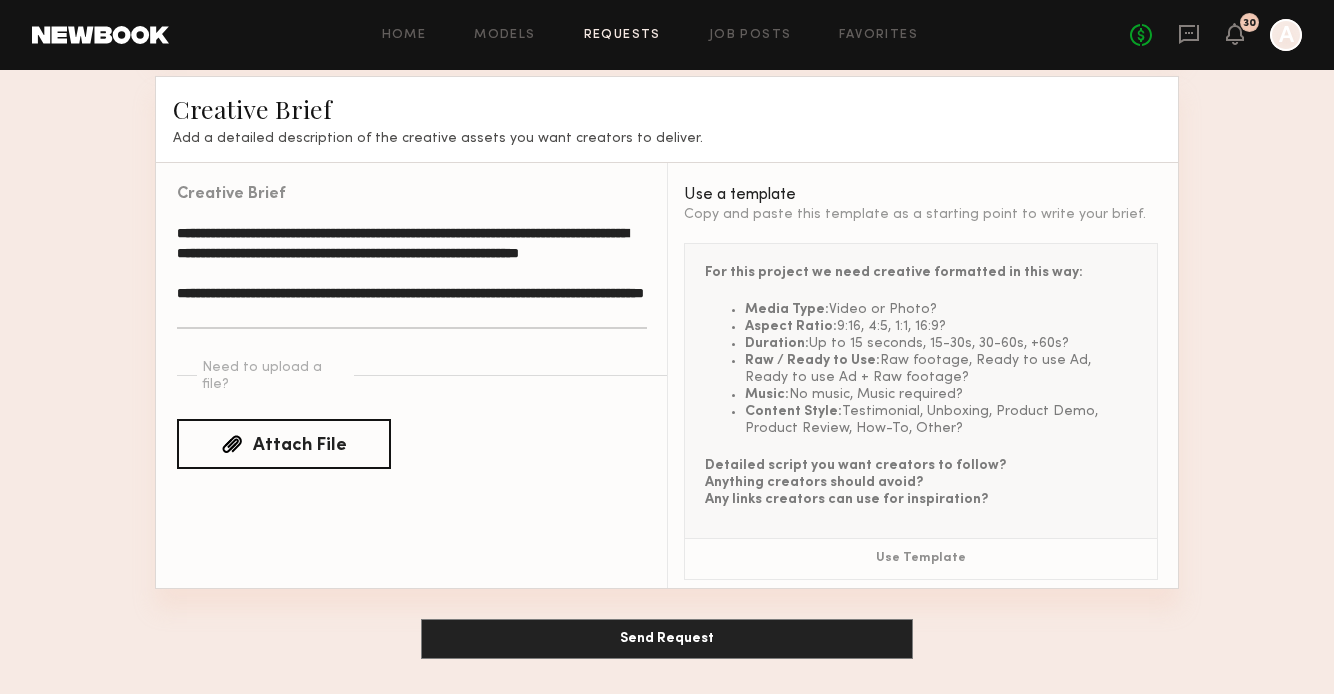 click on "**********" 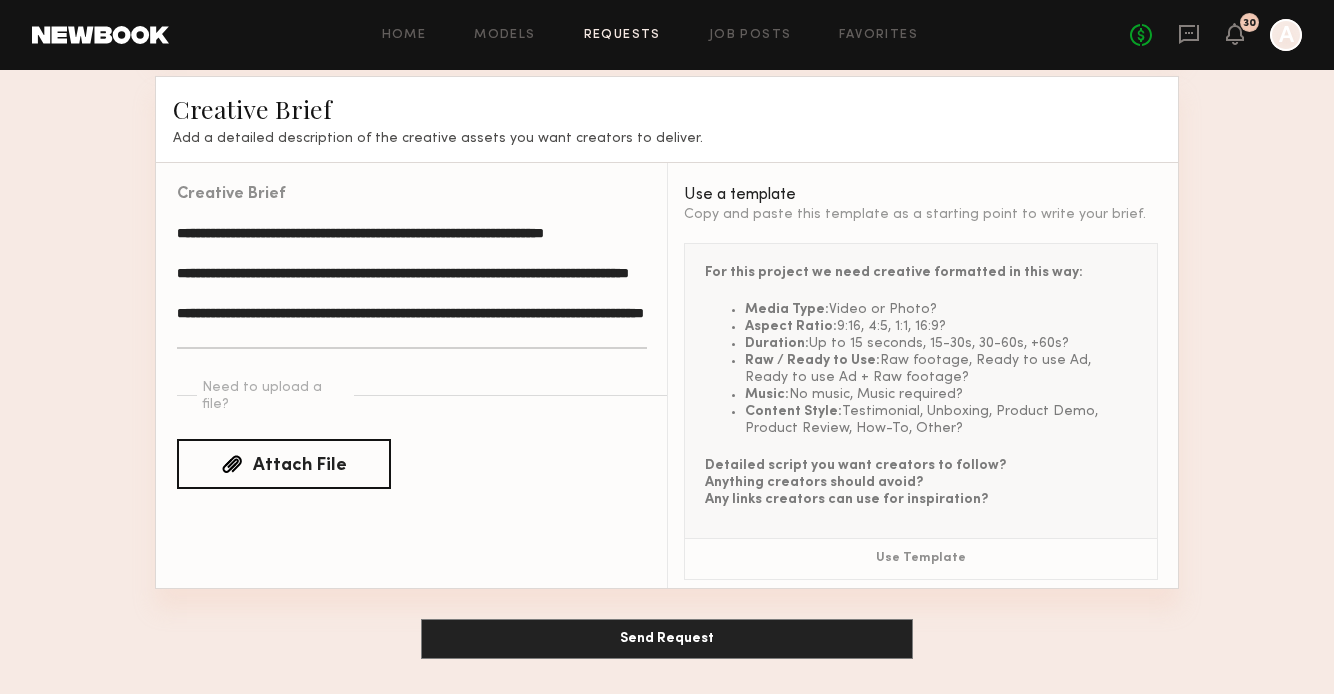 type on "**********" 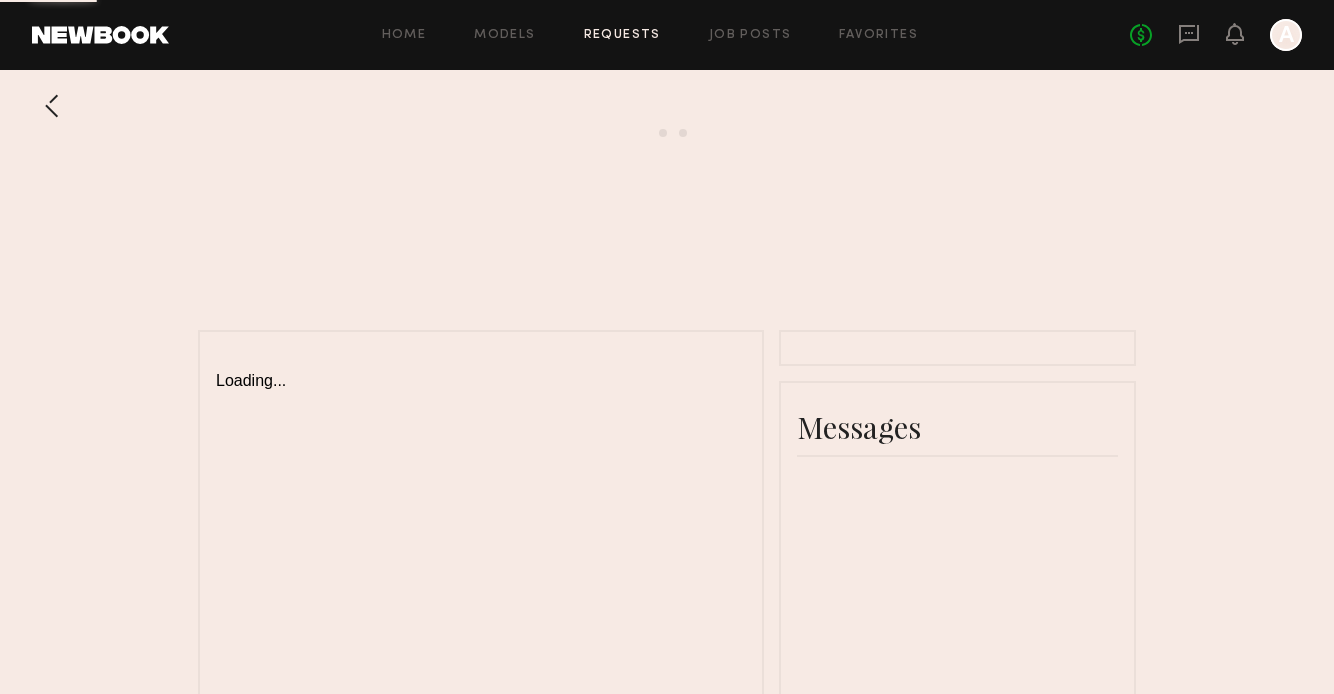 scroll, scrollTop: 0, scrollLeft: 0, axis: both 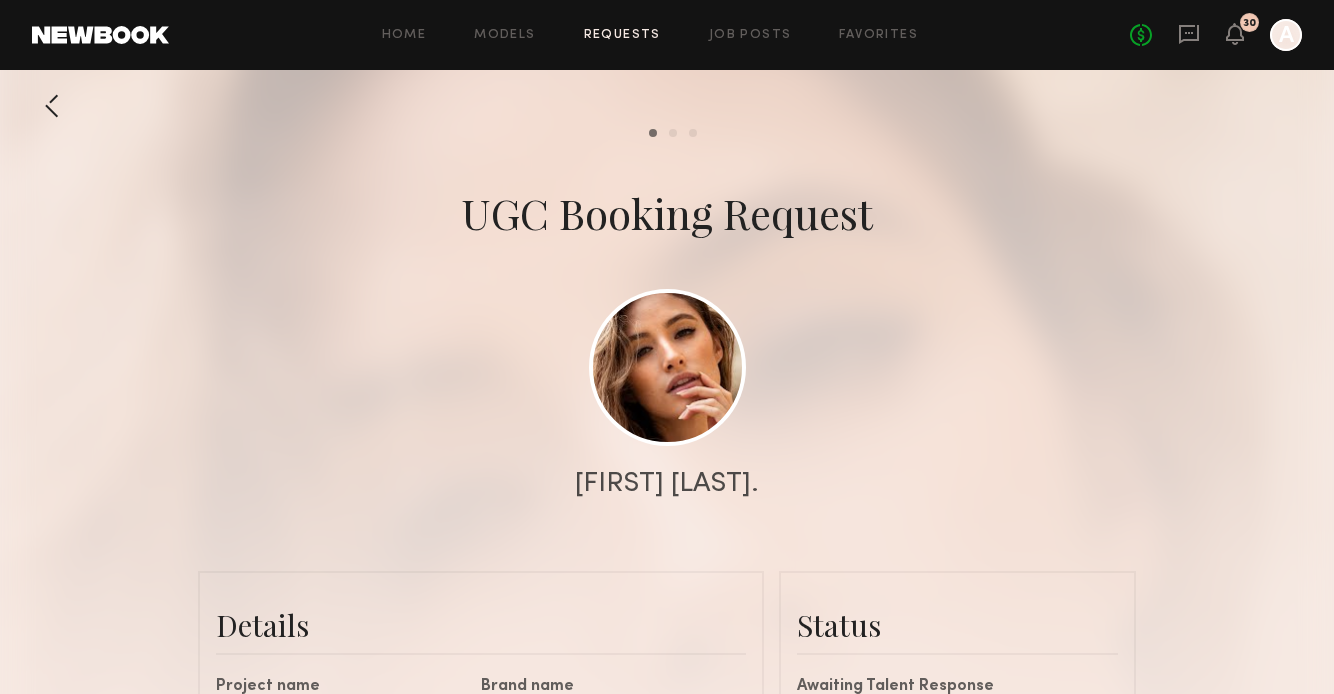 click on "[FIRST] [LAST]." 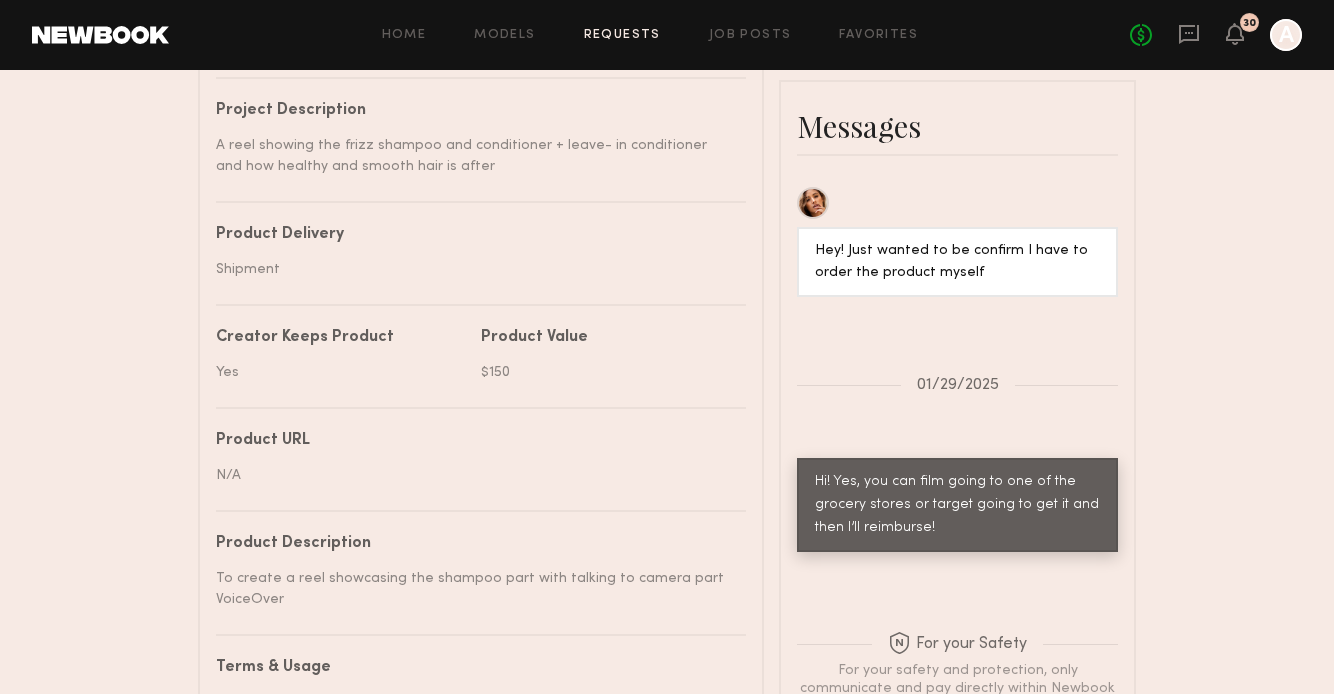 scroll, scrollTop: 893, scrollLeft: 0, axis: vertical 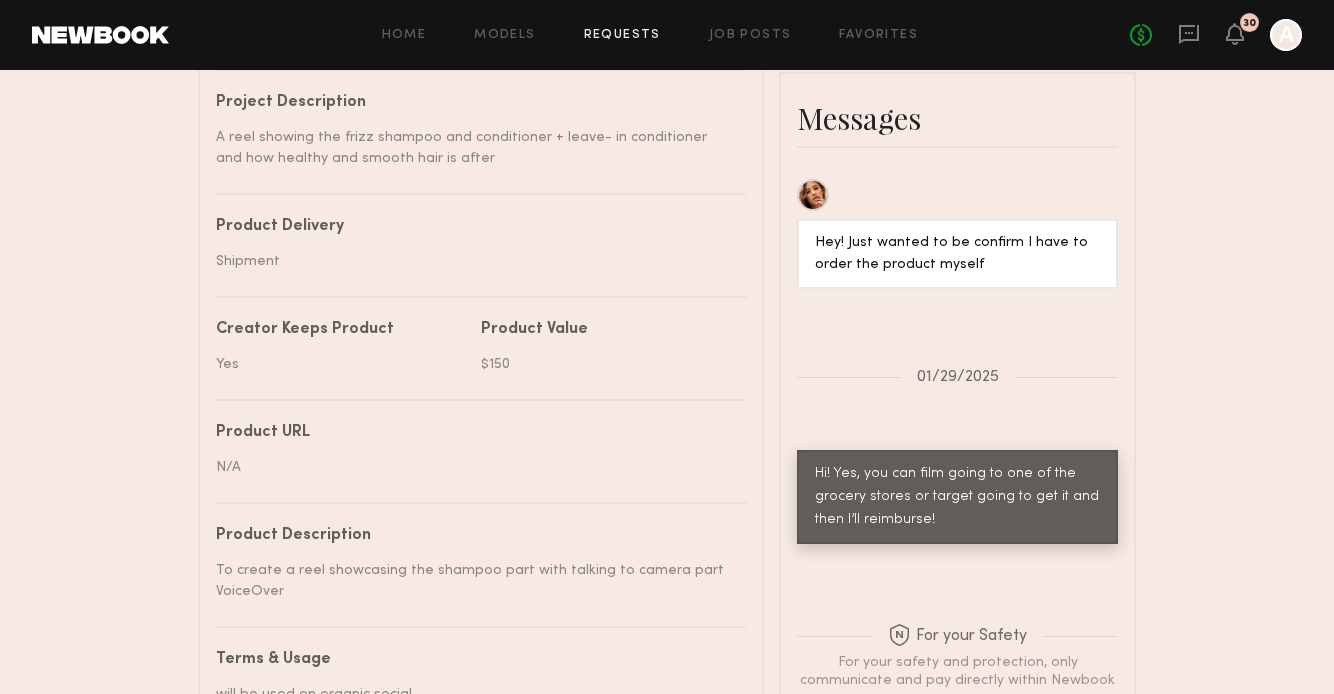 click 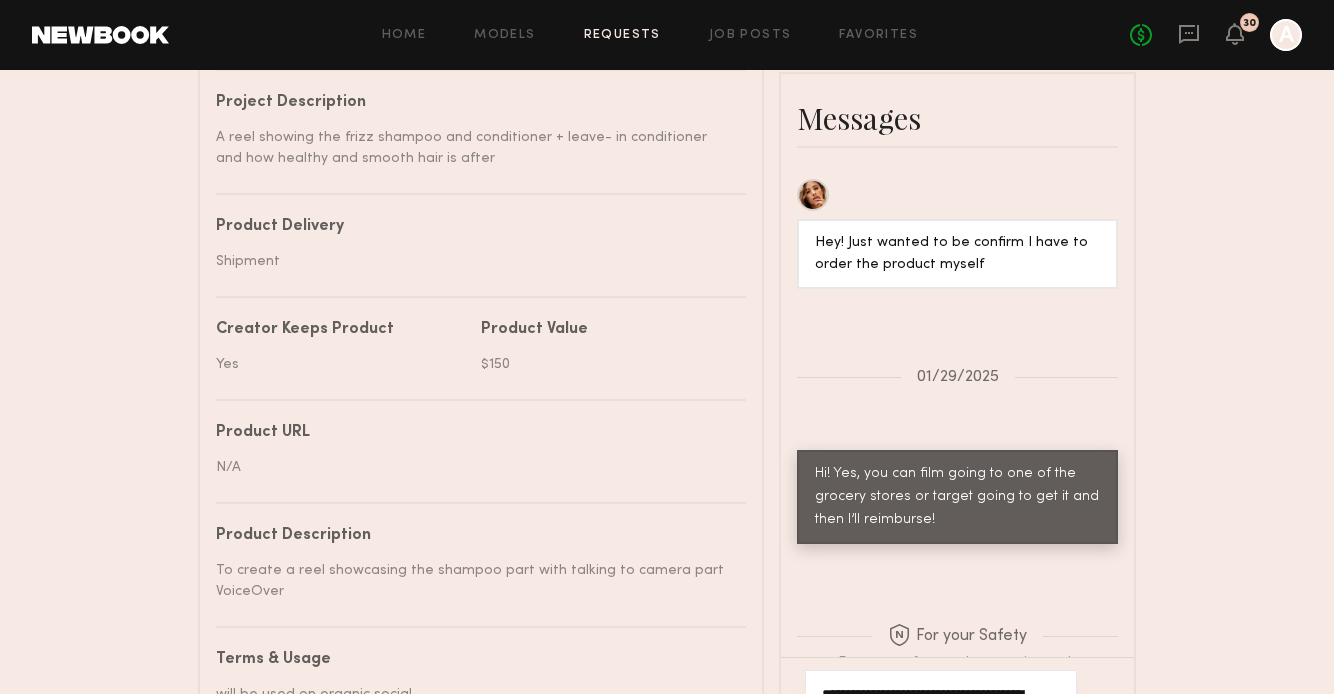 type on "**********" 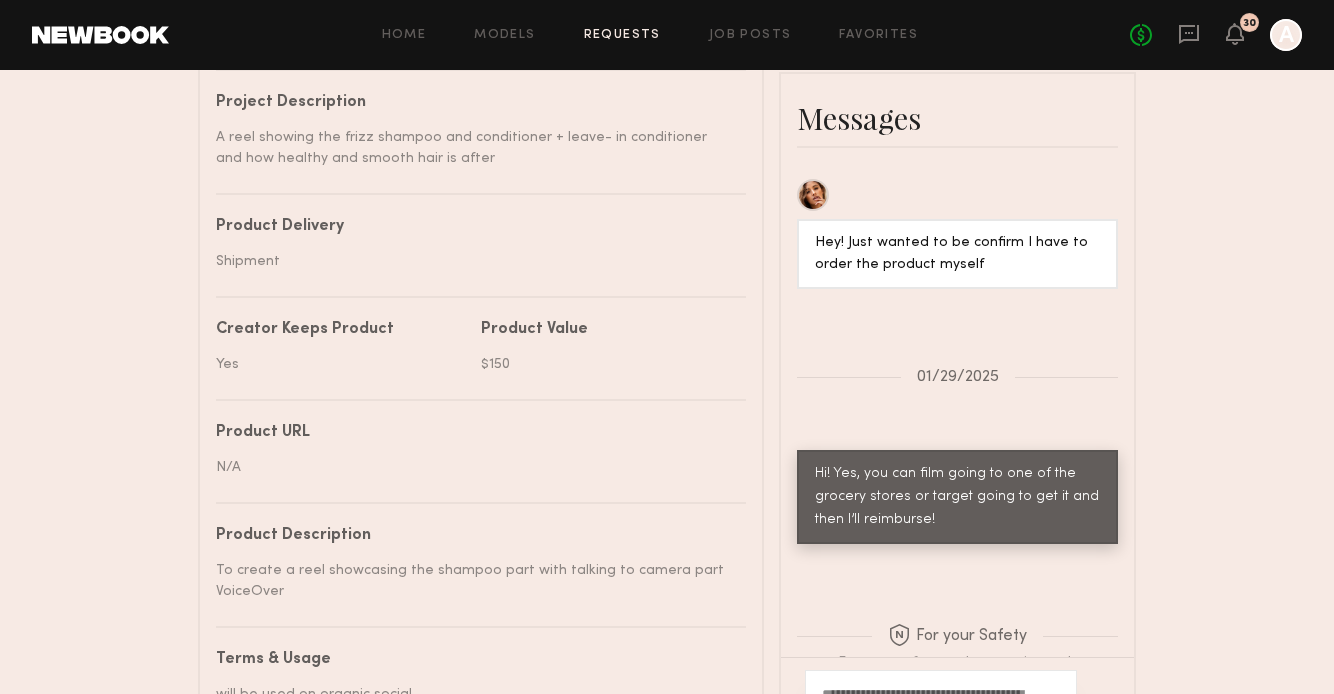 click 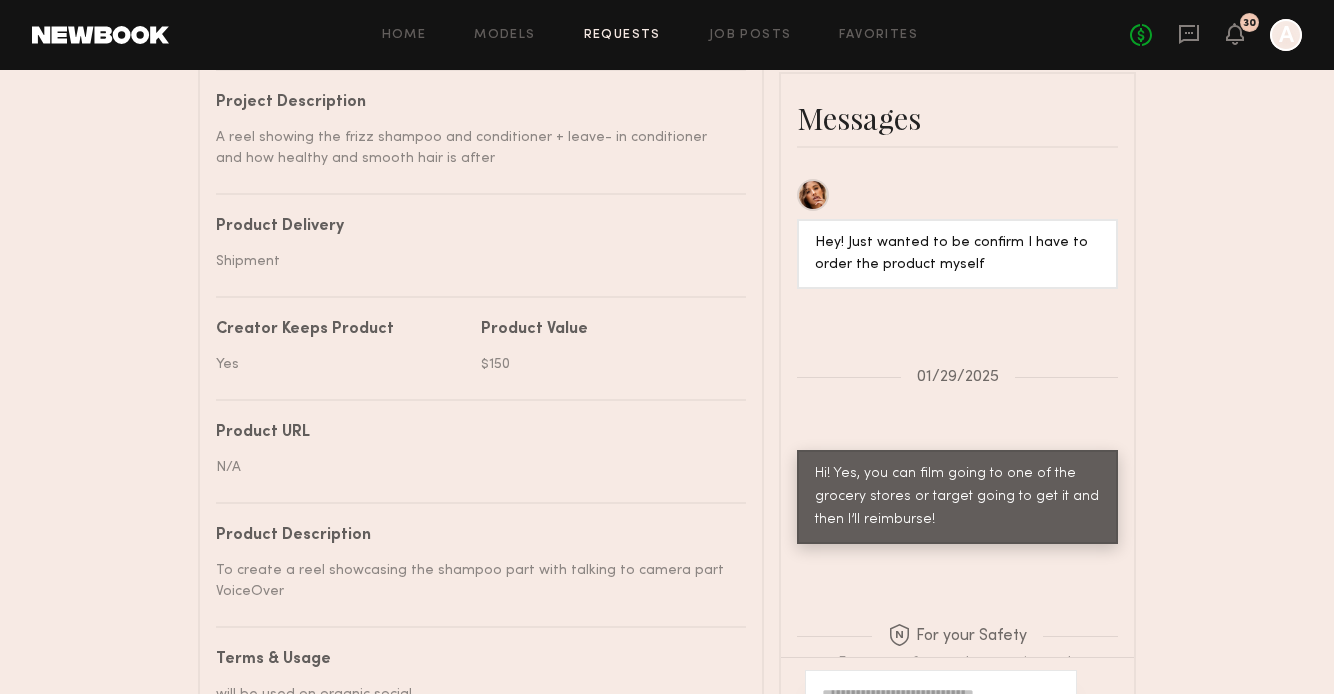 scroll, scrollTop: 1486, scrollLeft: 0, axis: vertical 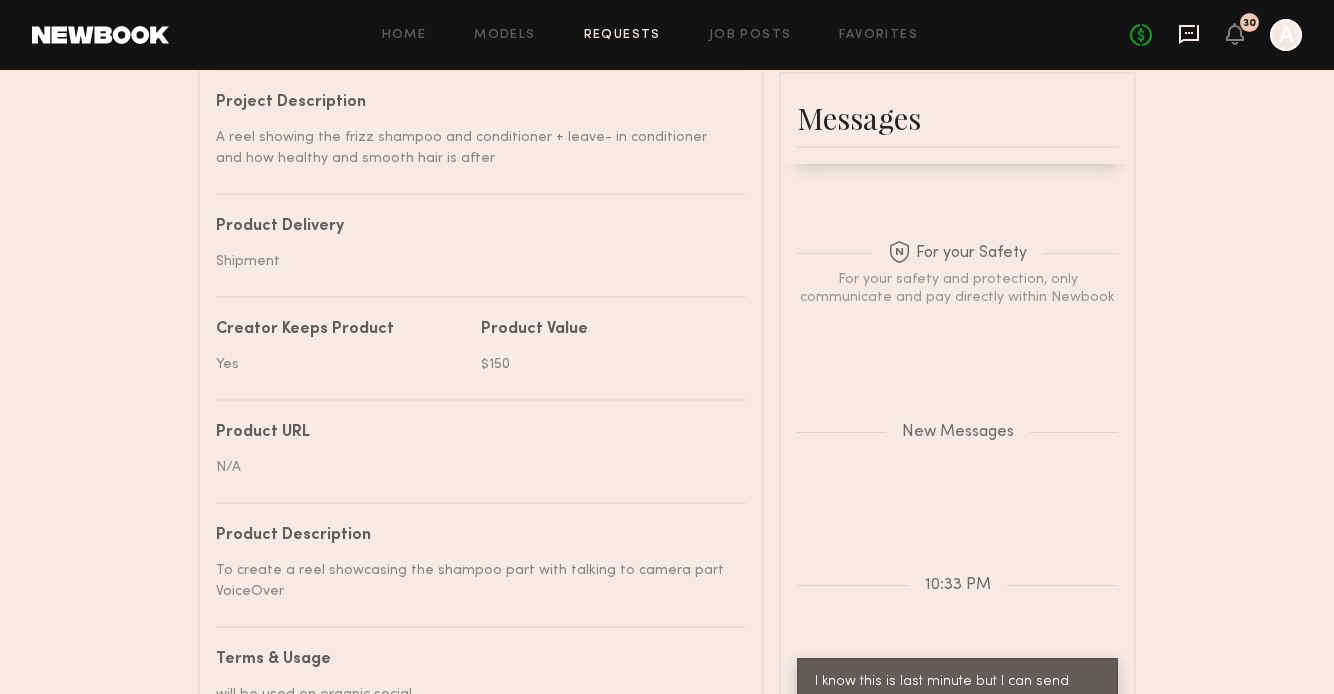 click 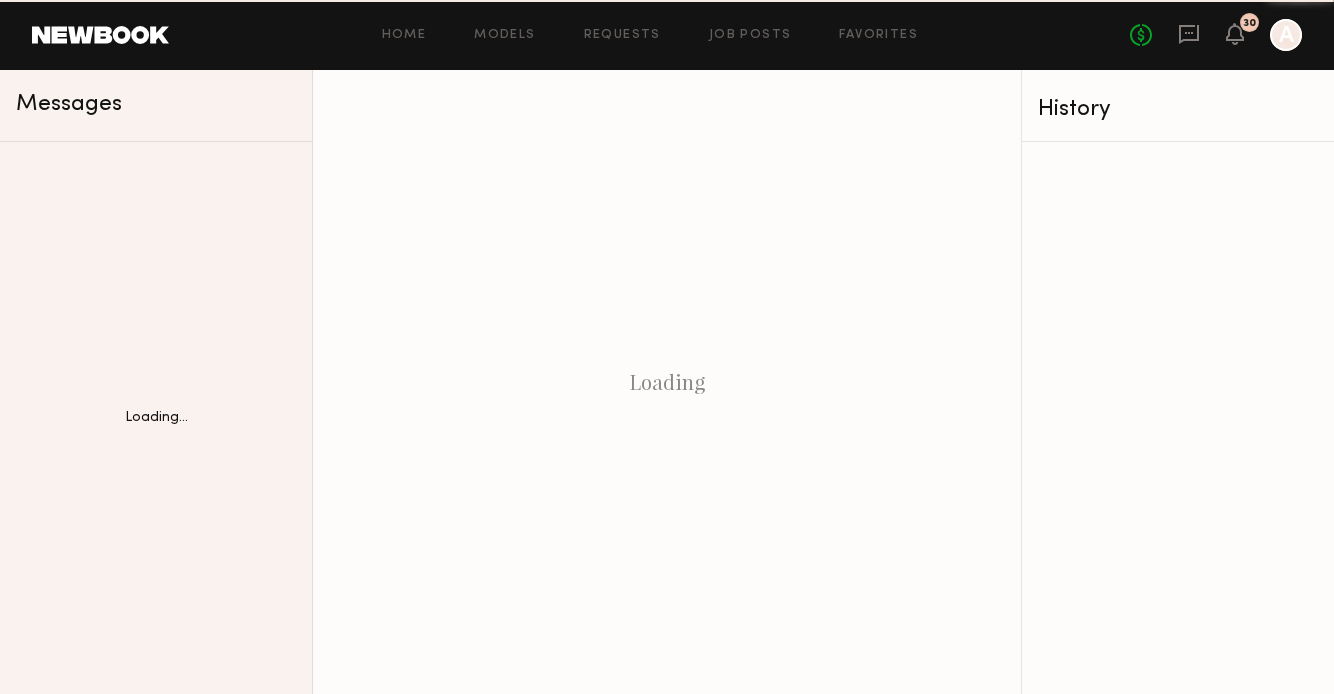 scroll, scrollTop: 0, scrollLeft: 0, axis: both 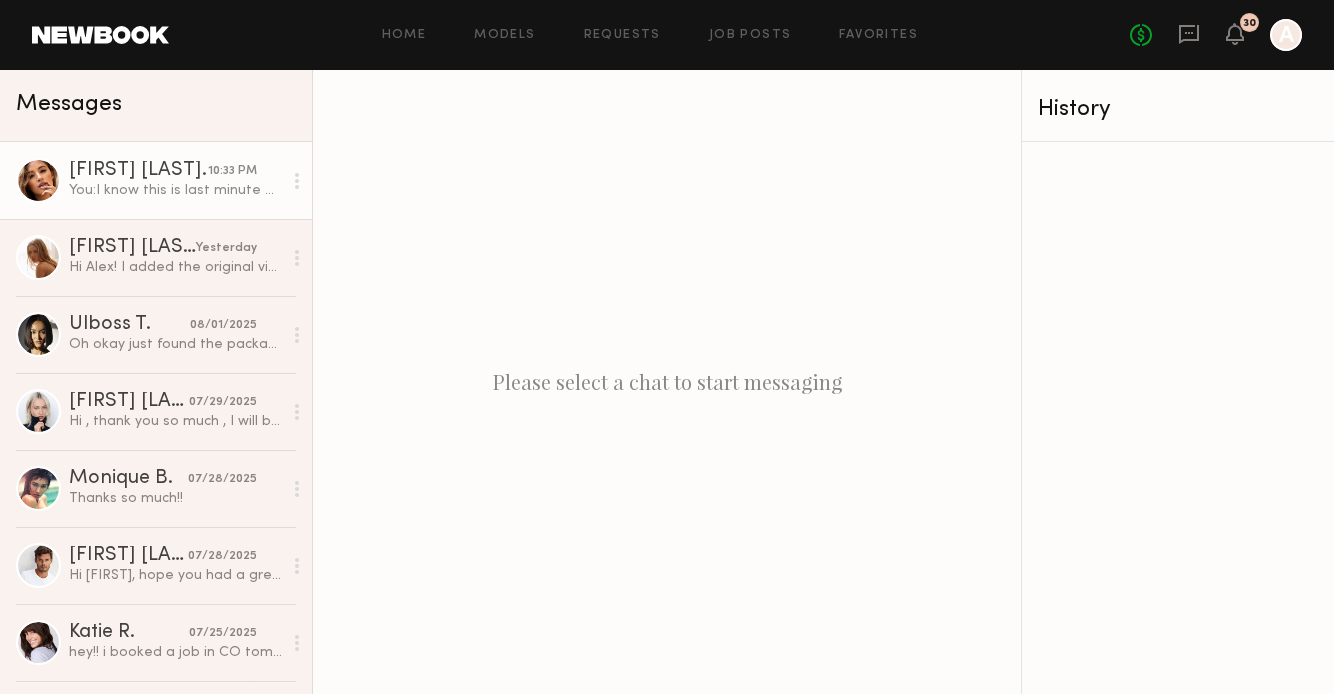 click on "[FIRST] [LAST]." 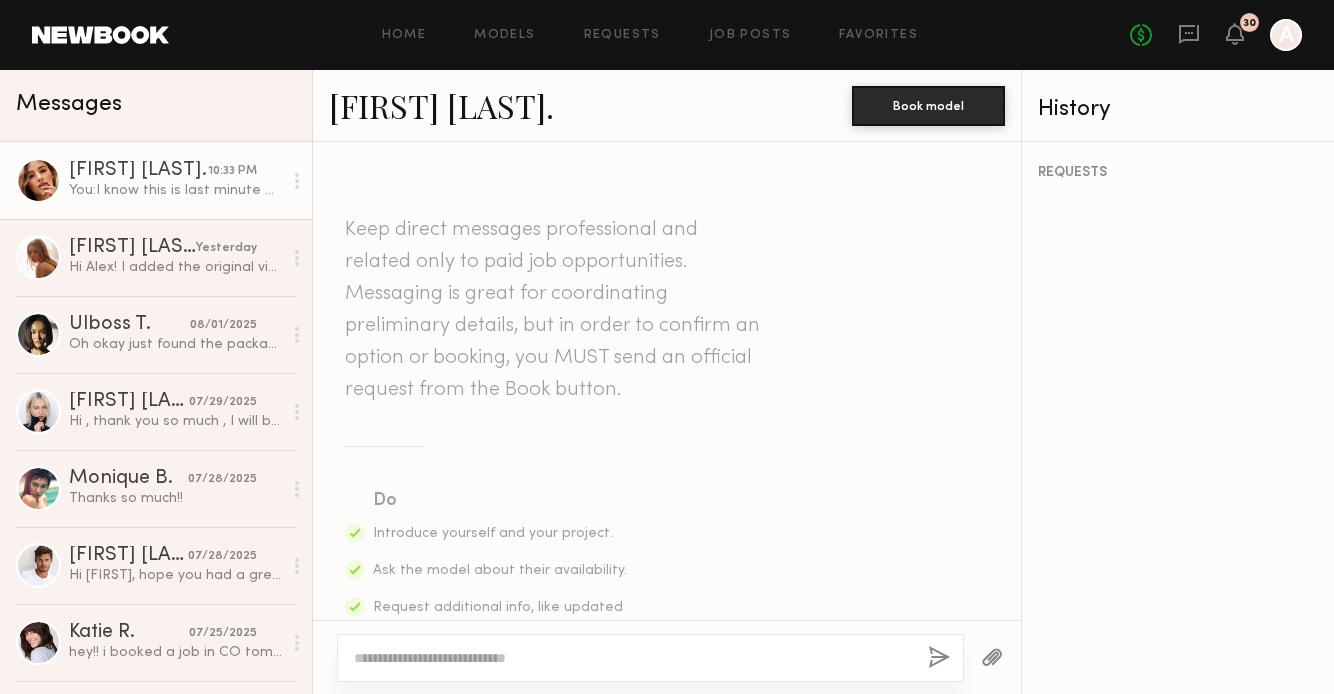 scroll, scrollTop: 1269, scrollLeft: 0, axis: vertical 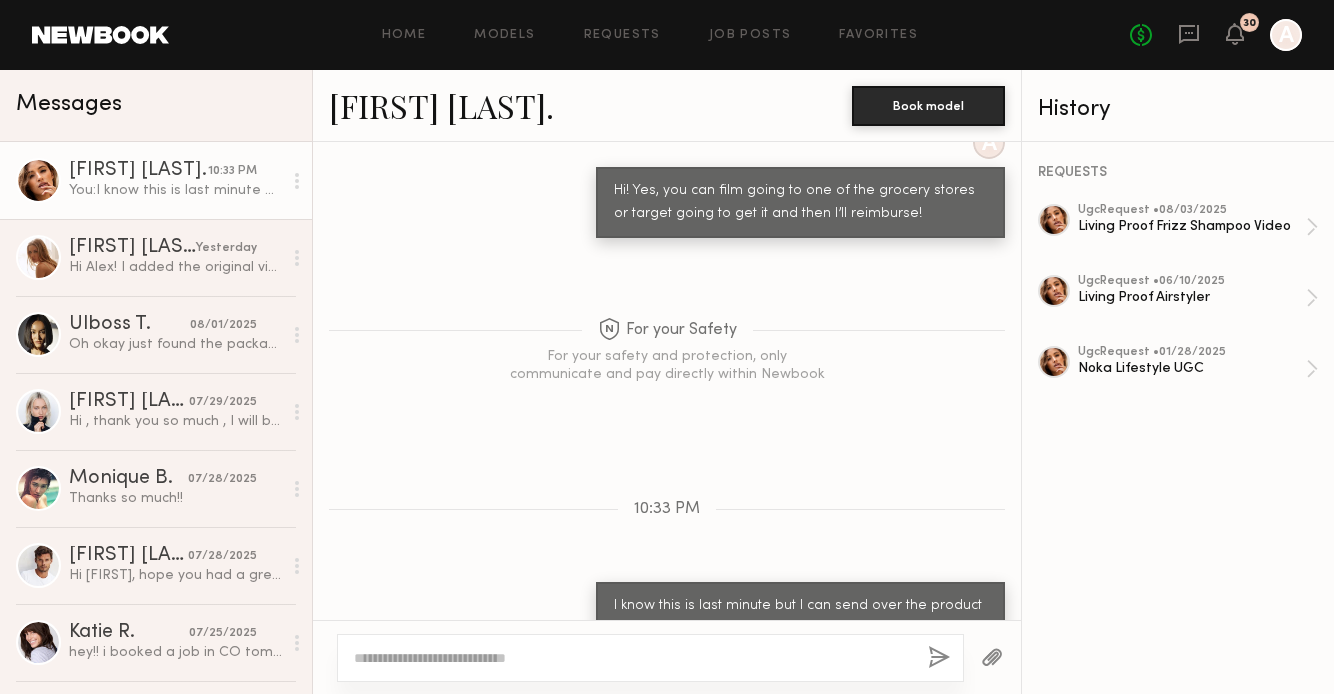 click on "[FIRST] [LAST]." 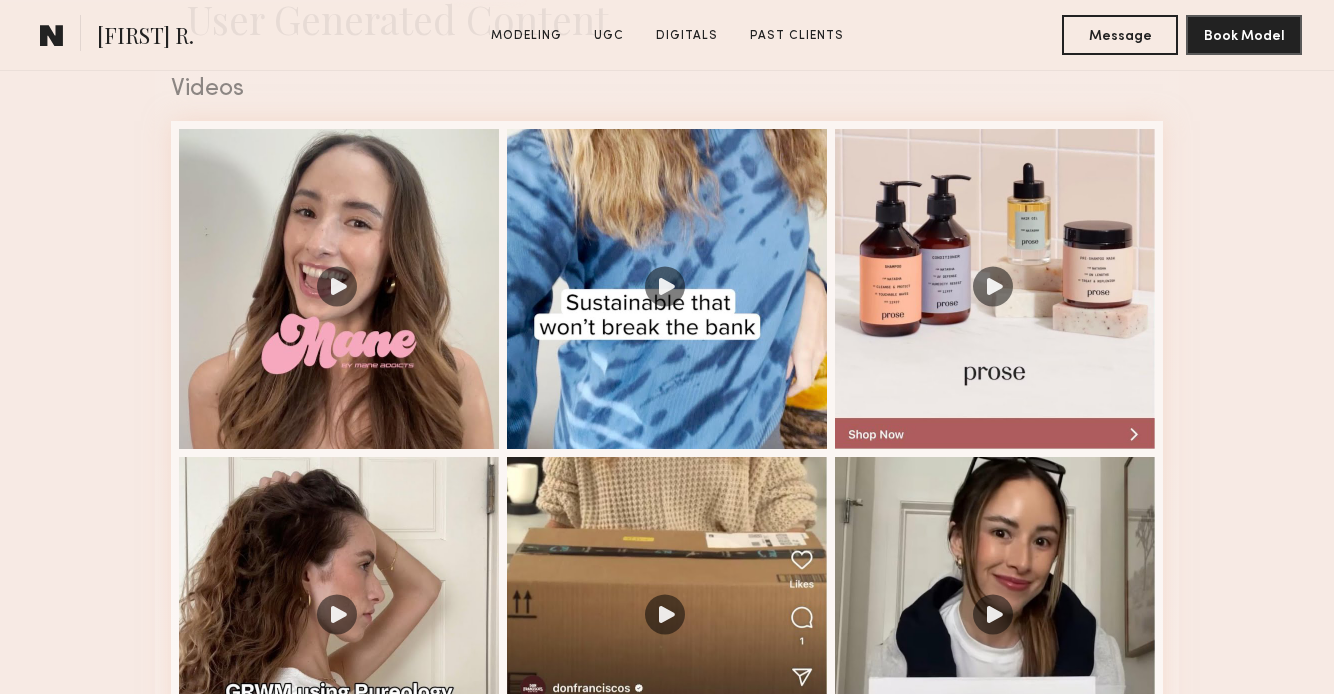 scroll, scrollTop: 2049, scrollLeft: 0, axis: vertical 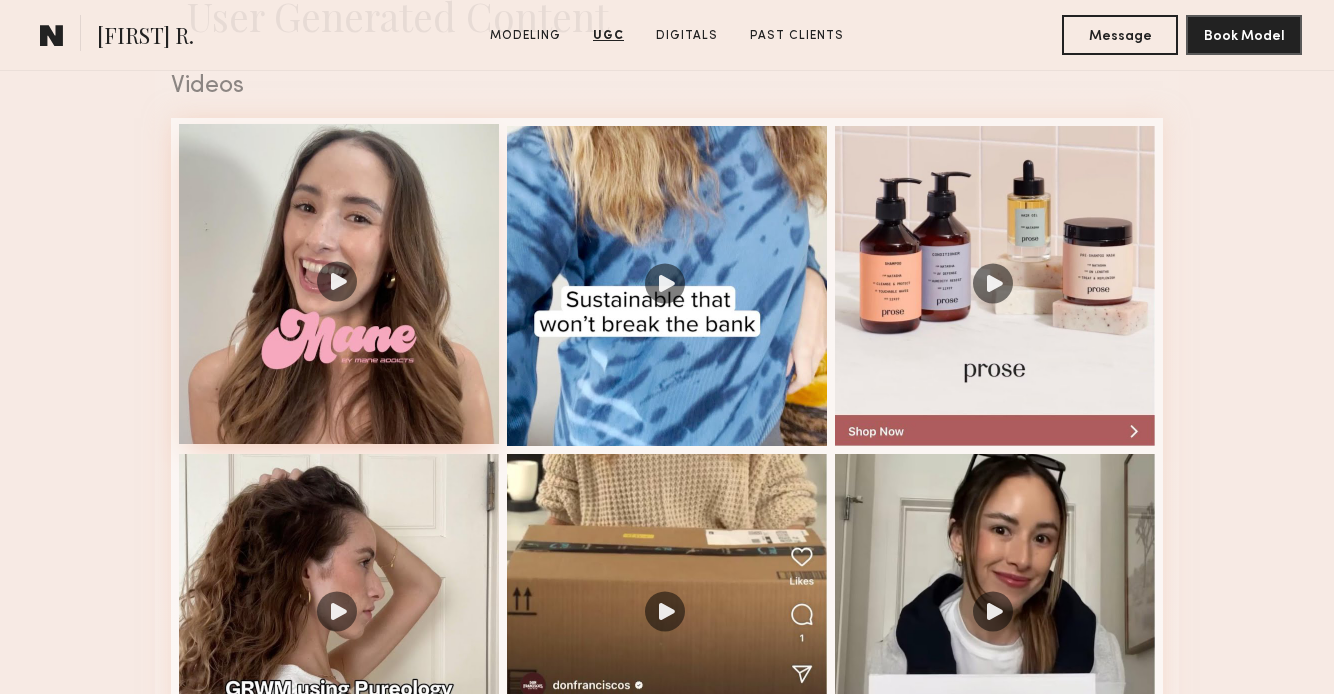 click at bounding box center [339, 284] 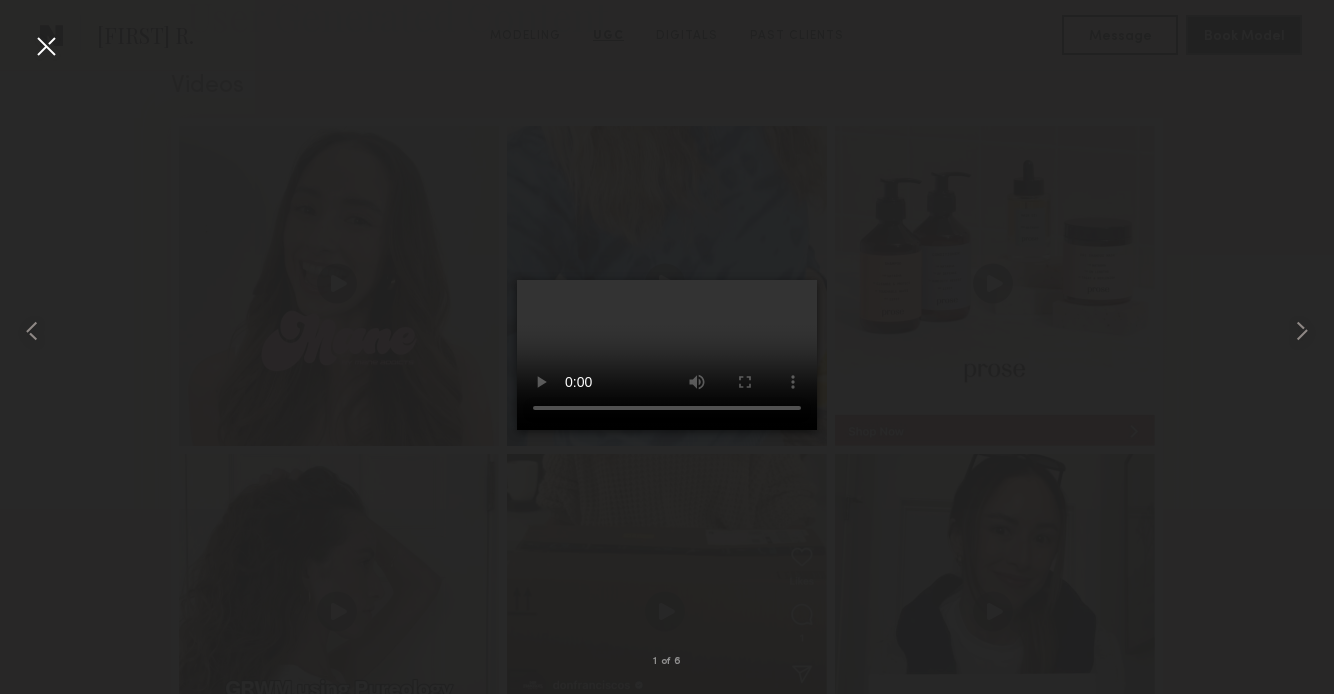 click at bounding box center [667, 355] 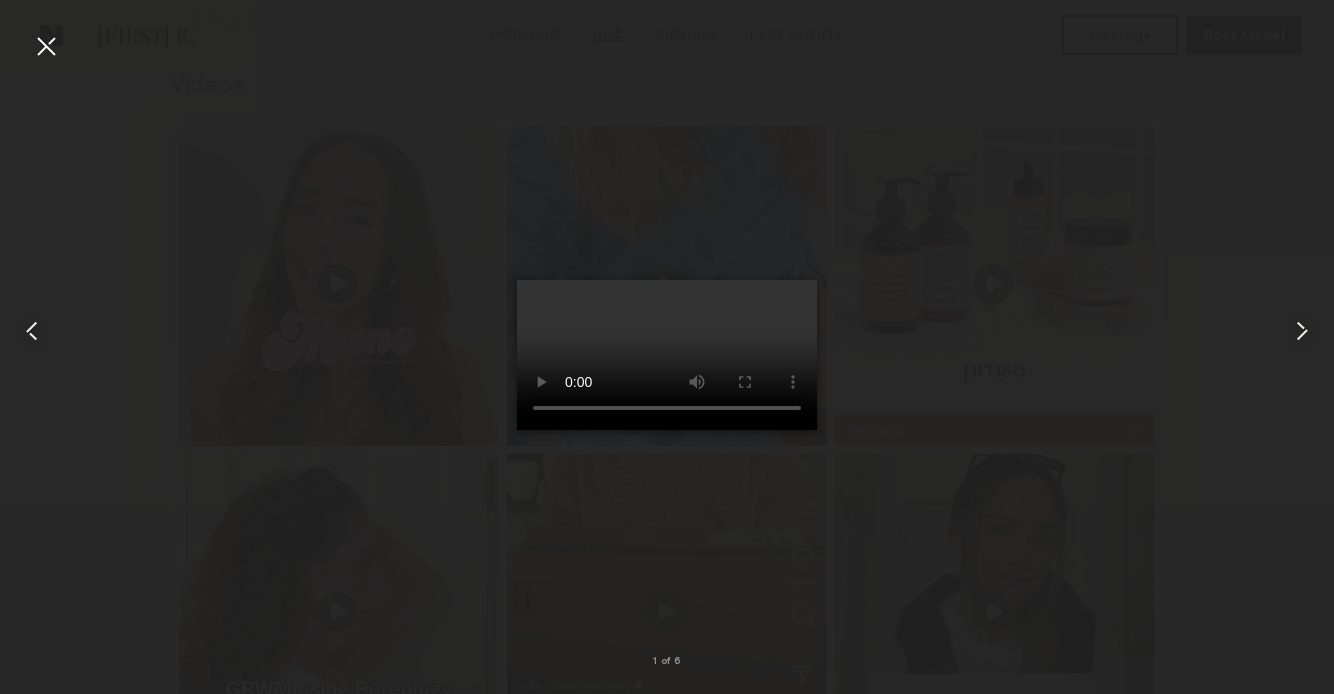 click at bounding box center [667, 355] 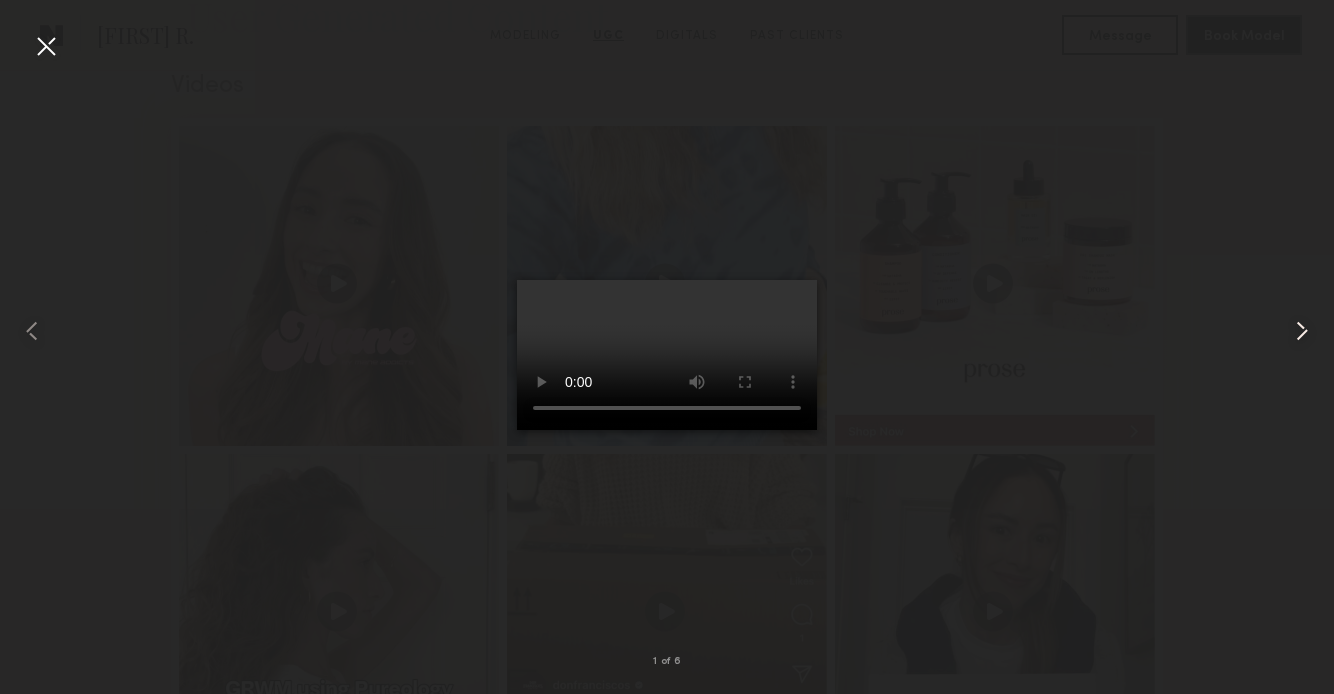 click at bounding box center [1302, 331] 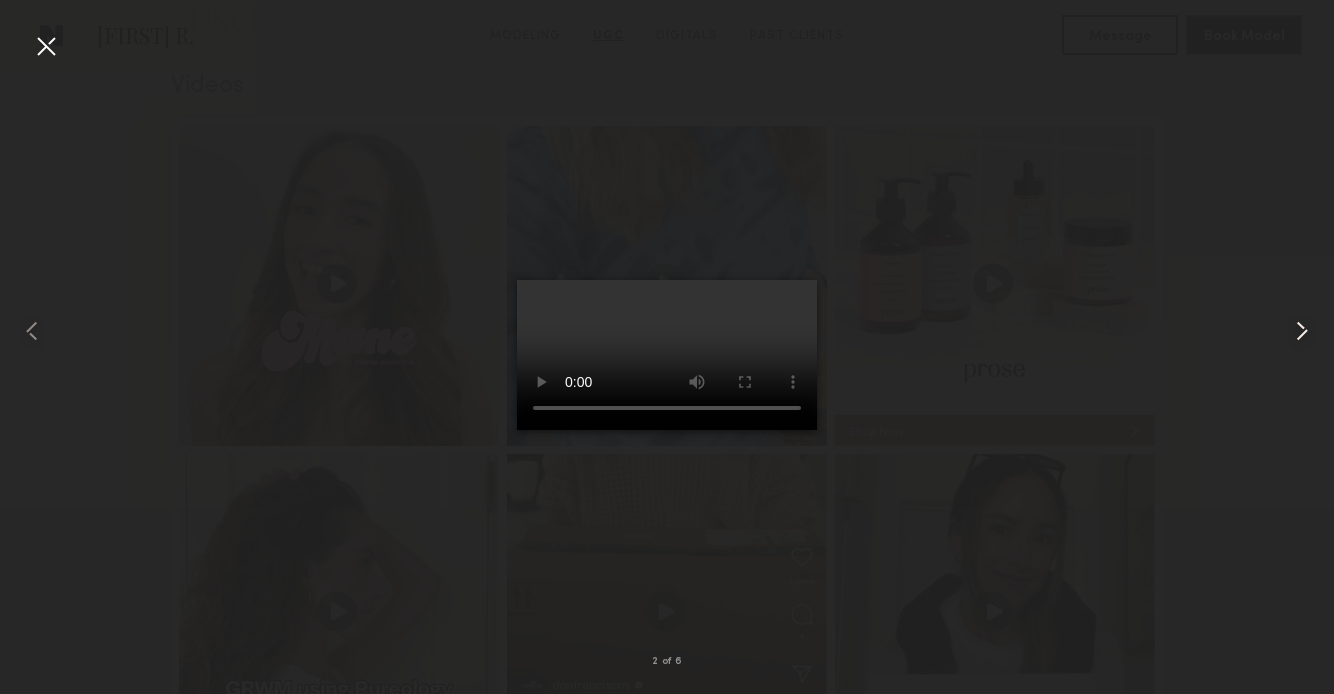 click at bounding box center (1302, 331) 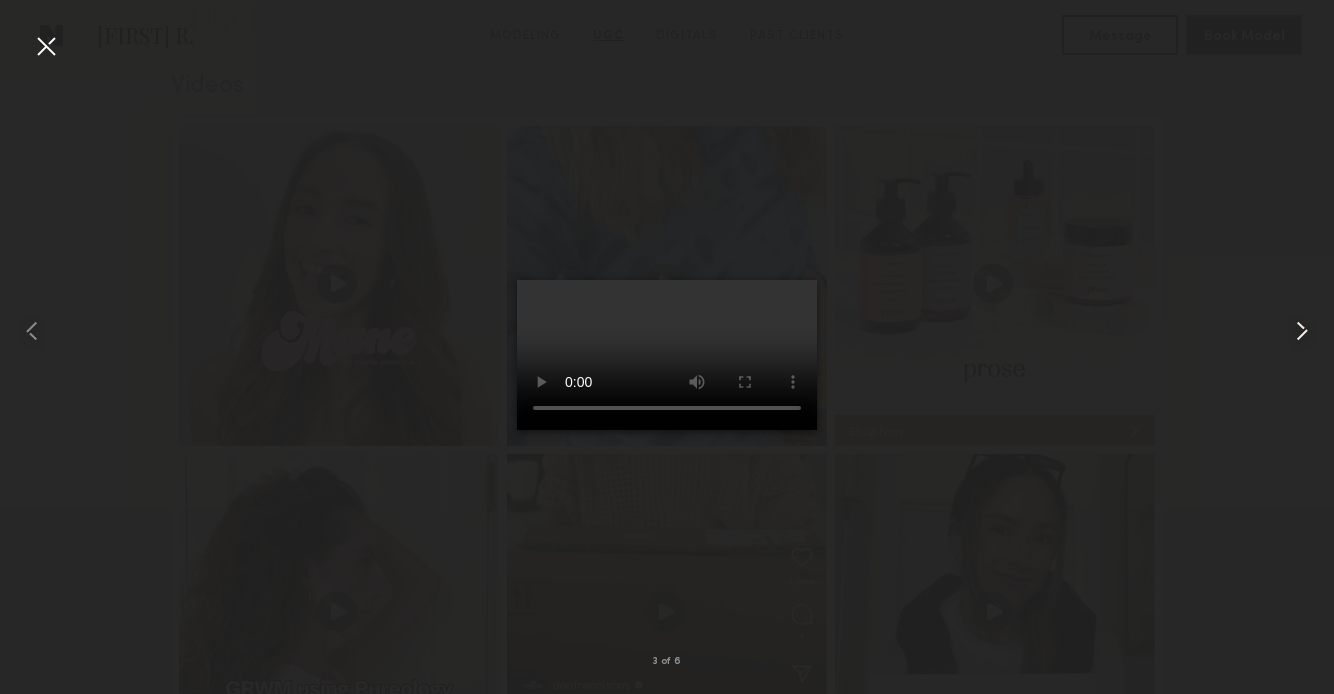 click at bounding box center (1302, 331) 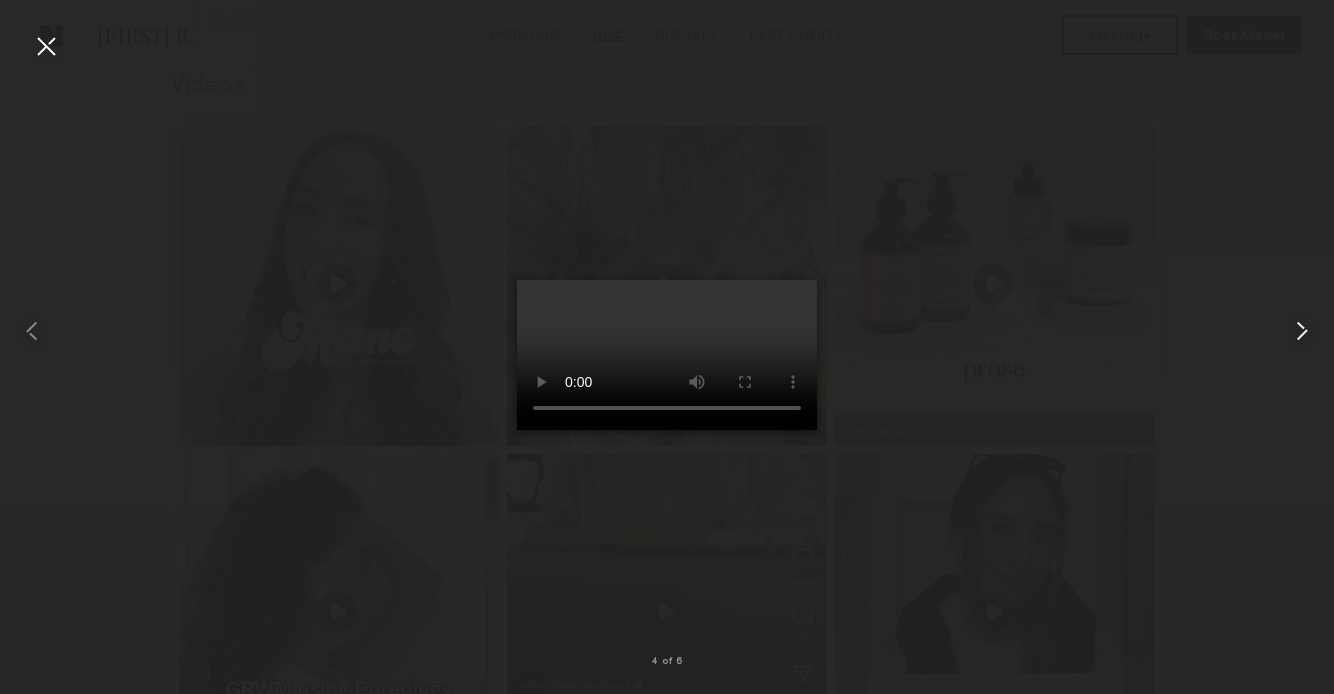click at bounding box center (1302, 331) 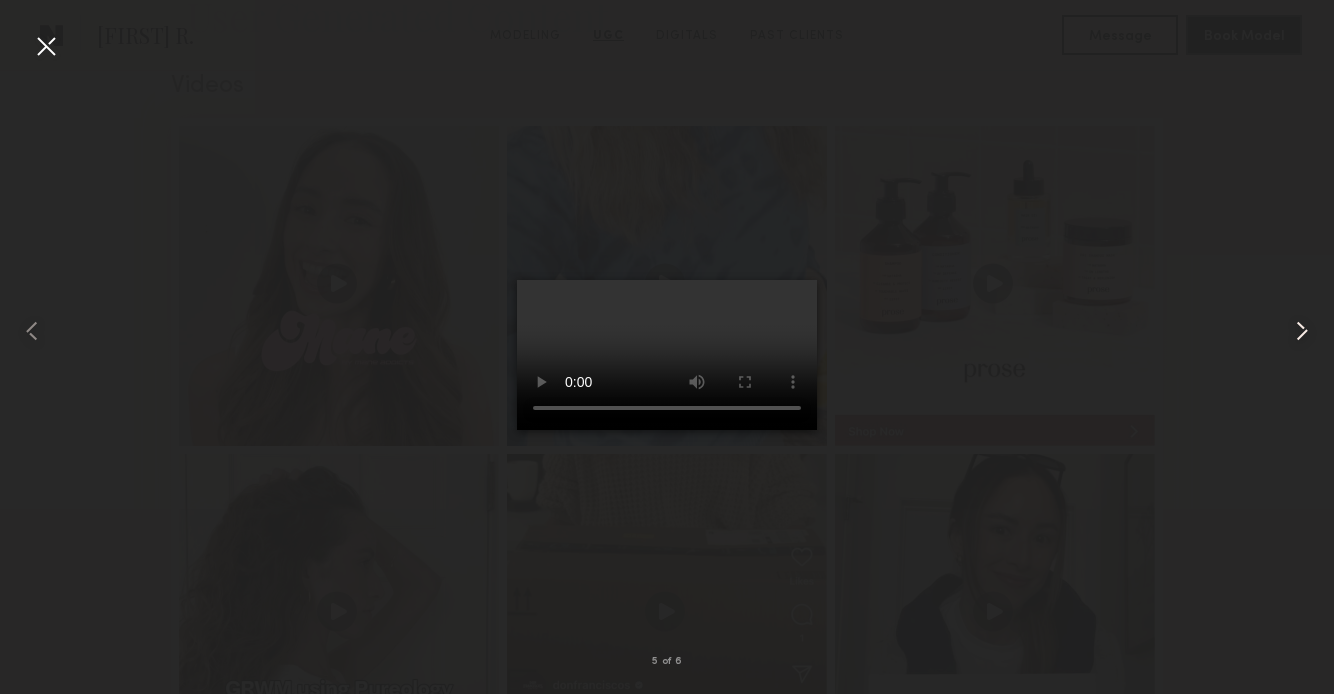 click at bounding box center (1302, 331) 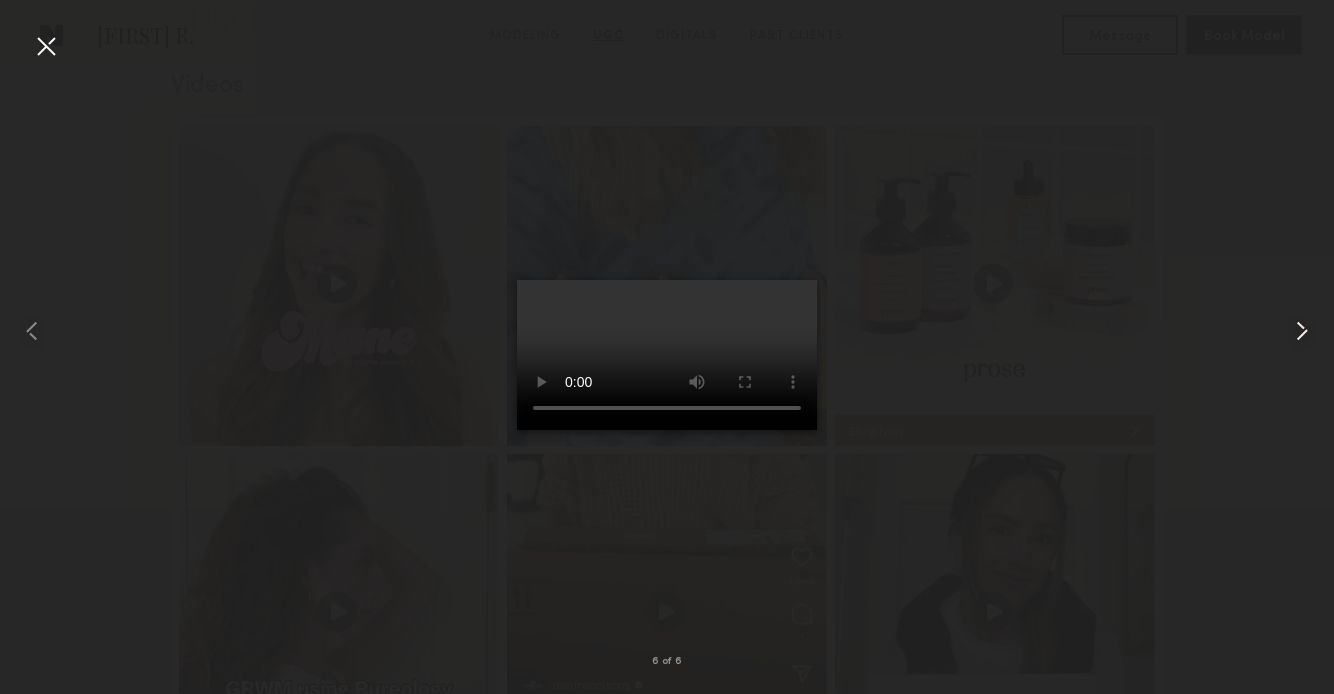 click at bounding box center (1302, 331) 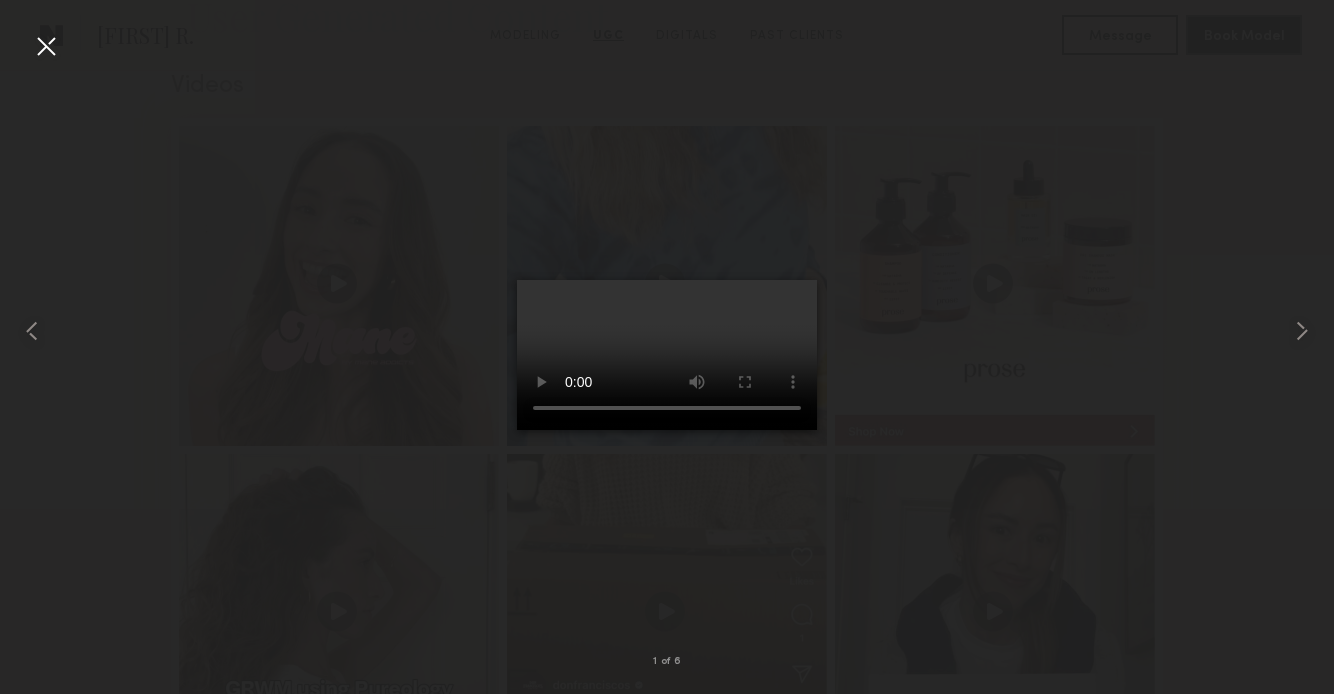 click at bounding box center (46, 46) 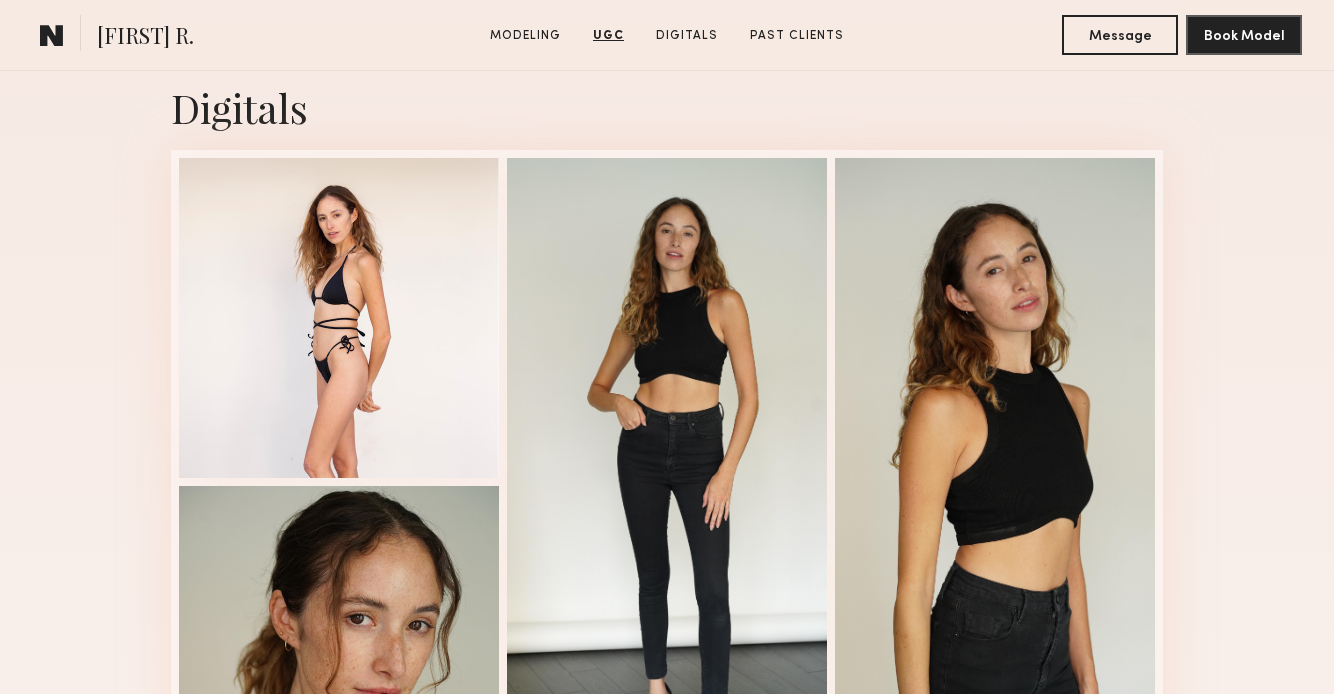 scroll, scrollTop: 2894, scrollLeft: 0, axis: vertical 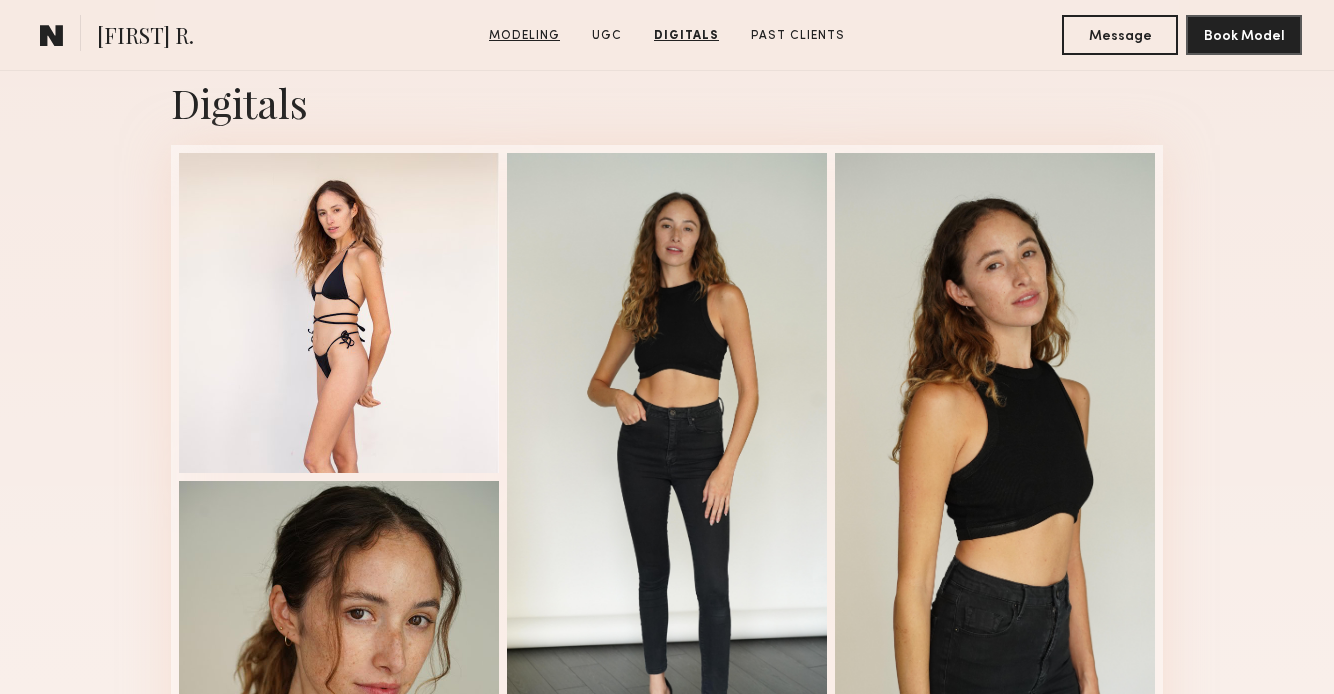click on "Modeling" 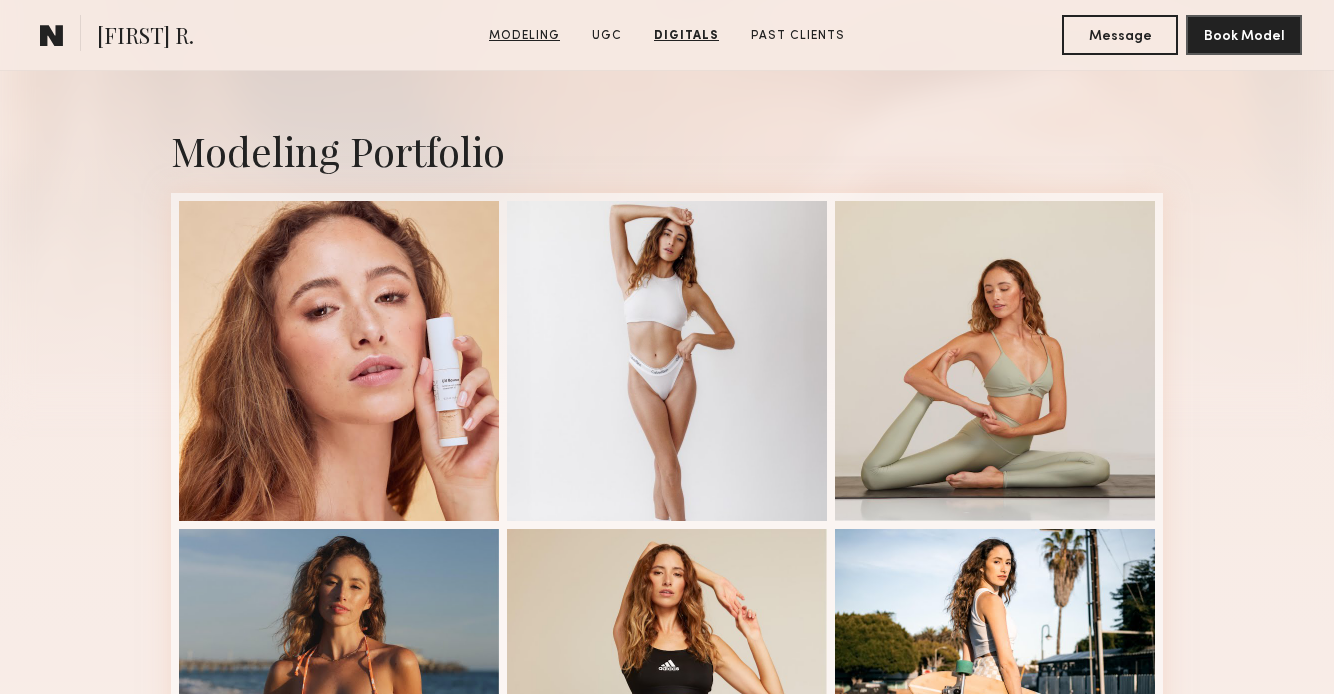 scroll, scrollTop: 338, scrollLeft: 0, axis: vertical 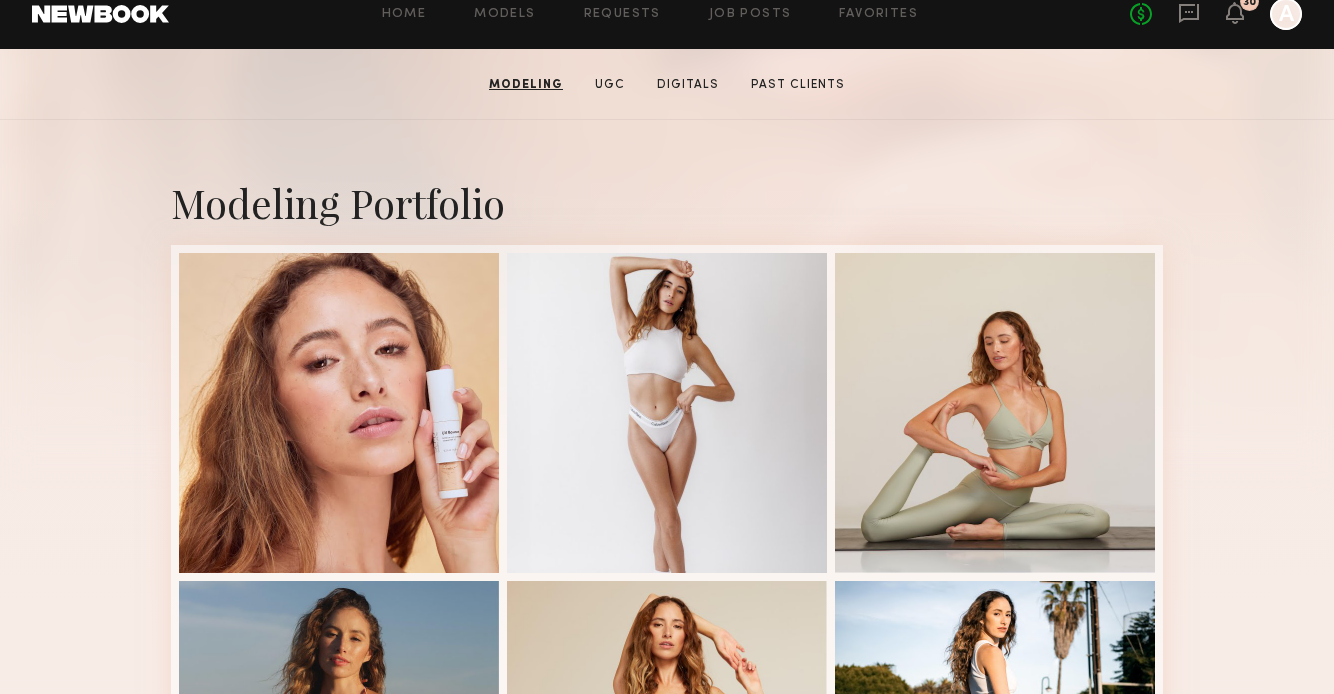 click on "Modeling" 